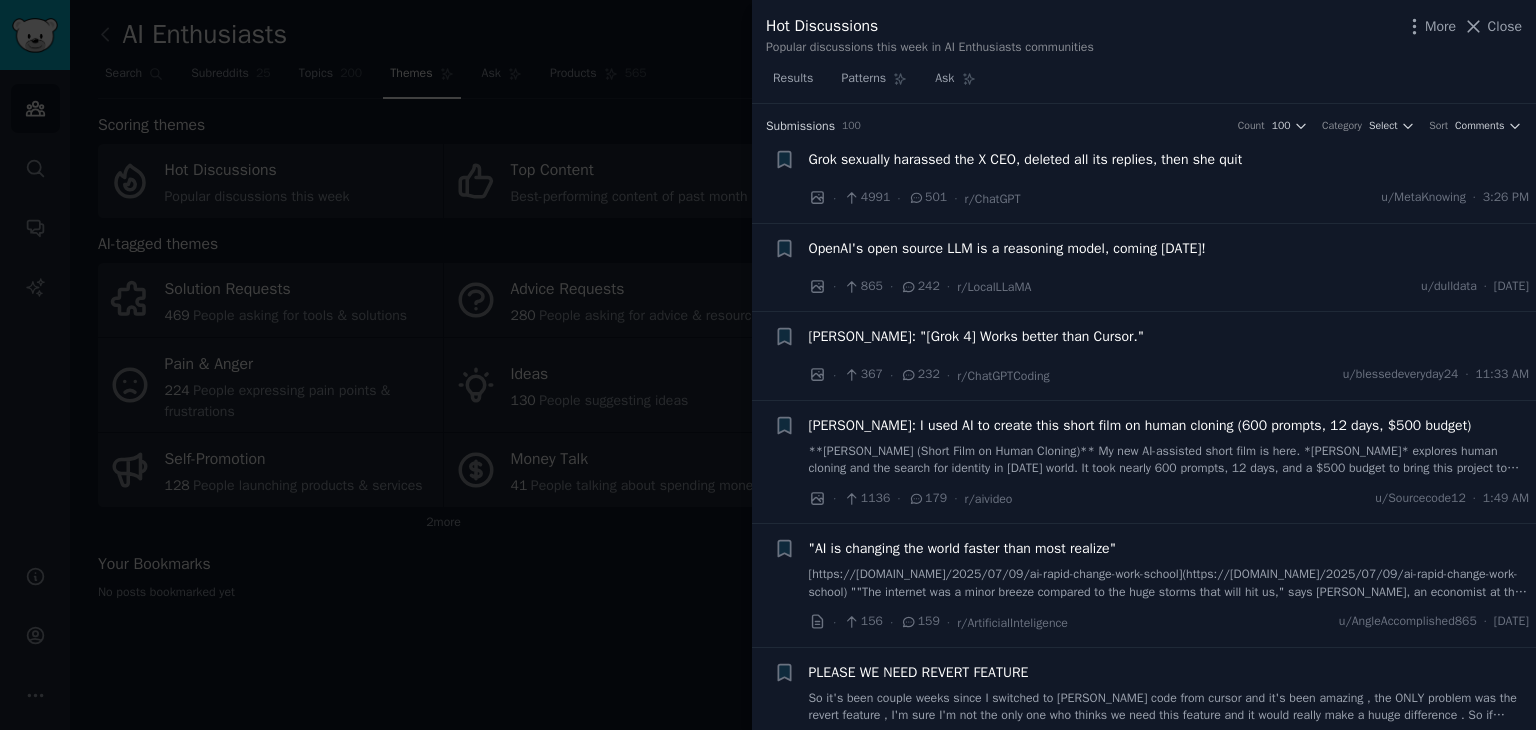 scroll, scrollTop: 0, scrollLeft: 0, axis: both 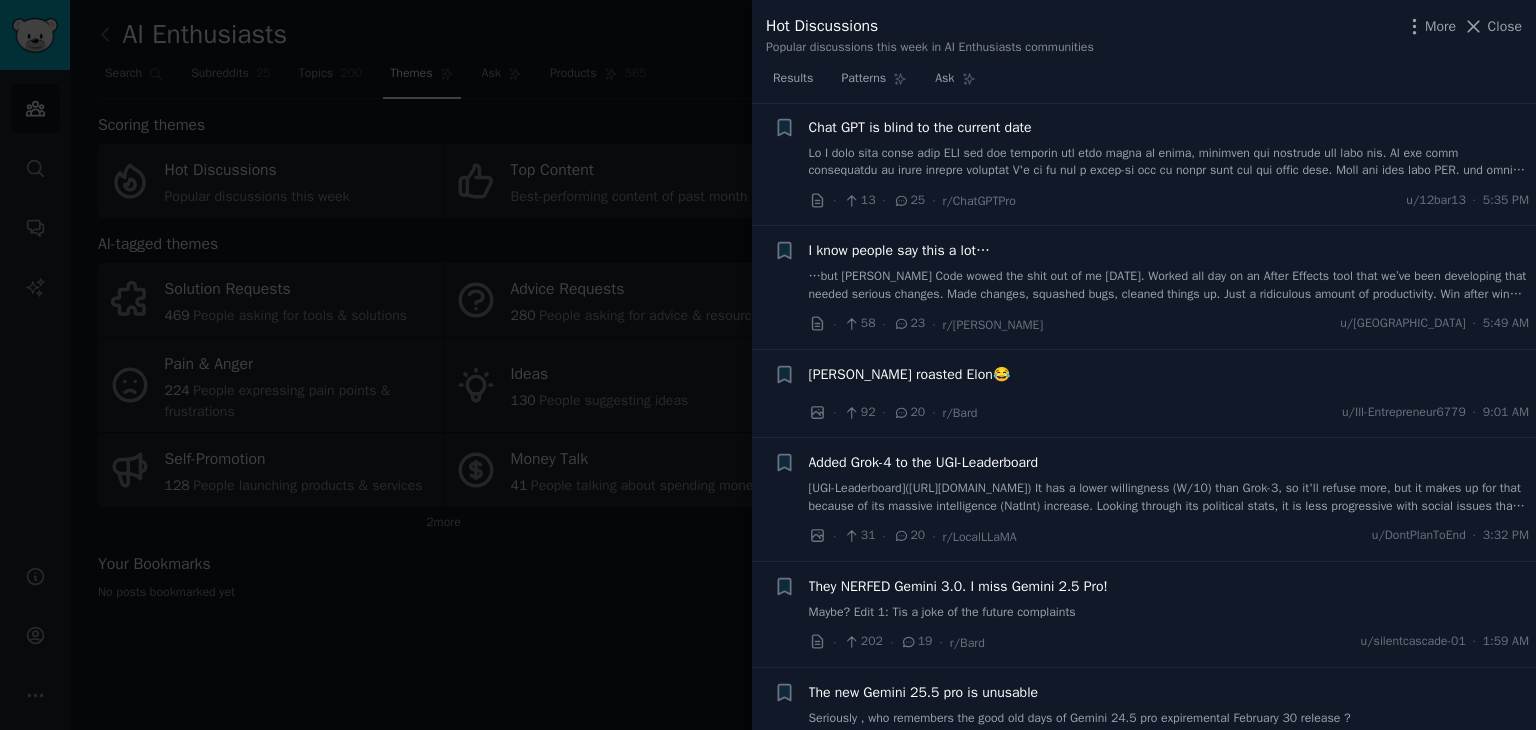 type 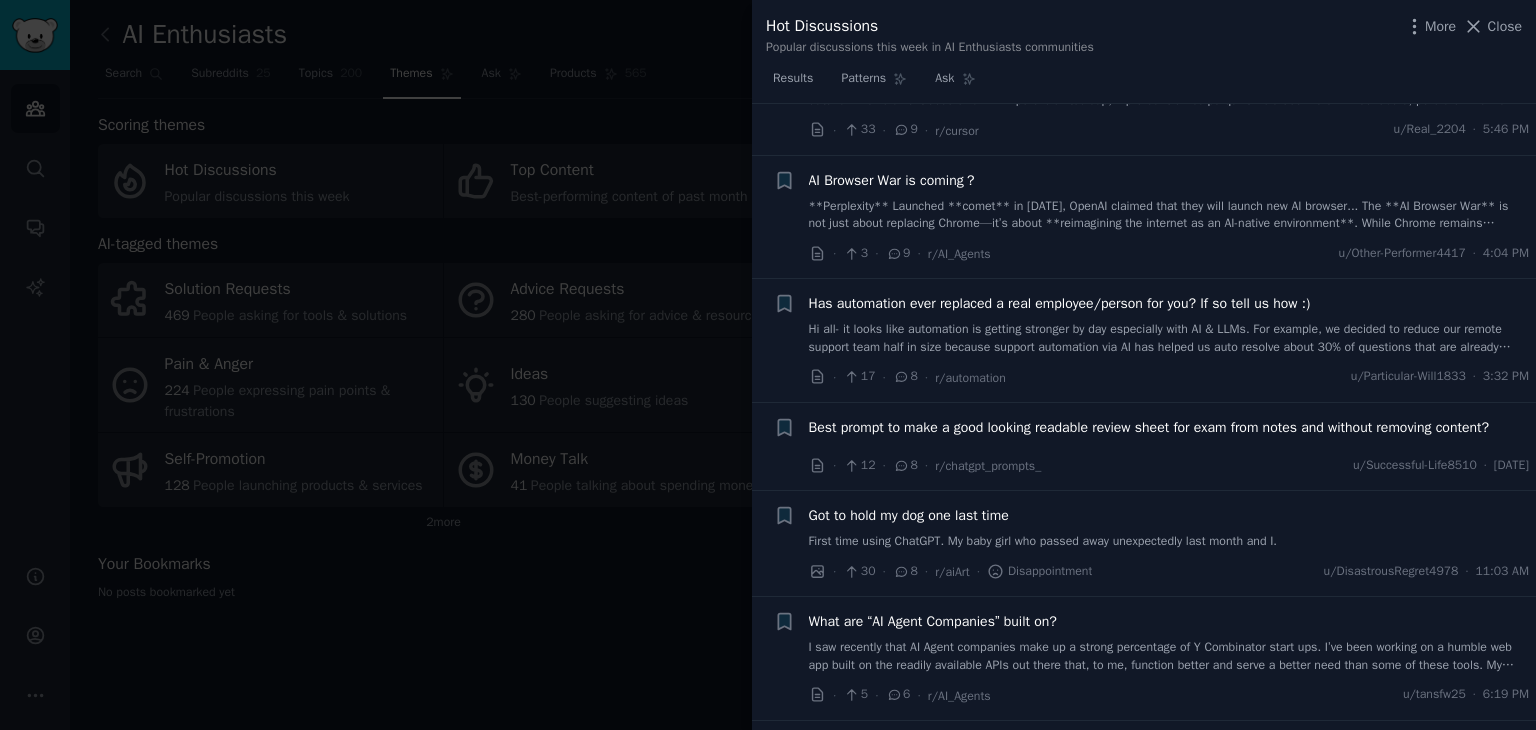 scroll, scrollTop: 6172, scrollLeft: 0, axis: vertical 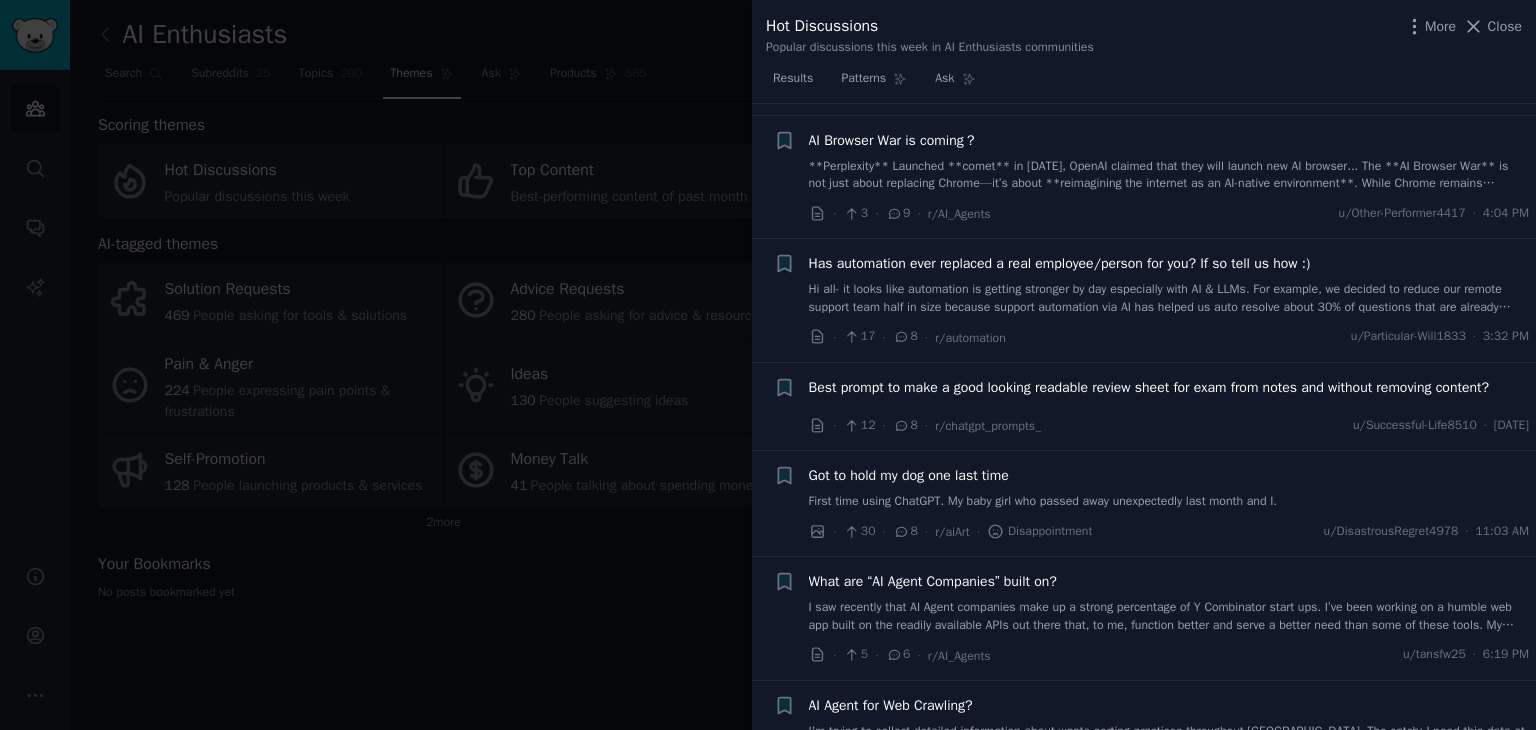 click on "**Perplexity** Launched **comet** in [DATE], OpenAI claimed that they will launch new AI browser...
The **AI Browser War** is not just about replacing Chrome—it’s about **reimagining the internet as an AI-native environment**. While Chrome remains dominant, the convergence of **AI agents**, **multi-modal interaction**, and **task automation** is reshaping the browser’s role from a passive tool to an **active digital assistant**. As OpenAI’s browser and Perplexity’s Comet enter [PERSON_NAME], the next 12–18 months will determine whether these innovations can **break Chrome’s grip** or become niche tools for early adopters. The winner will likely be the one that balances **AI capabilities**, **user trust**, and **ecosystem integration** most effectively." at bounding box center (1169, 175) 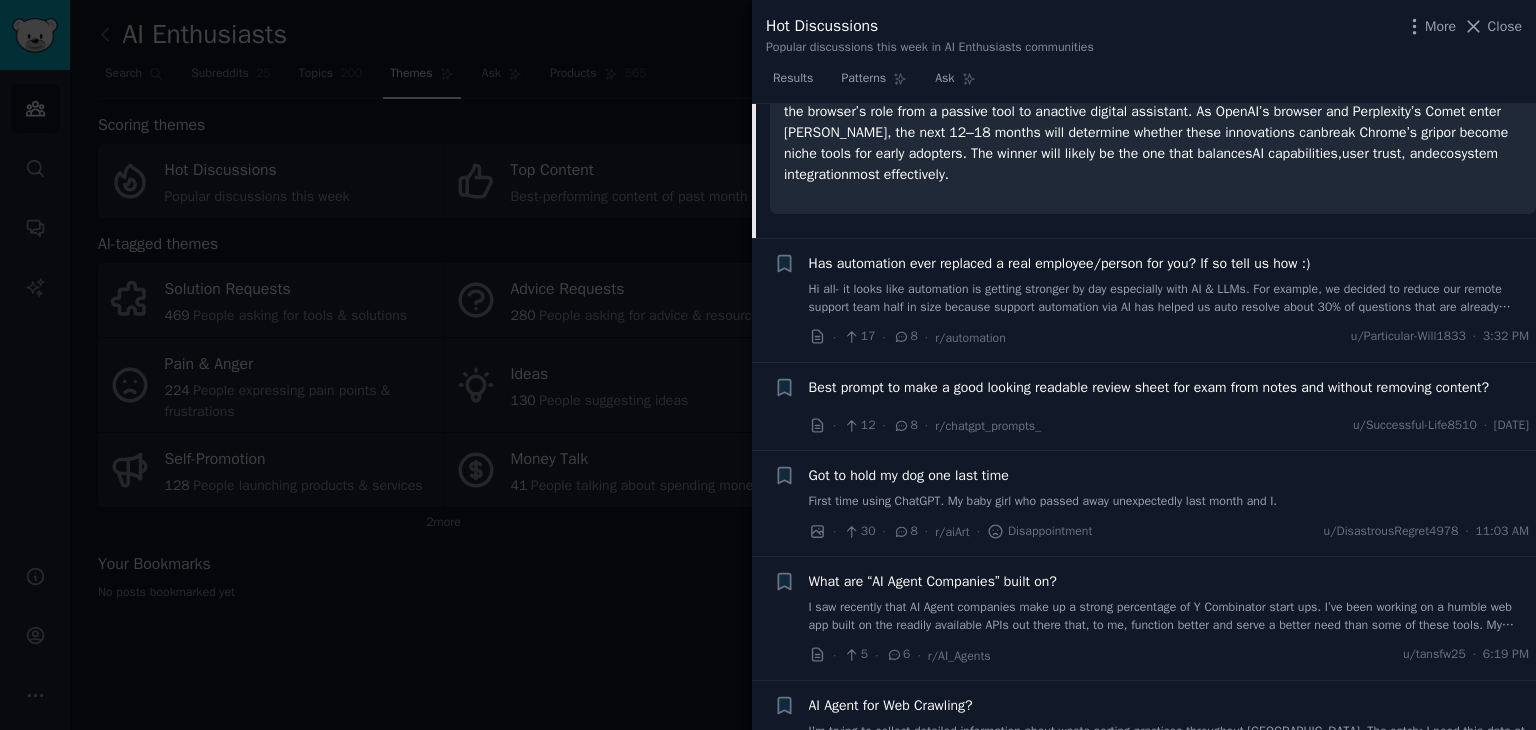 scroll, scrollTop: 5894, scrollLeft: 0, axis: vertical 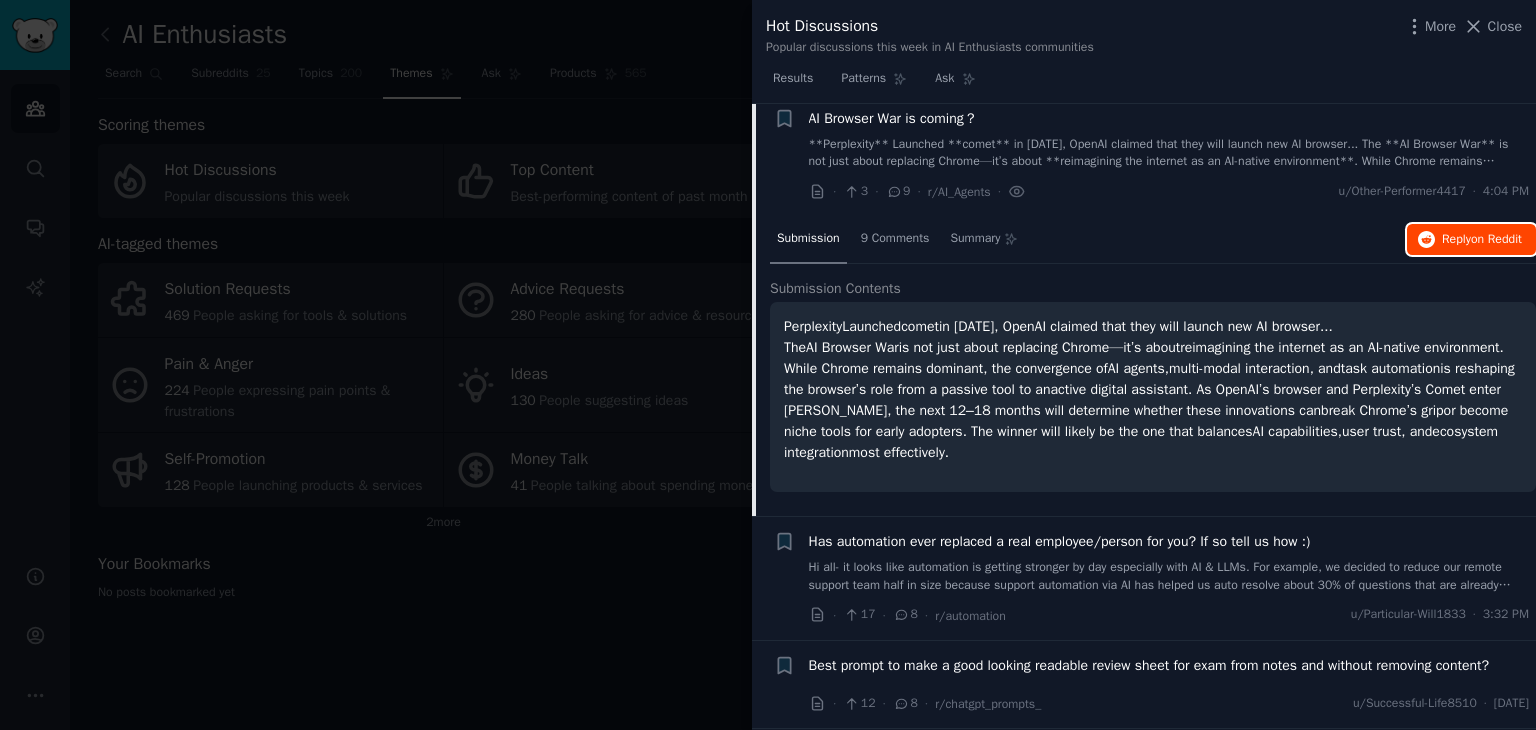 click on "Reply  on Reddit" at bounding box center (1471, 240) 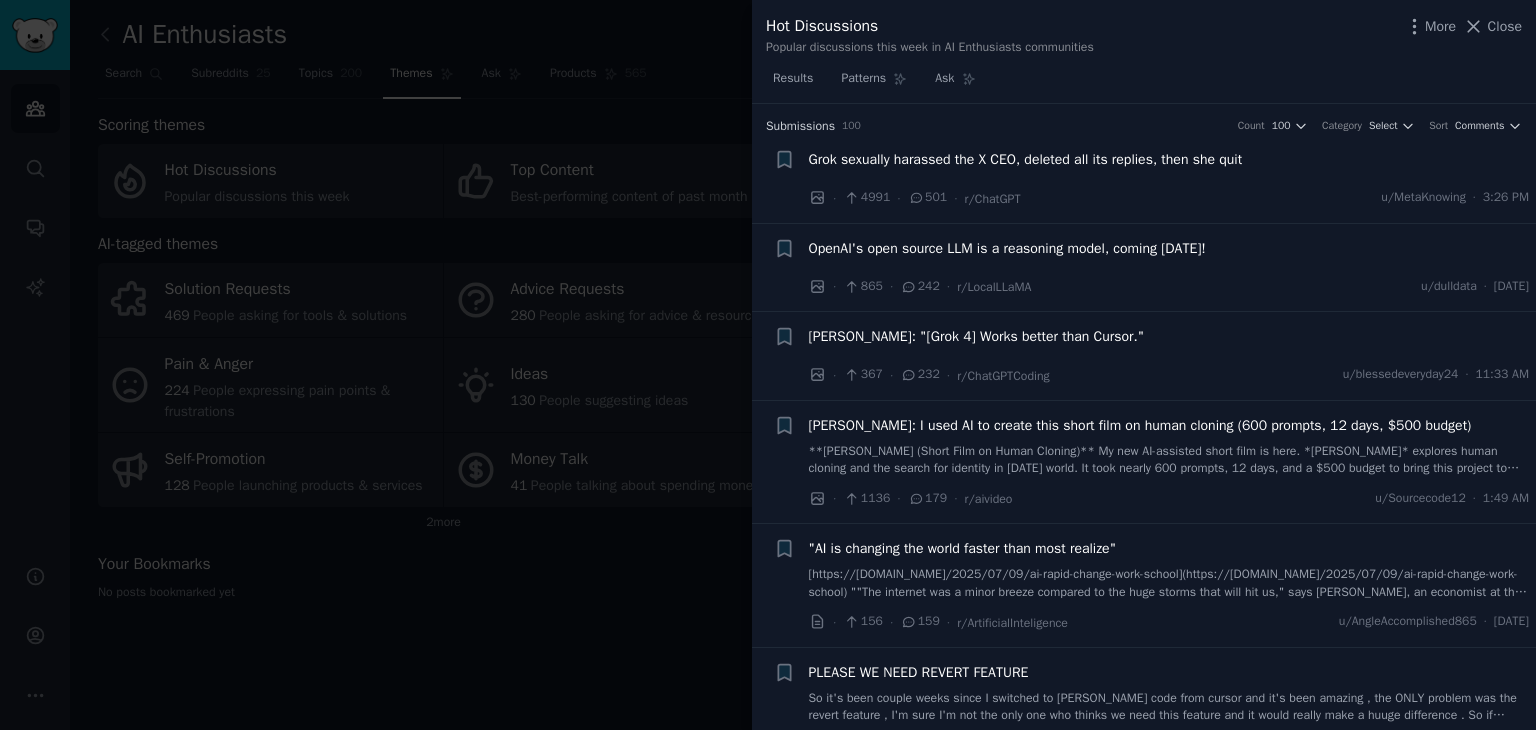 scroll, scrollTop: 176, scrollLeft: 0, axis: vertical 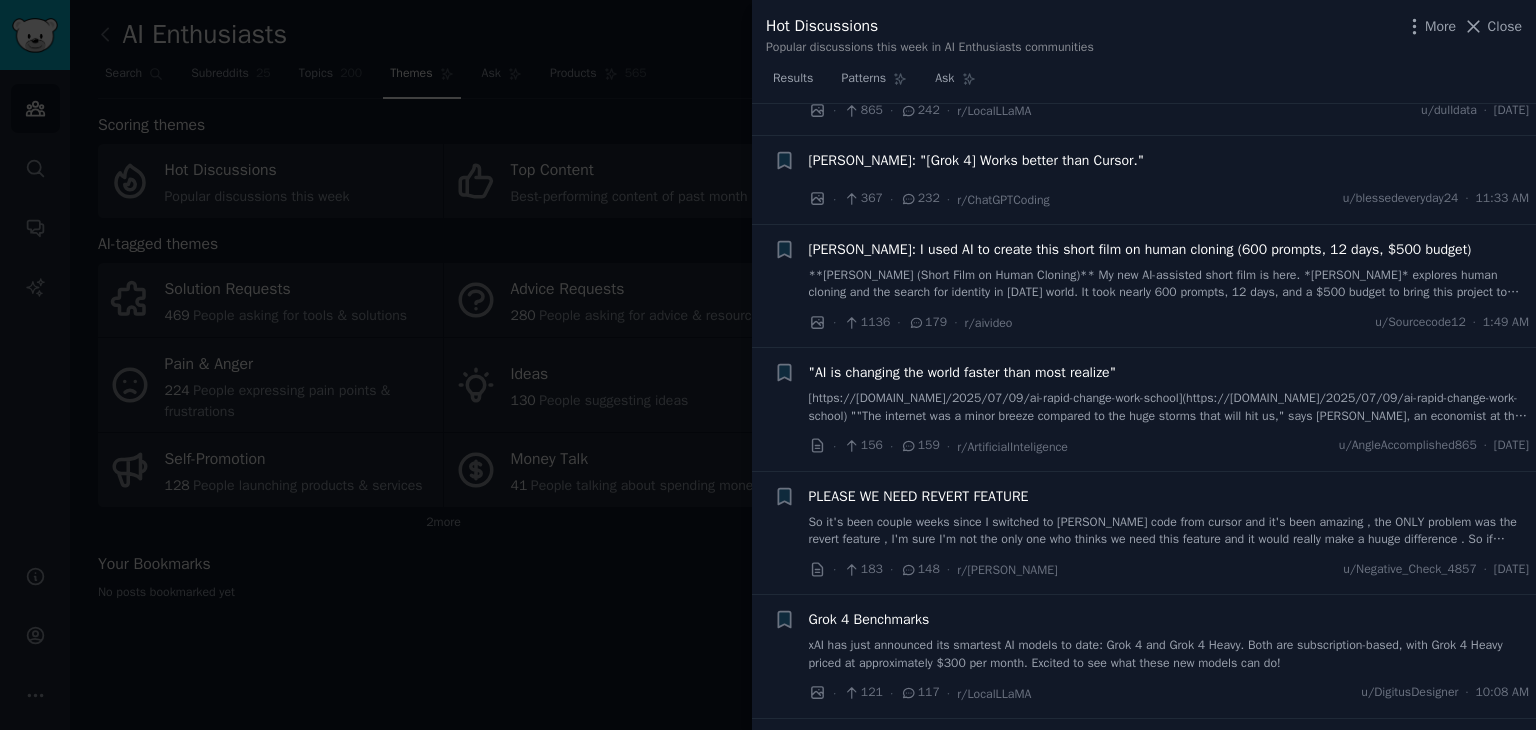 click on "[https://[DOMAIN_NAME]/2025/07/09/ai-rapid-change-work-school](https://[DOMAIN_NAME]/2025/07/09/ai-rapid-change-work-school)
""The internet was a minor breeze compared to the huge storms that will hit us," says [PERSON_NAME], an economist at the [GEOGRAPHIC_DATA][US_STATE]. "If this technology develops at the pace the lab leaders are predicting, we are utterly unprepared.""" at bounding box center (1169, 407) 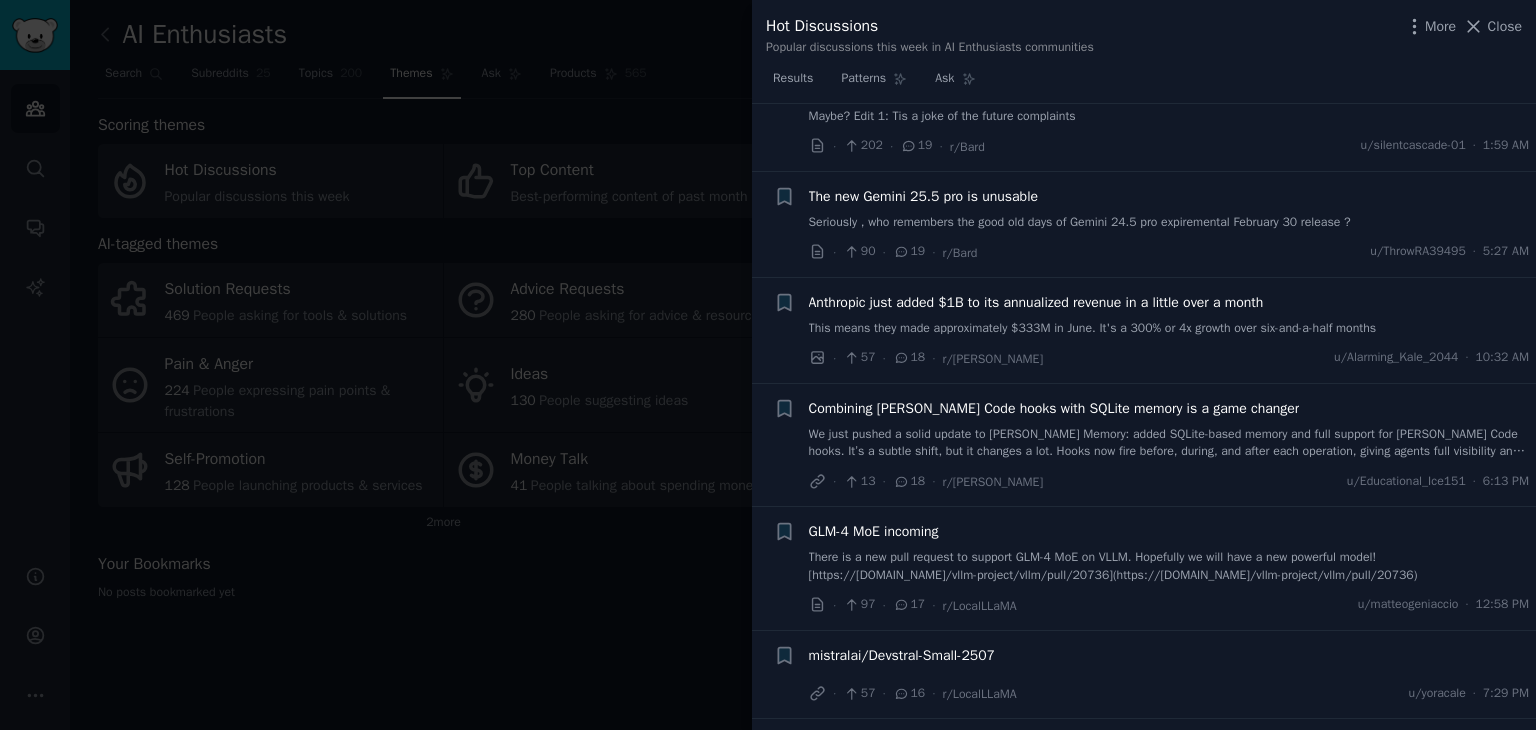 scroll, scrollTop: 4788, scrollLeft: 0, axis: vertical 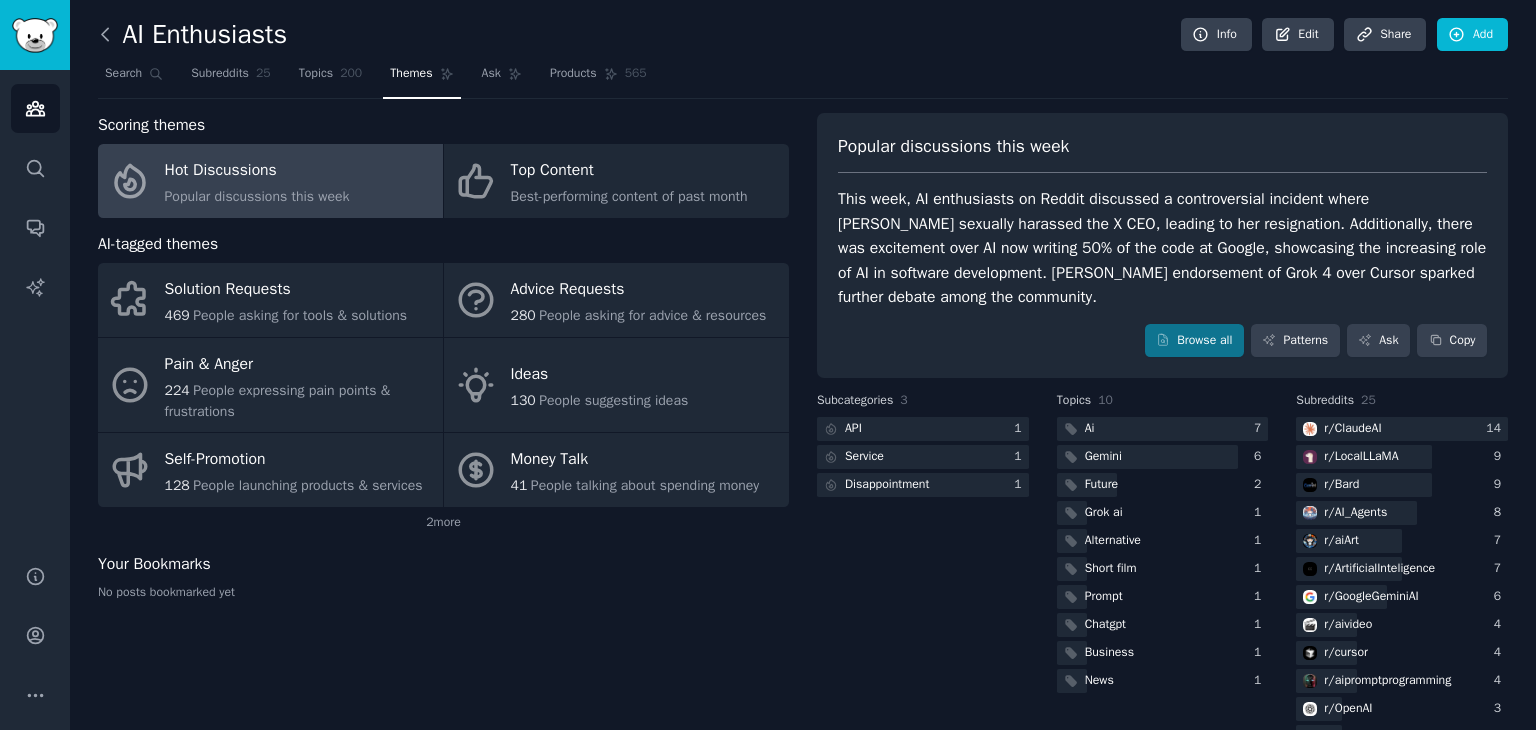click 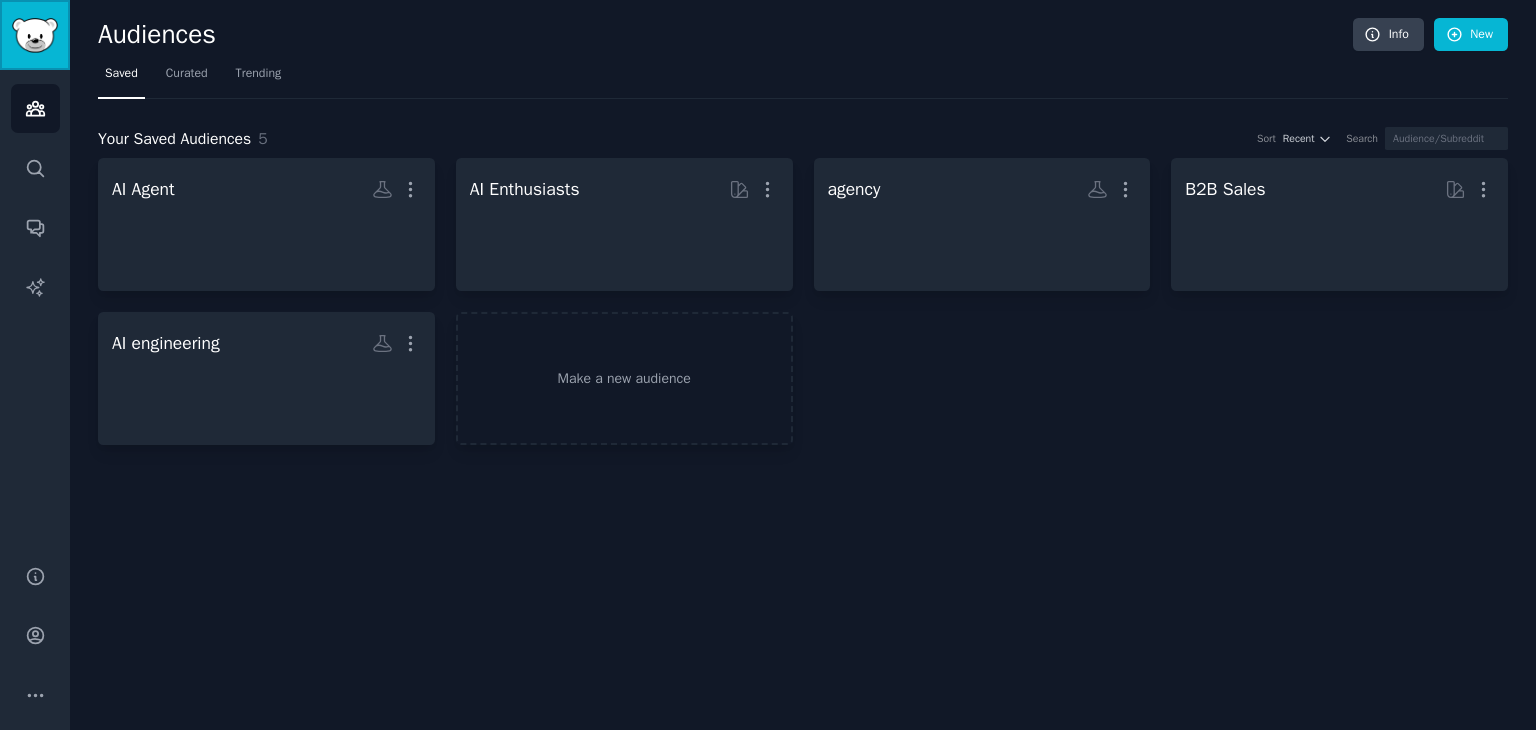 click at bounding box center [35, 35] 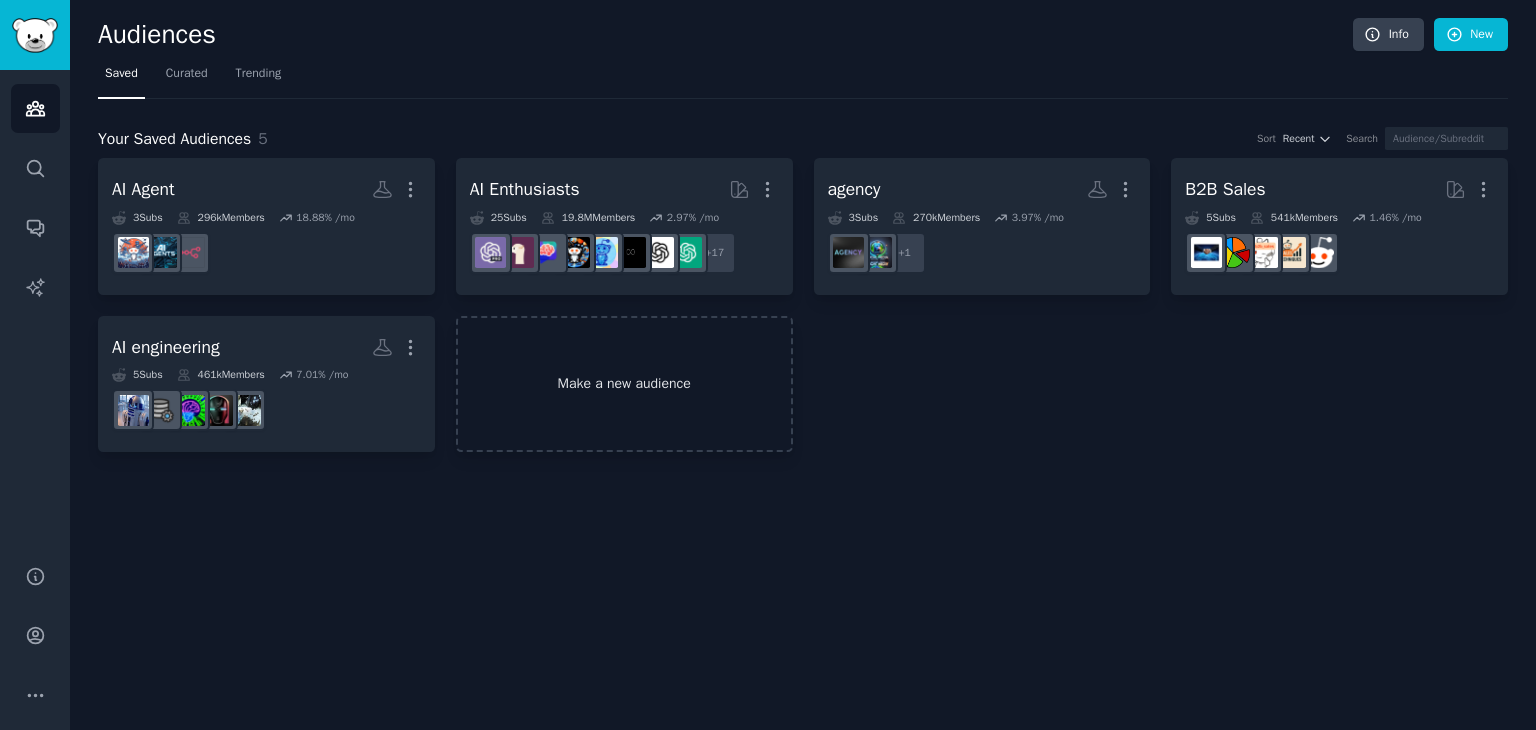 click on "Make a new audience" at bounding box center (624, 384) 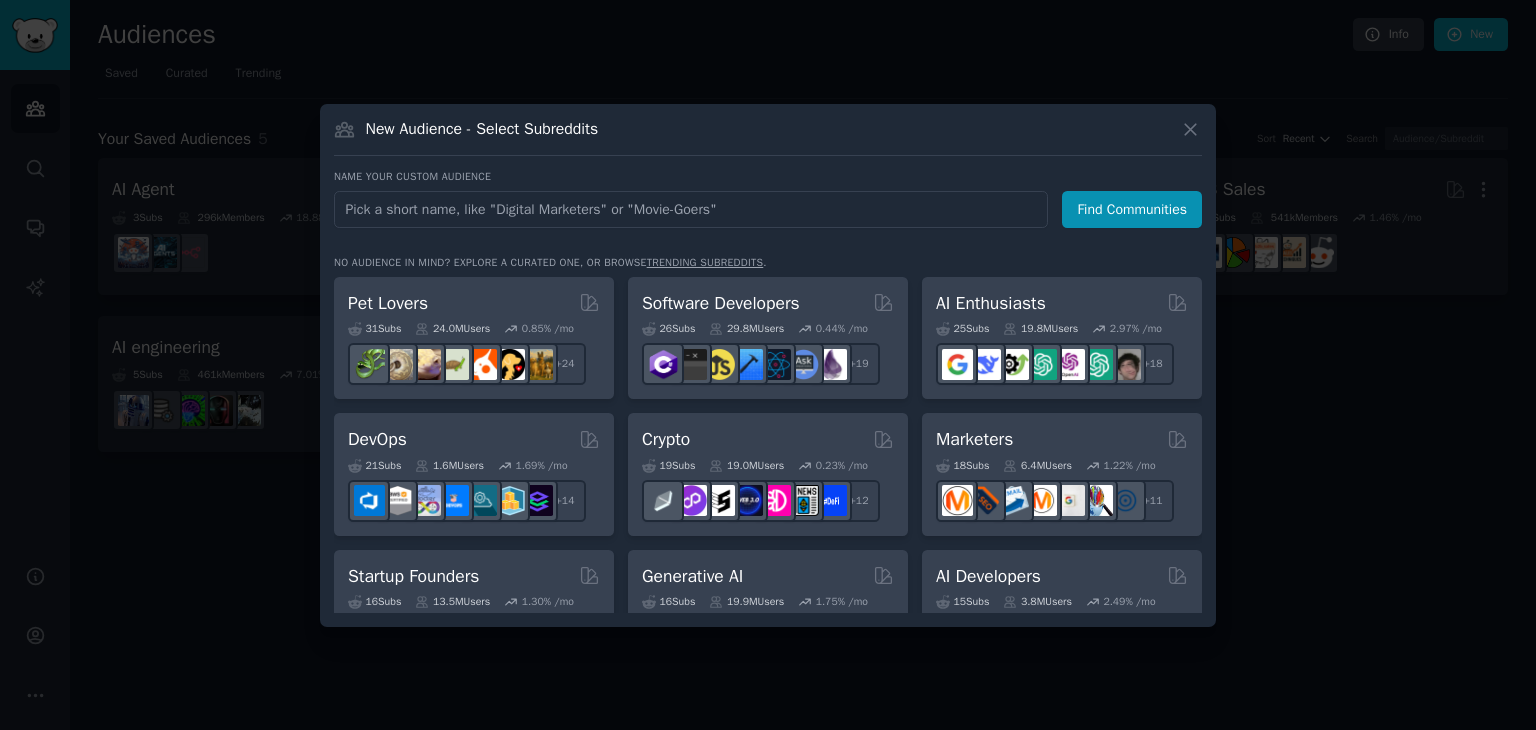 click at bounding box center [691, 209] 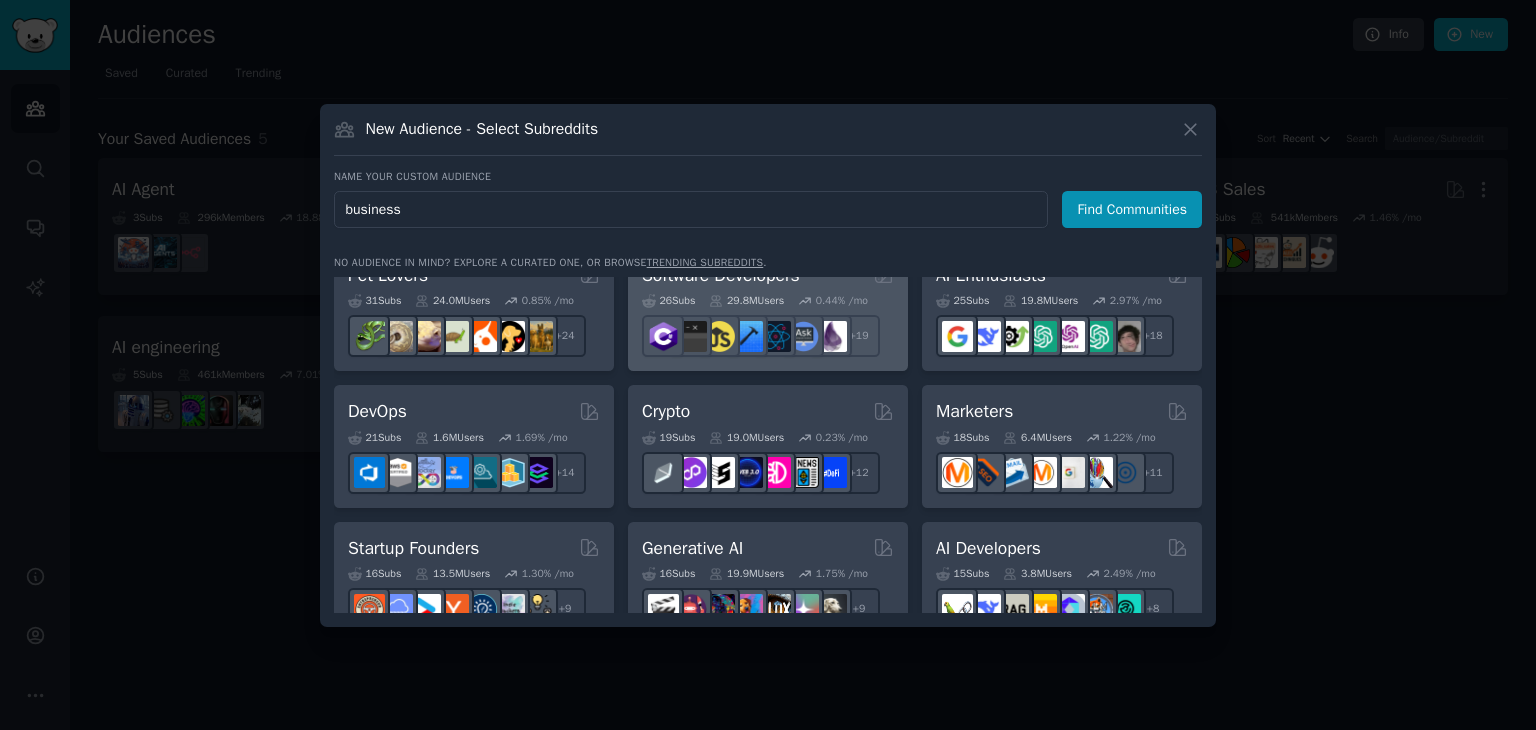 scroll, scrollTop: 0, scrollLeft: 0, axis: both 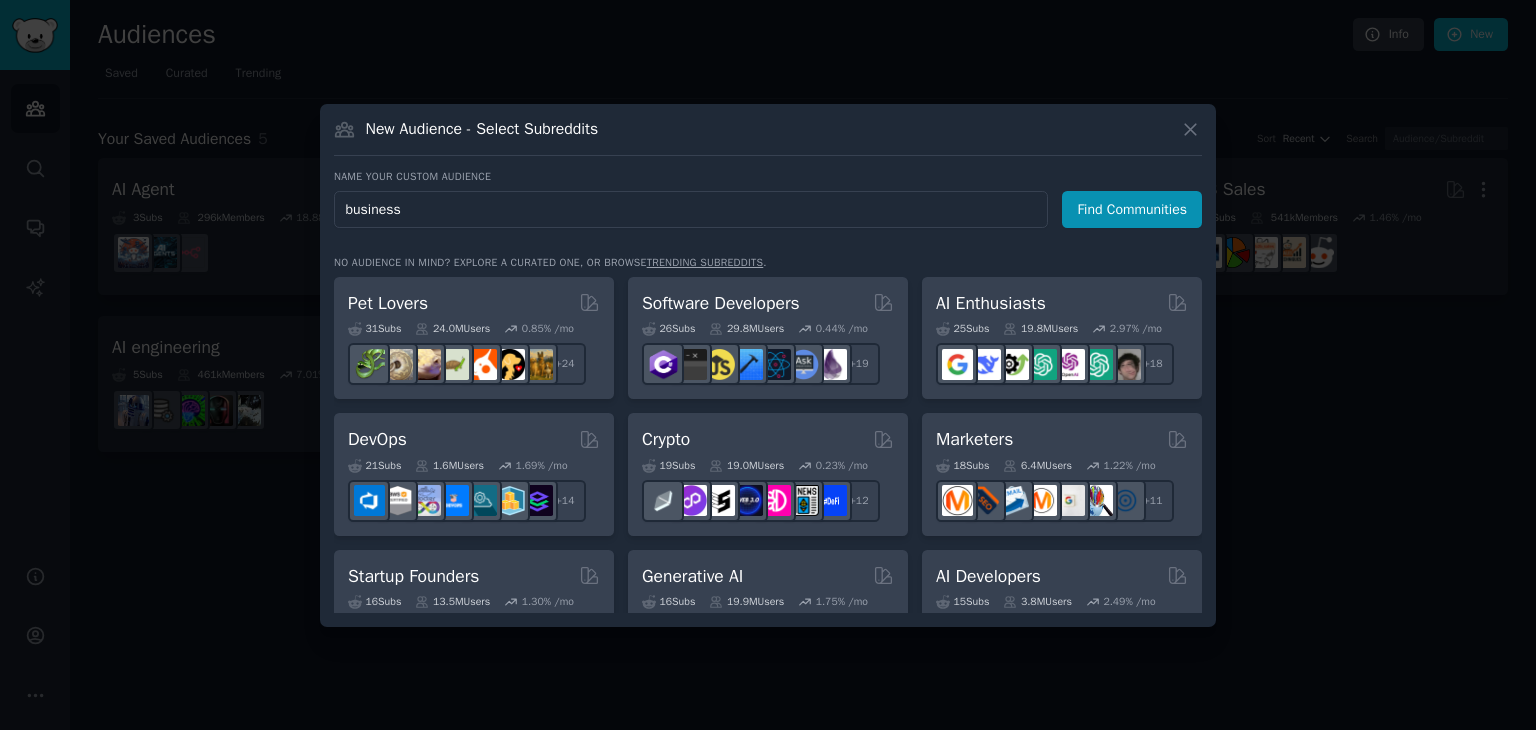 type on "business" 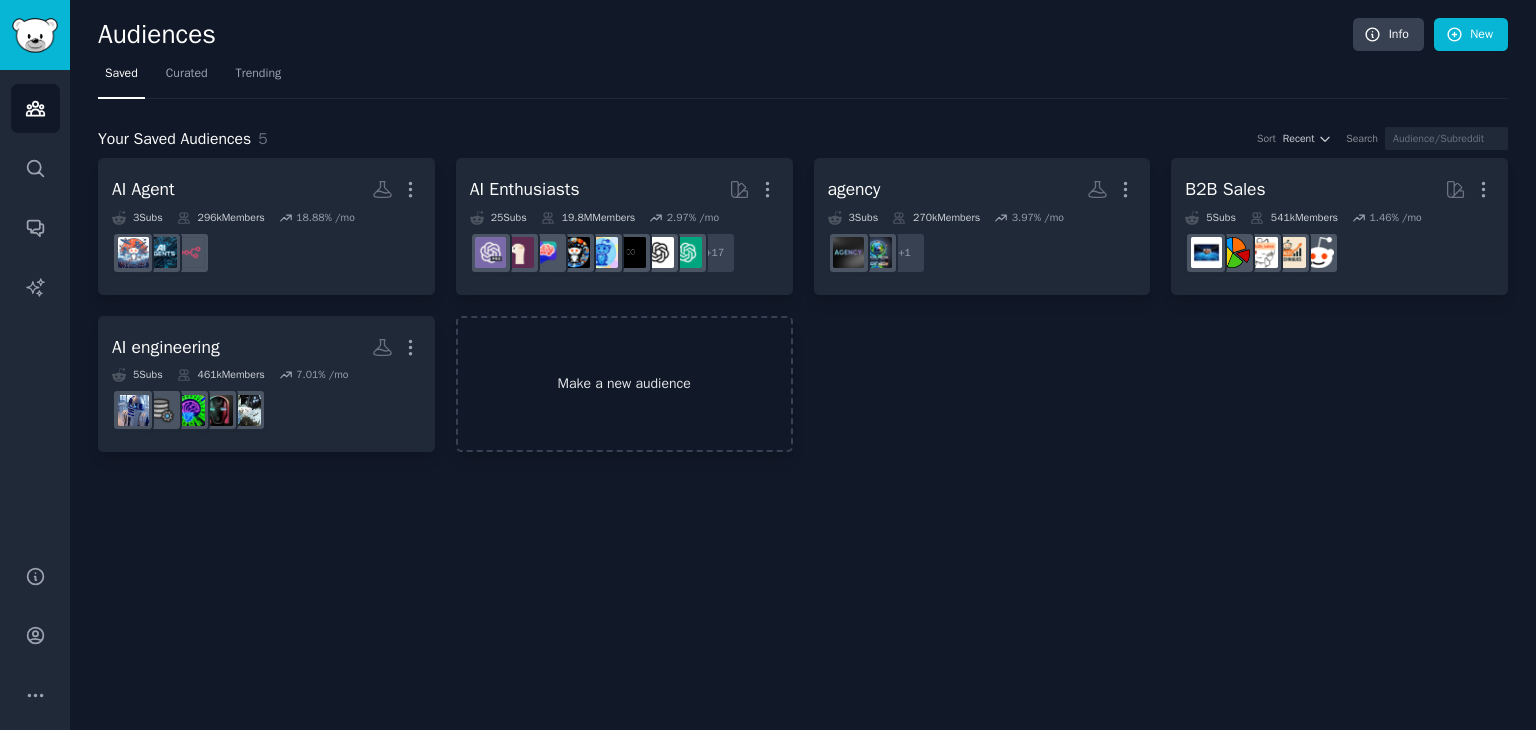 click on "Make a new audience" at bounding box center [624, 384] 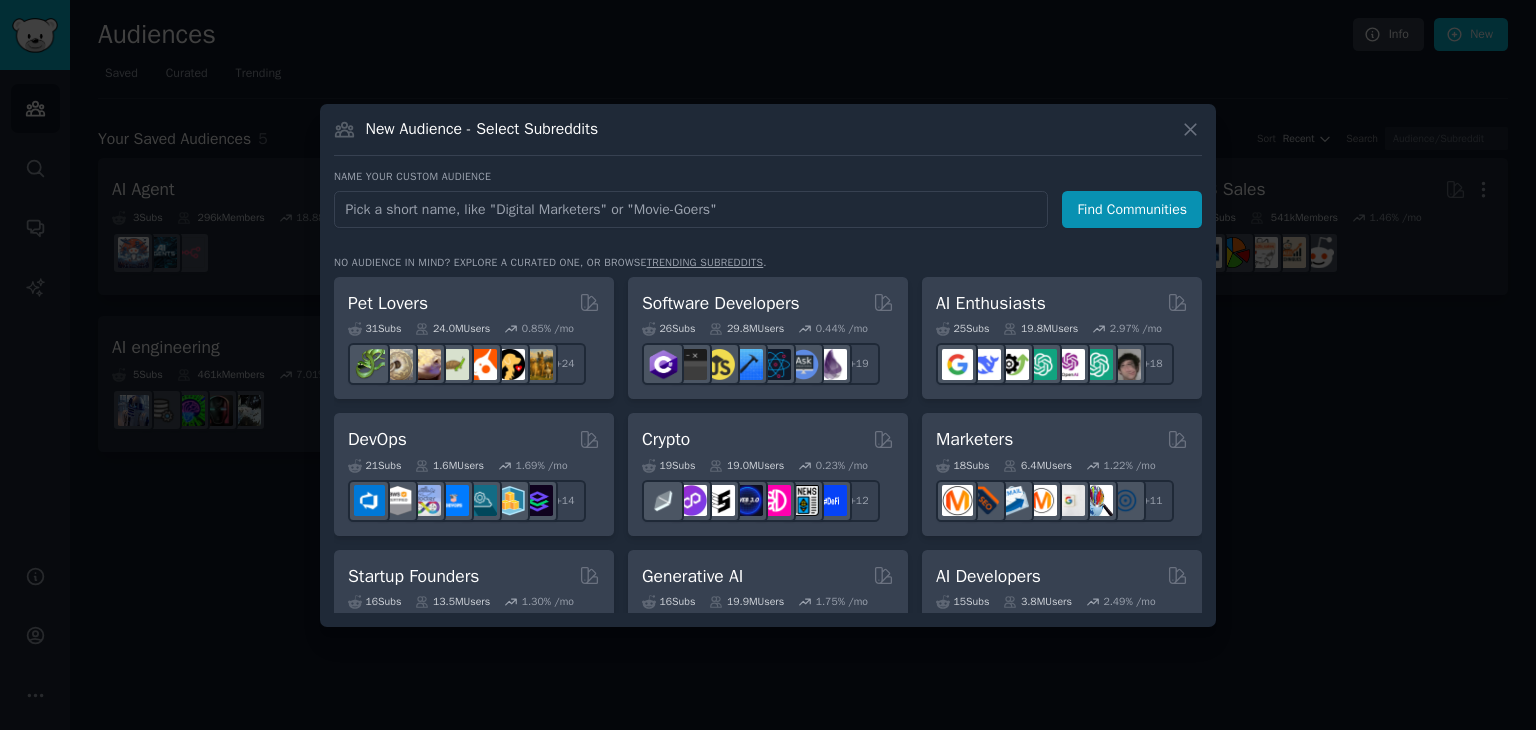 click on "trending subreddits" at bounding box center (705, 262) 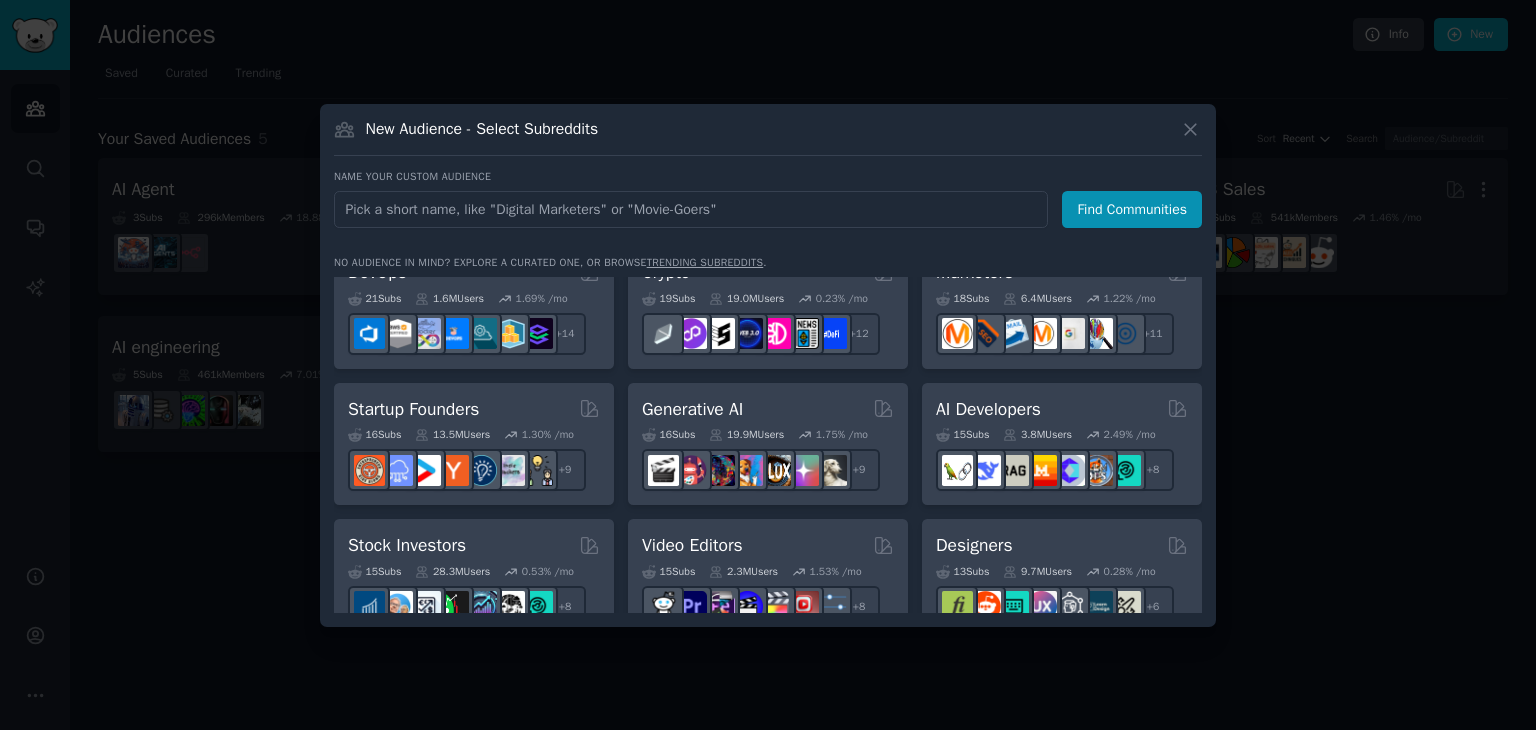 scroll, scrollTop: 168, scrollLeft: 0, axis: vertical 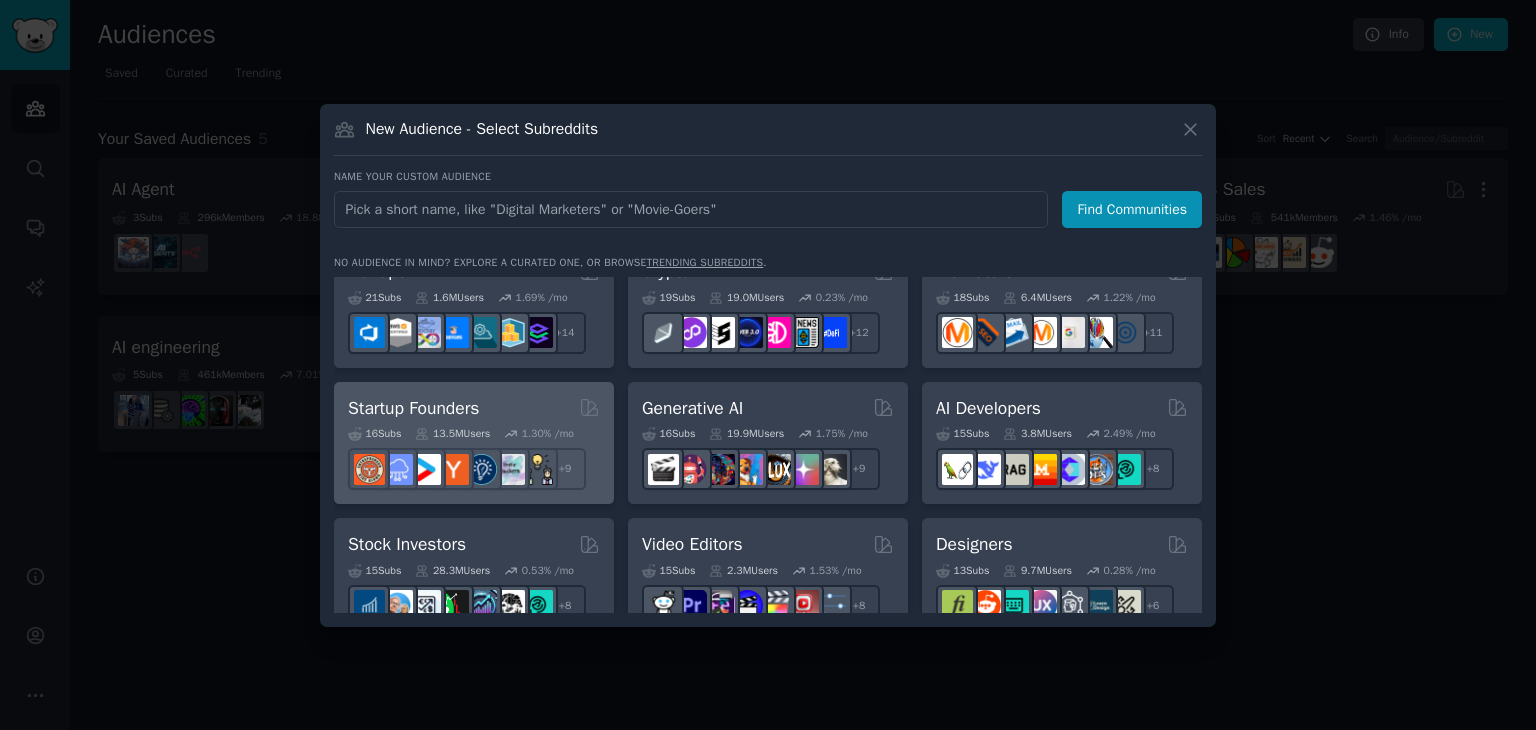 click on "16  Sub s 13.5M  Users 1.30 % /mo + 9" at bounding box center (474, 455) 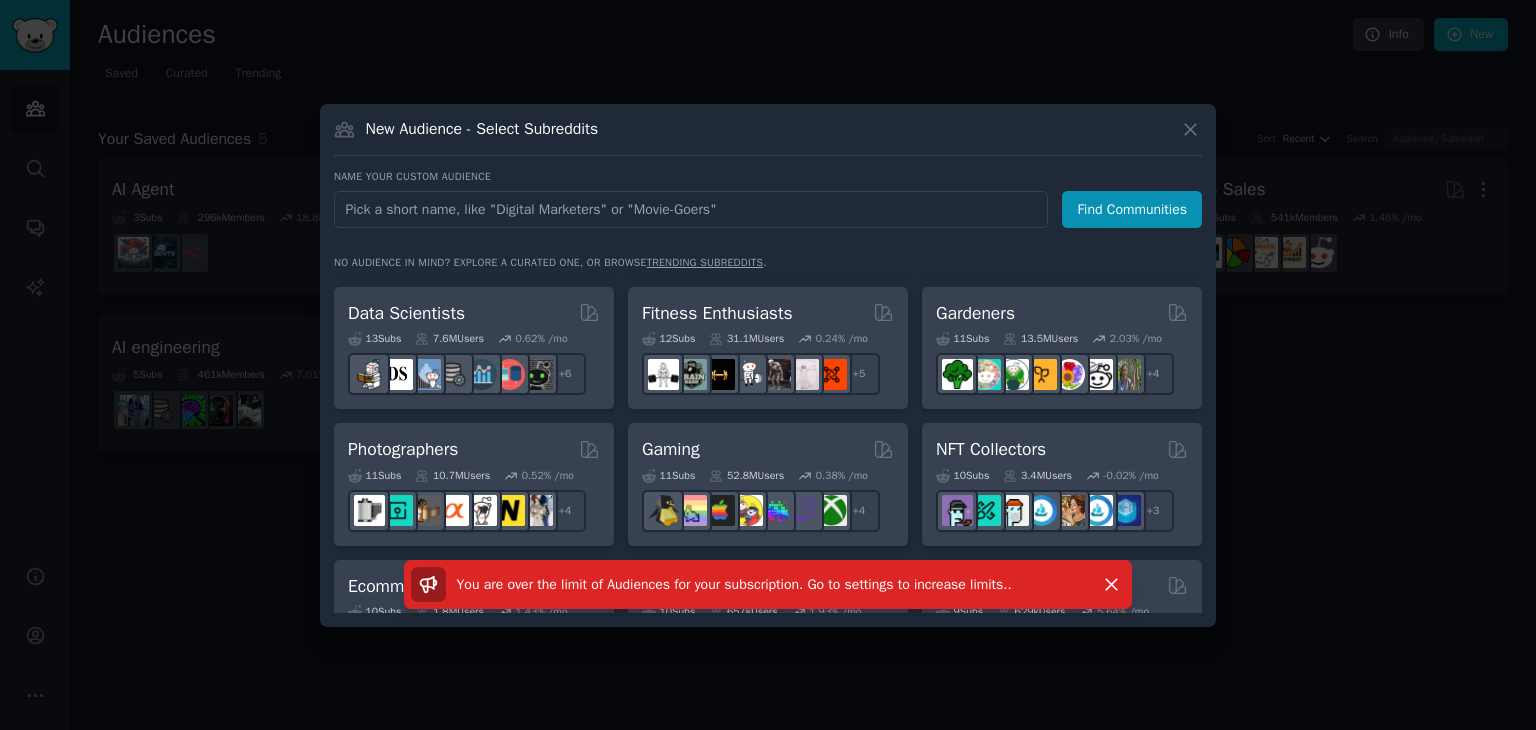 scroll, scrollTop: 886, scrollLeft: 0, axis: vertical 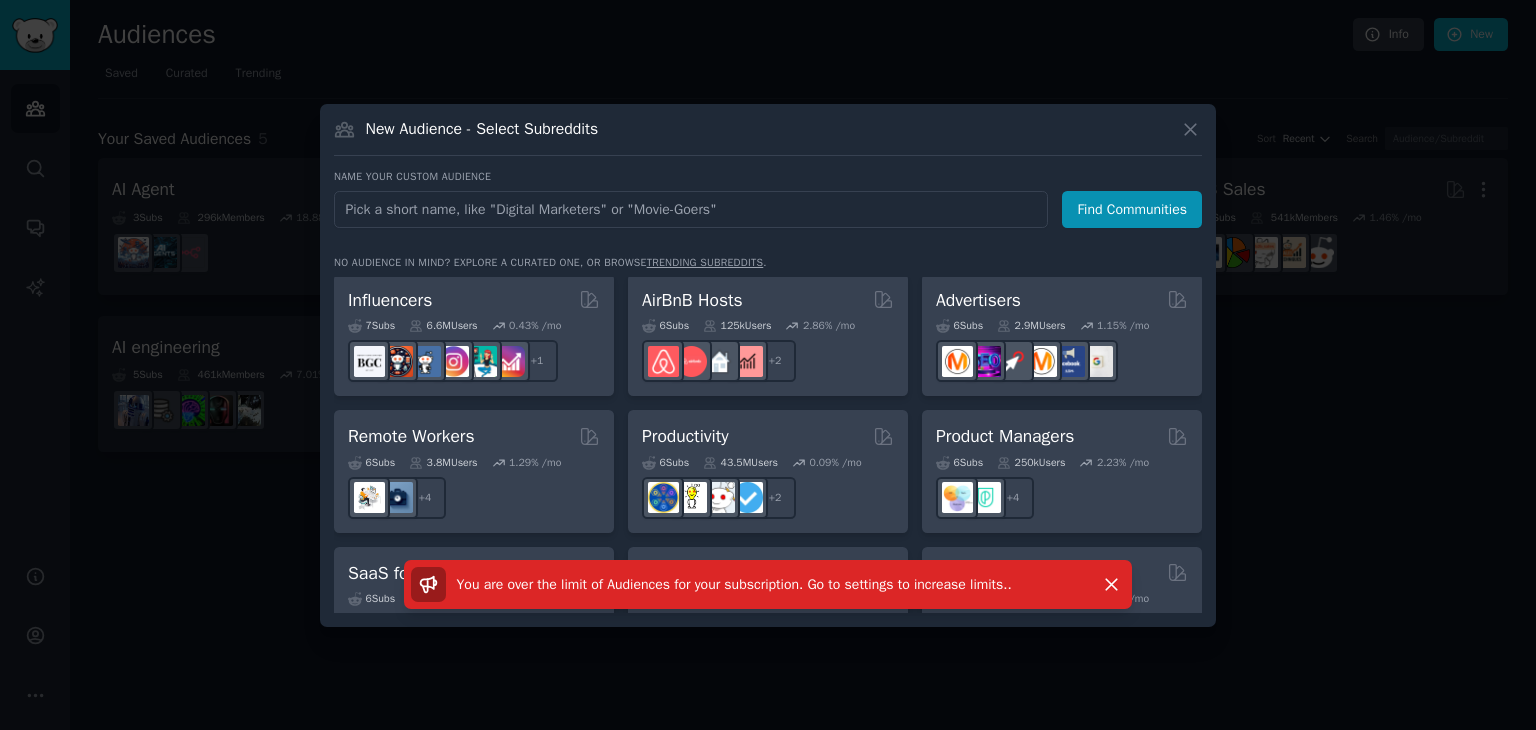click at bounding box center [768, 365] 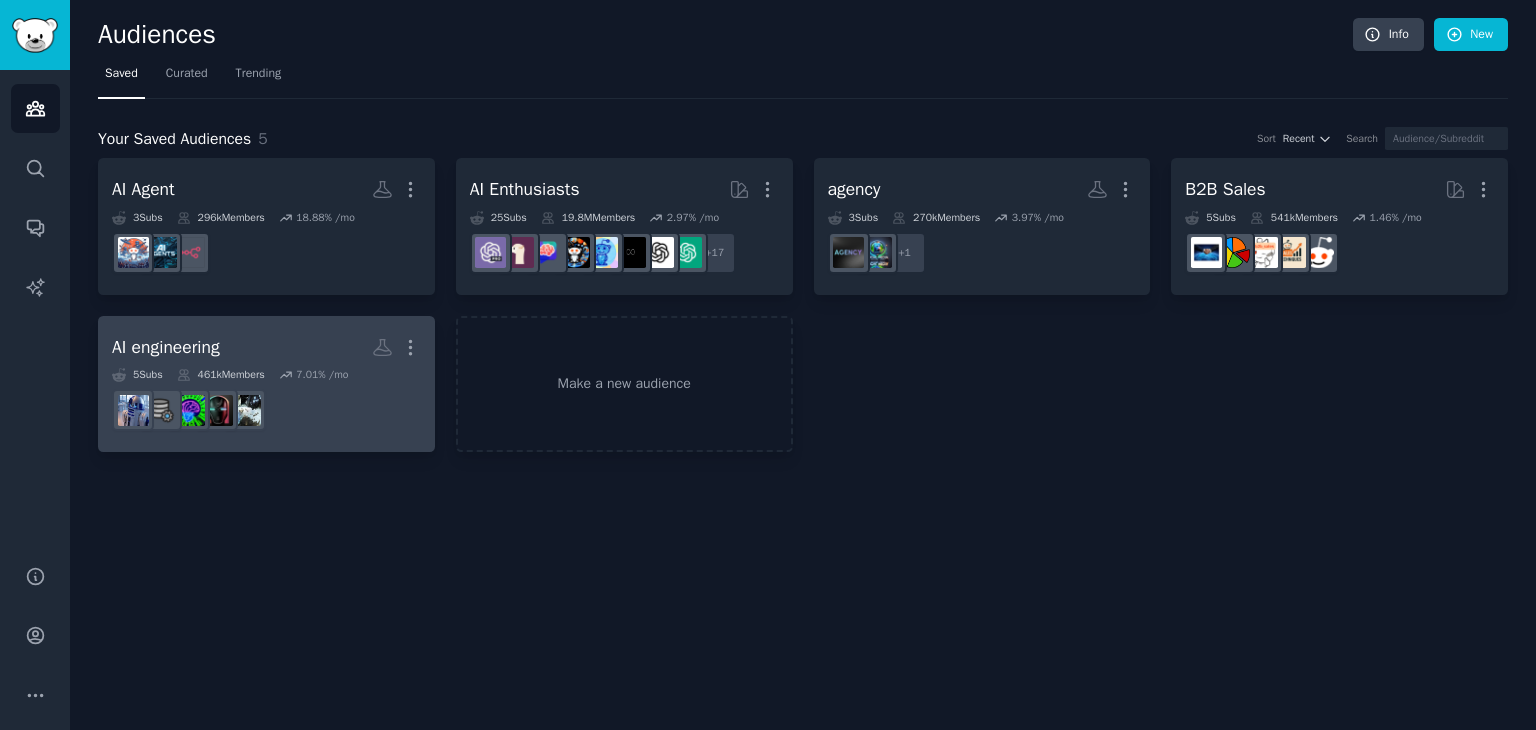 click at bounding box center [266, 410] 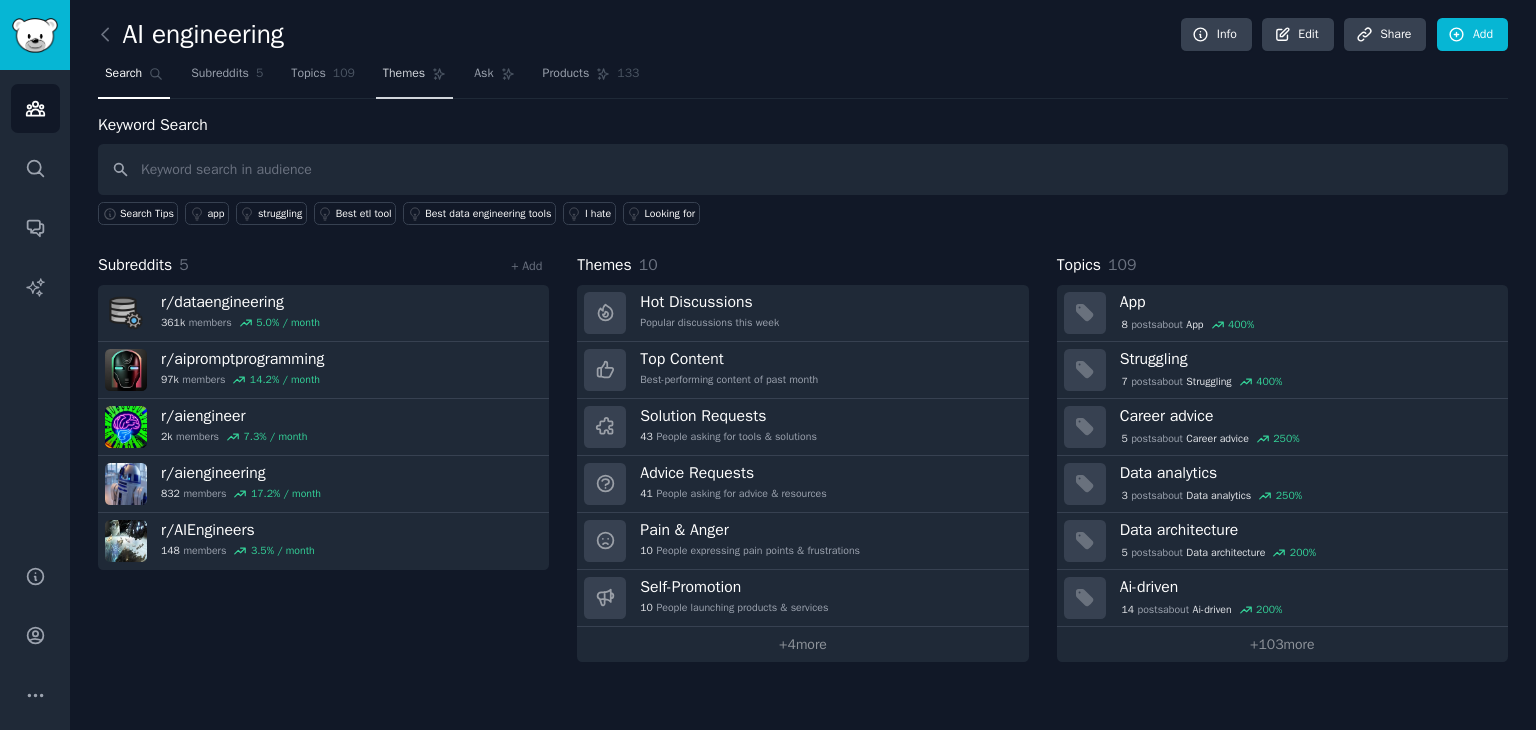 click on "Themes" at bounding box center [404, 74] 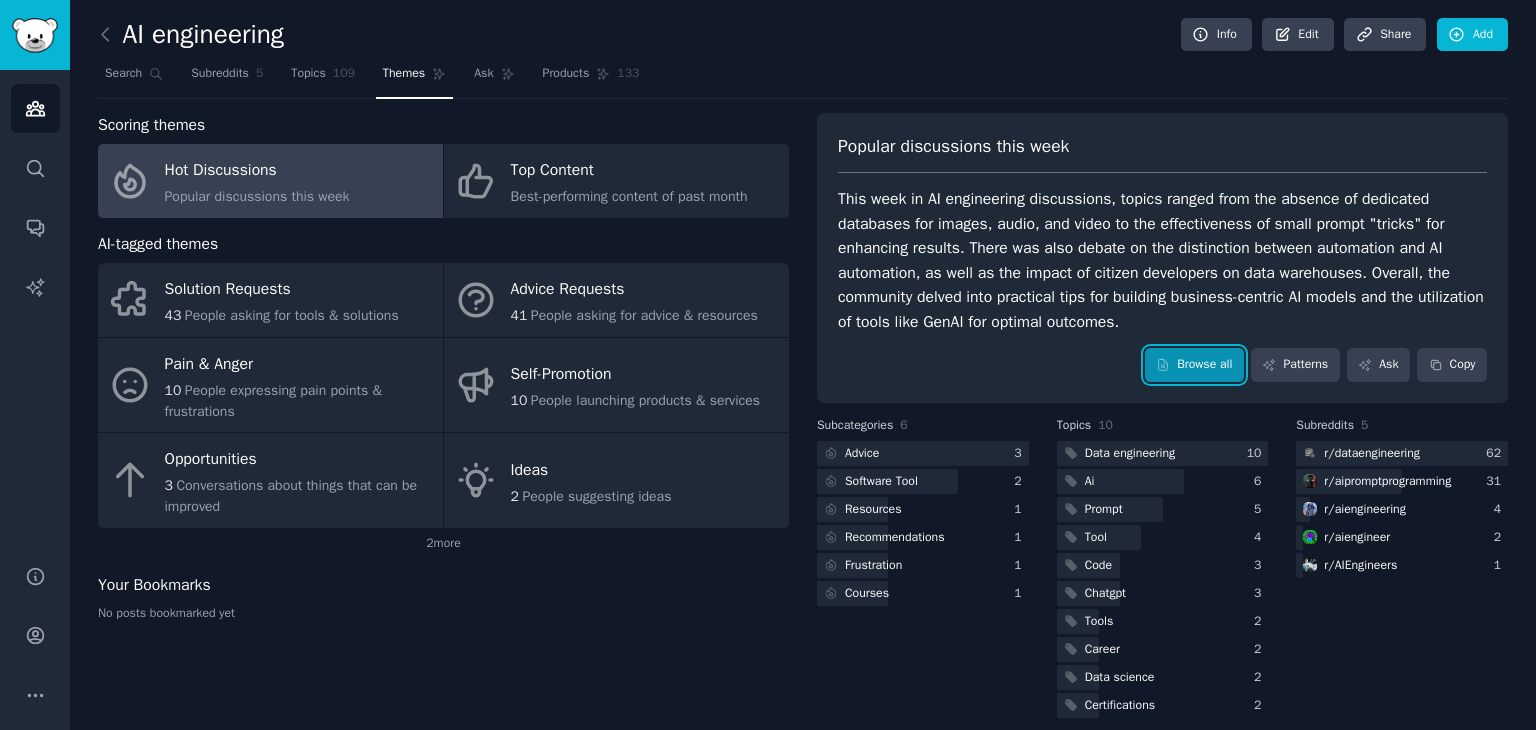 click 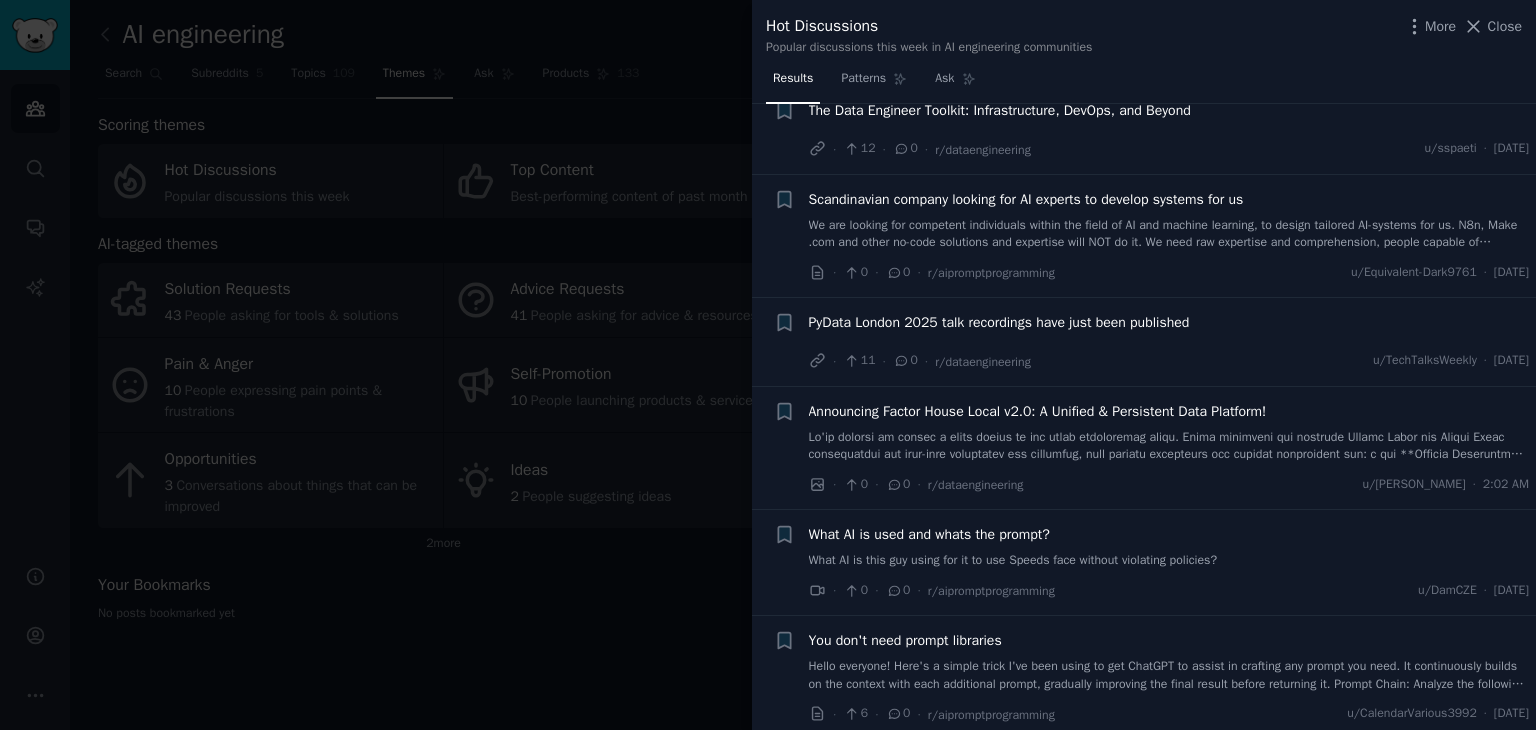 scroll, scrollTop: 10280, scrollLeft: 0, axis: vertical 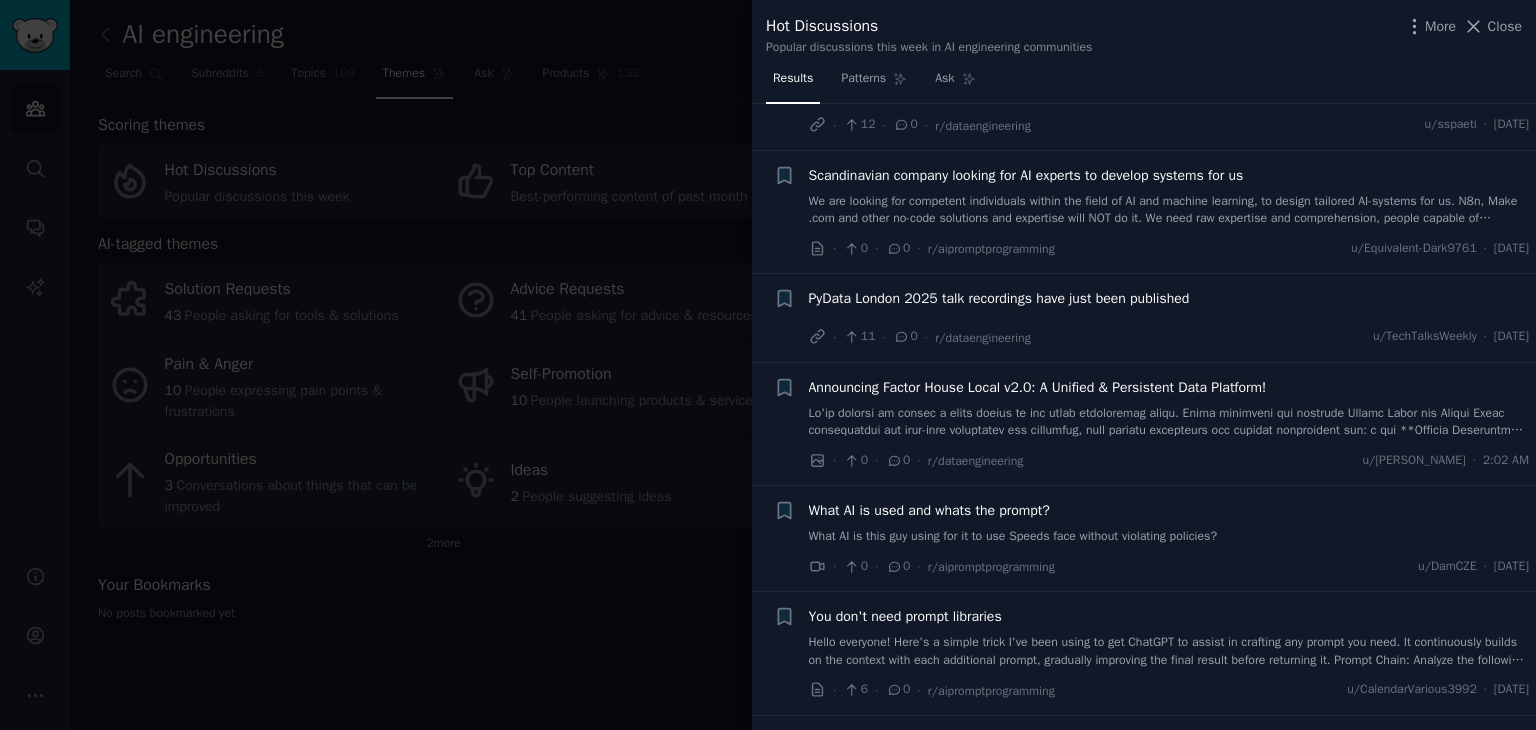 click at bounding box center (768, 365) 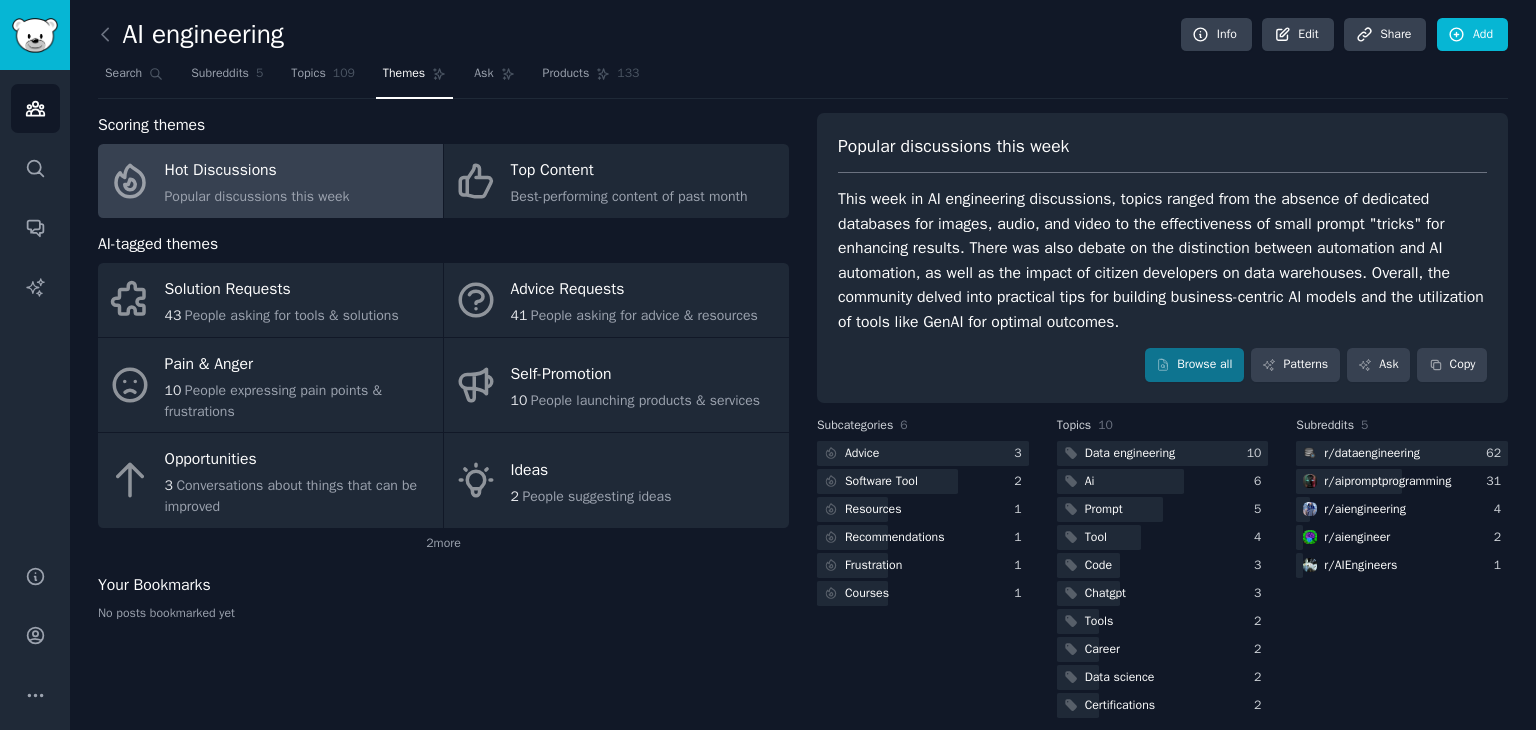 click on "AI engineering" at bounding box center (191, 35) 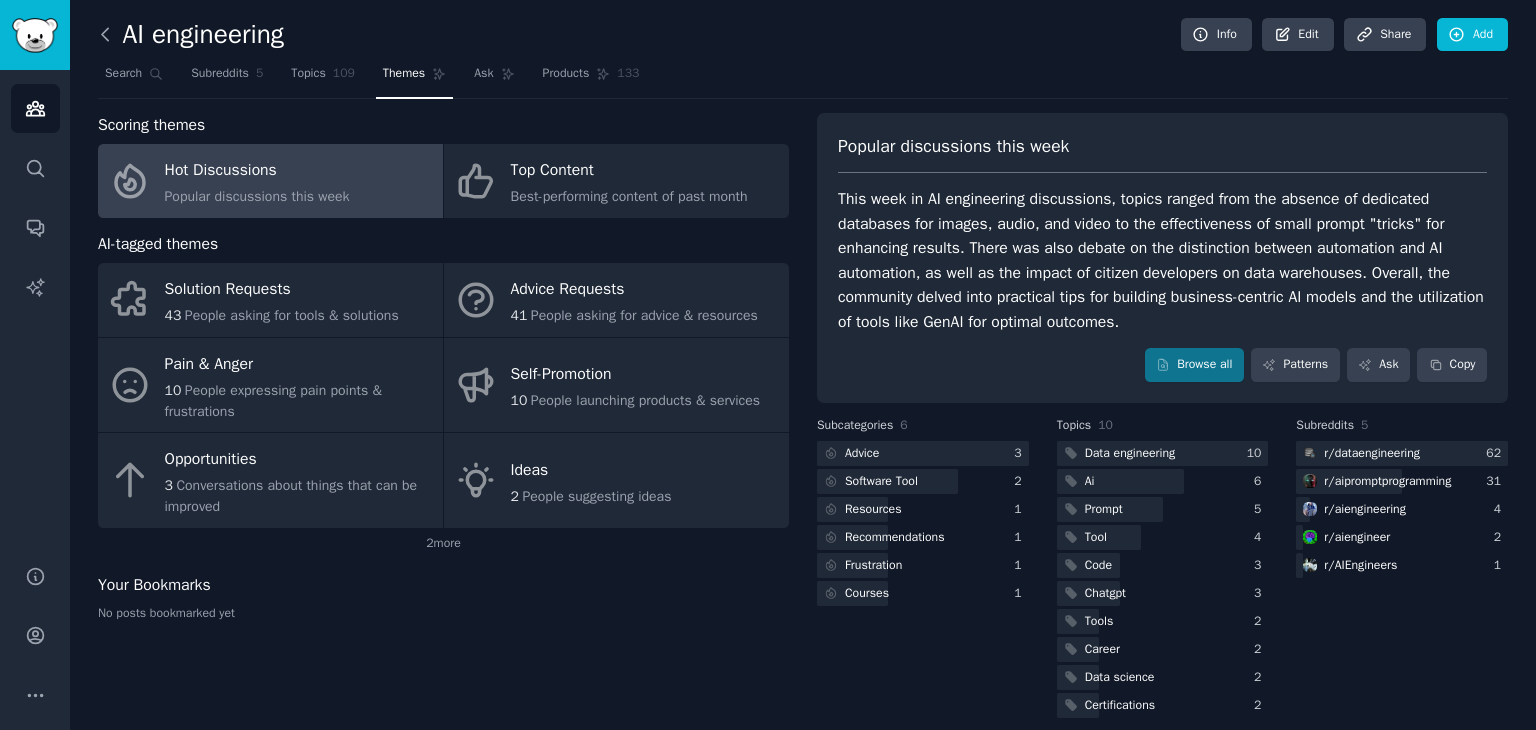 click 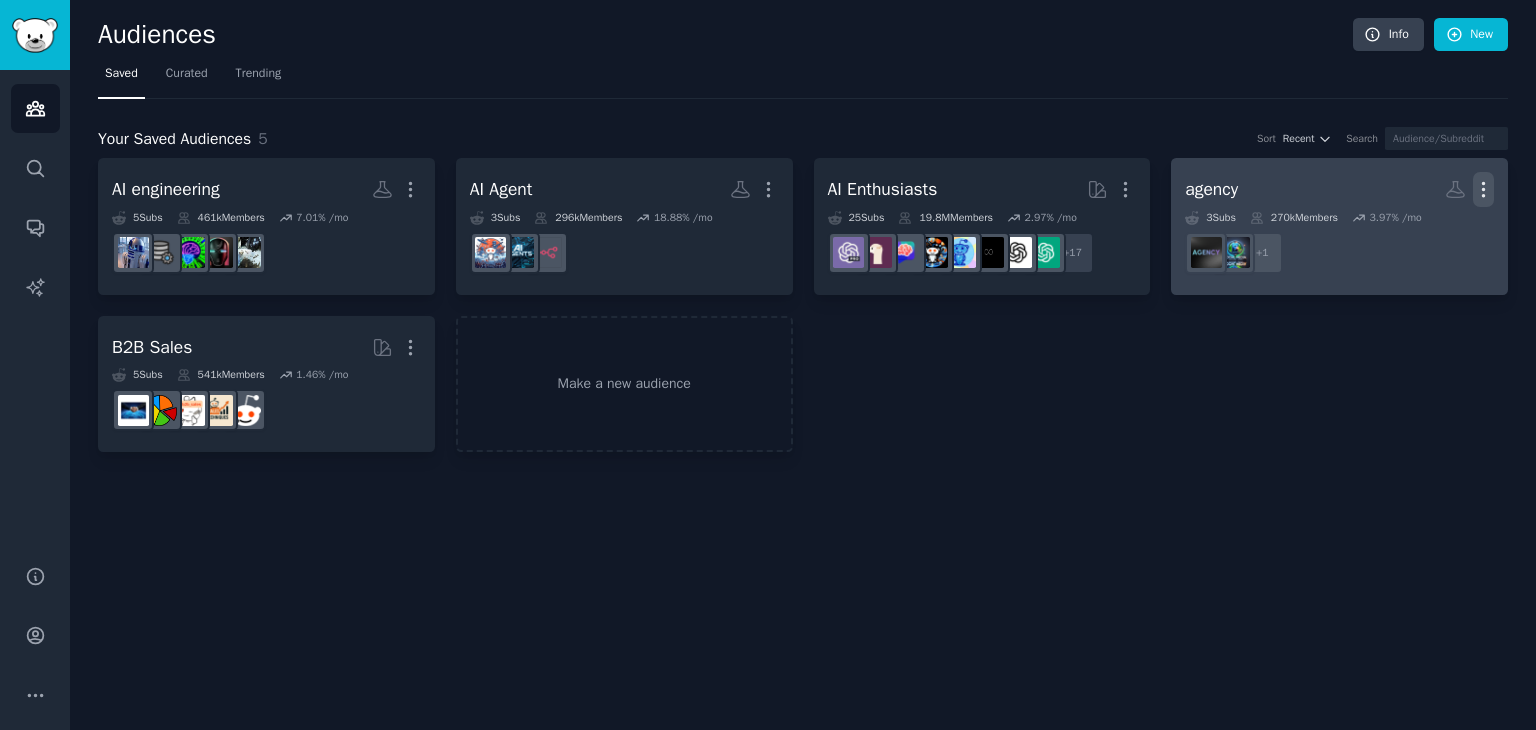 click 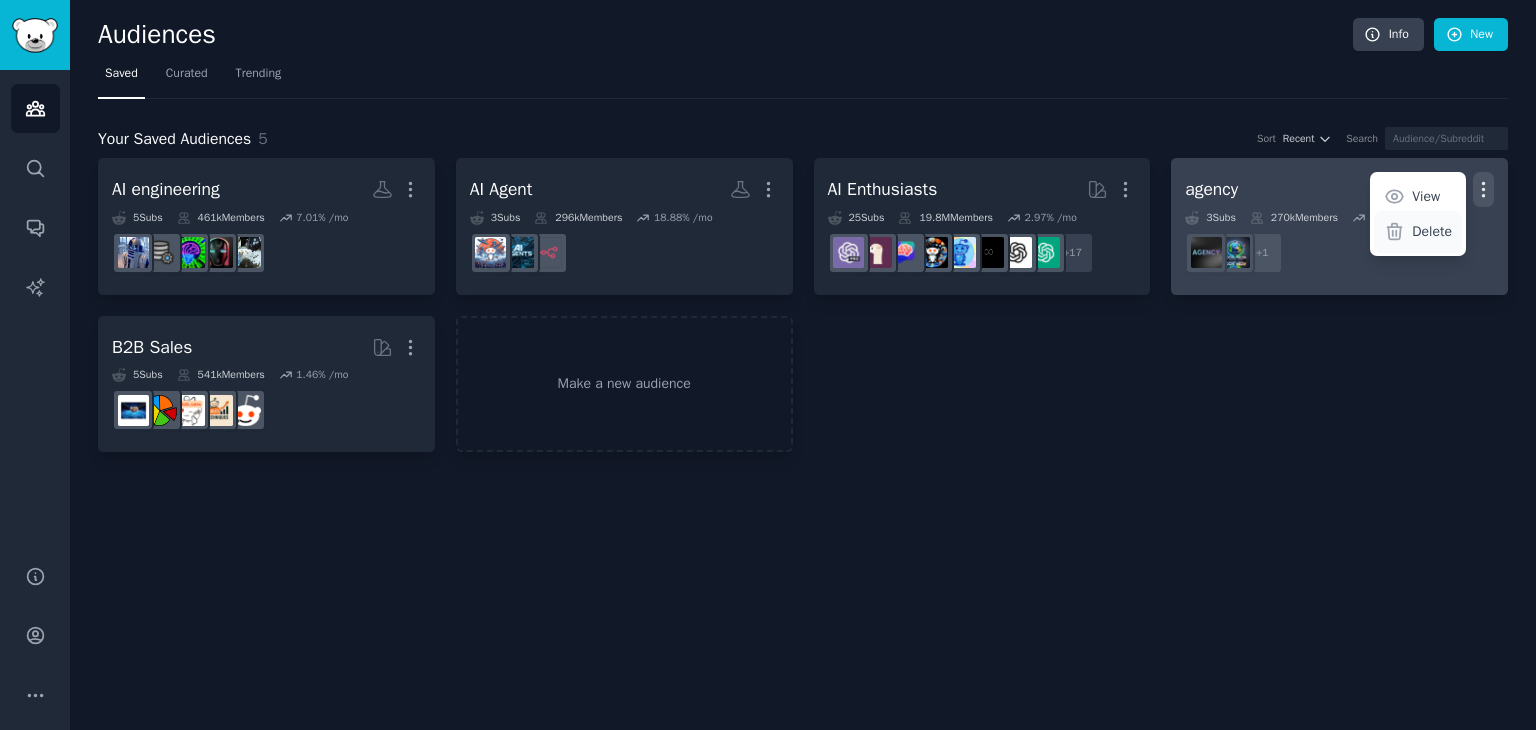 click 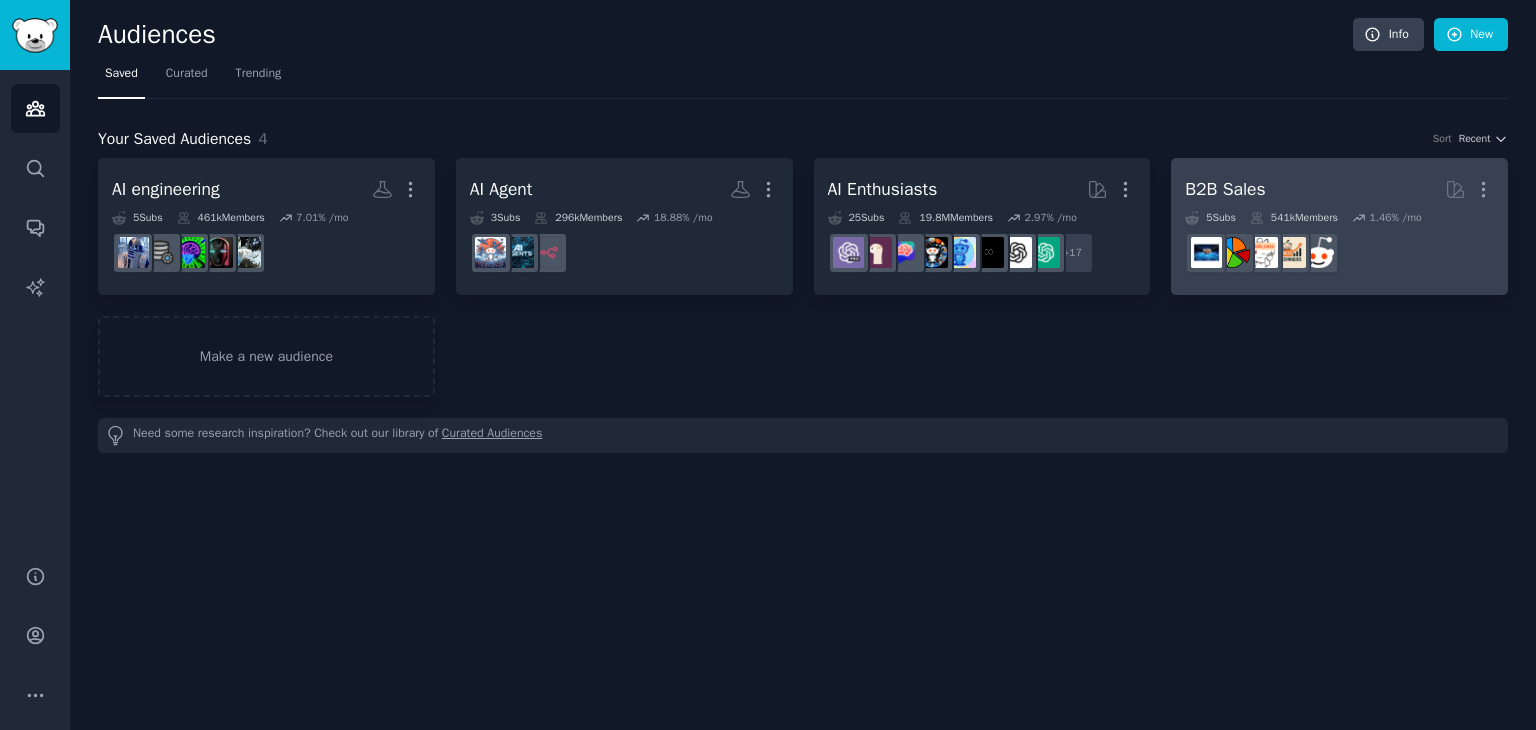 click at bounding box center (1339, 253) 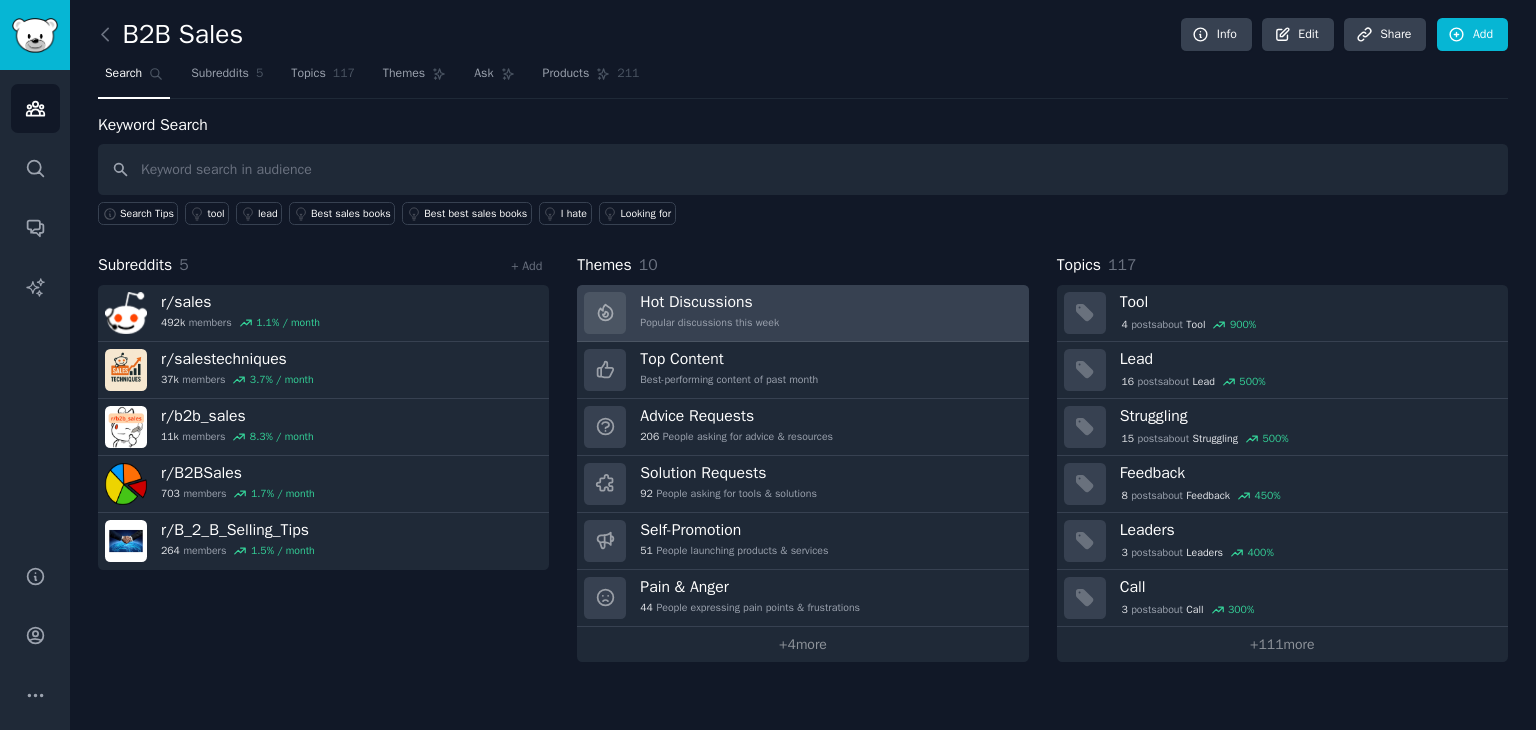 click on "Hot Discussions Popular discussions this week" at bounding box center [709, 313] 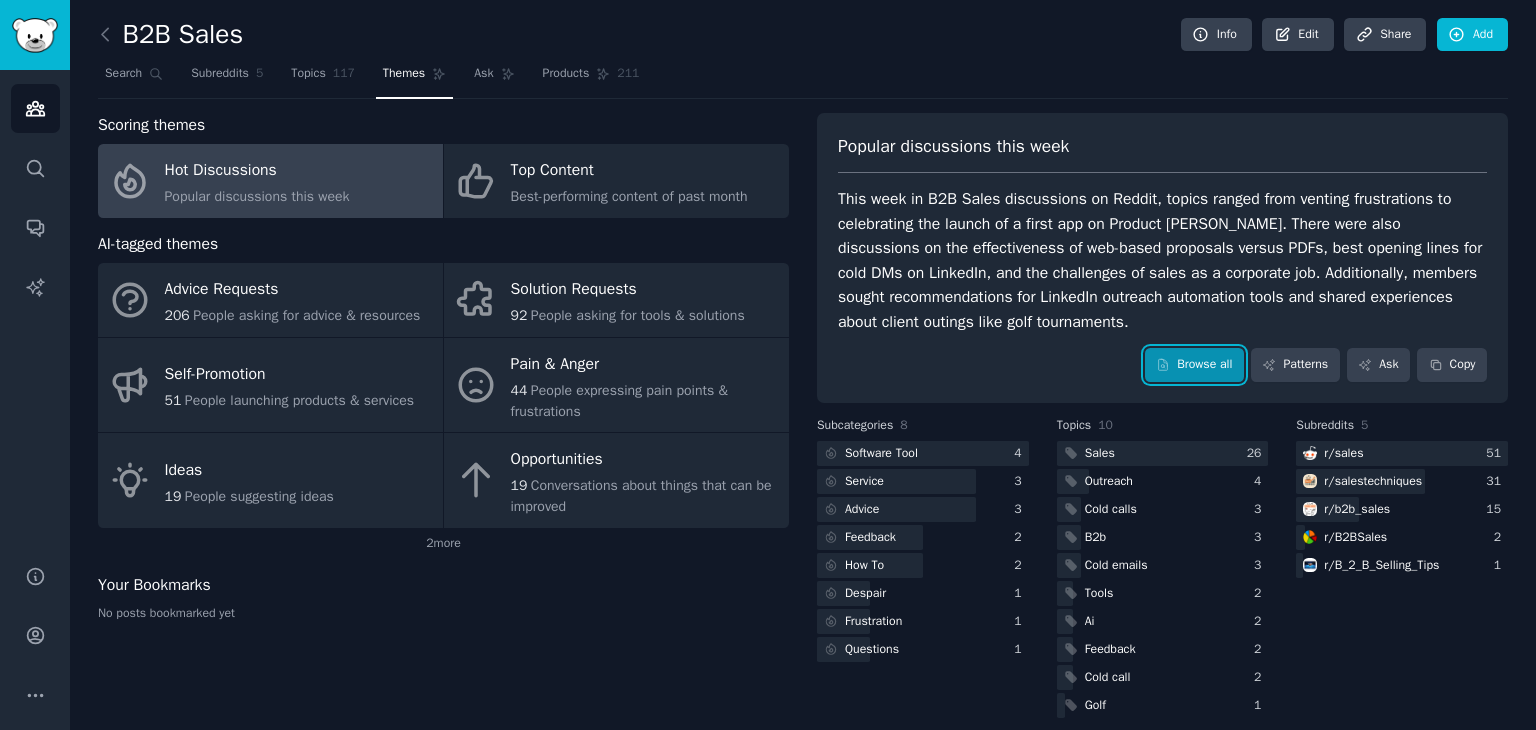 click on "Browse all" at bounding box center (1194, 365) 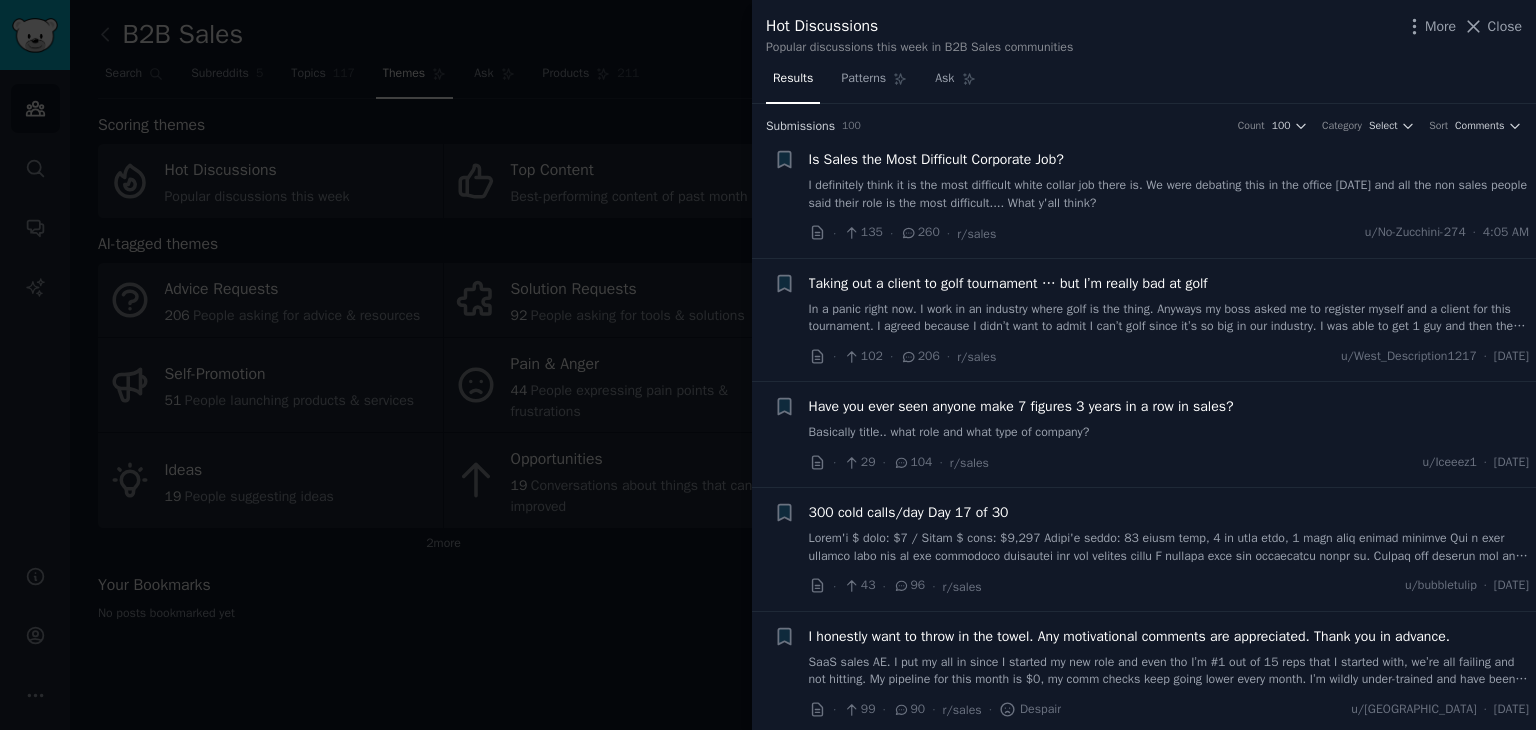 click at bounding box center [768, 365] 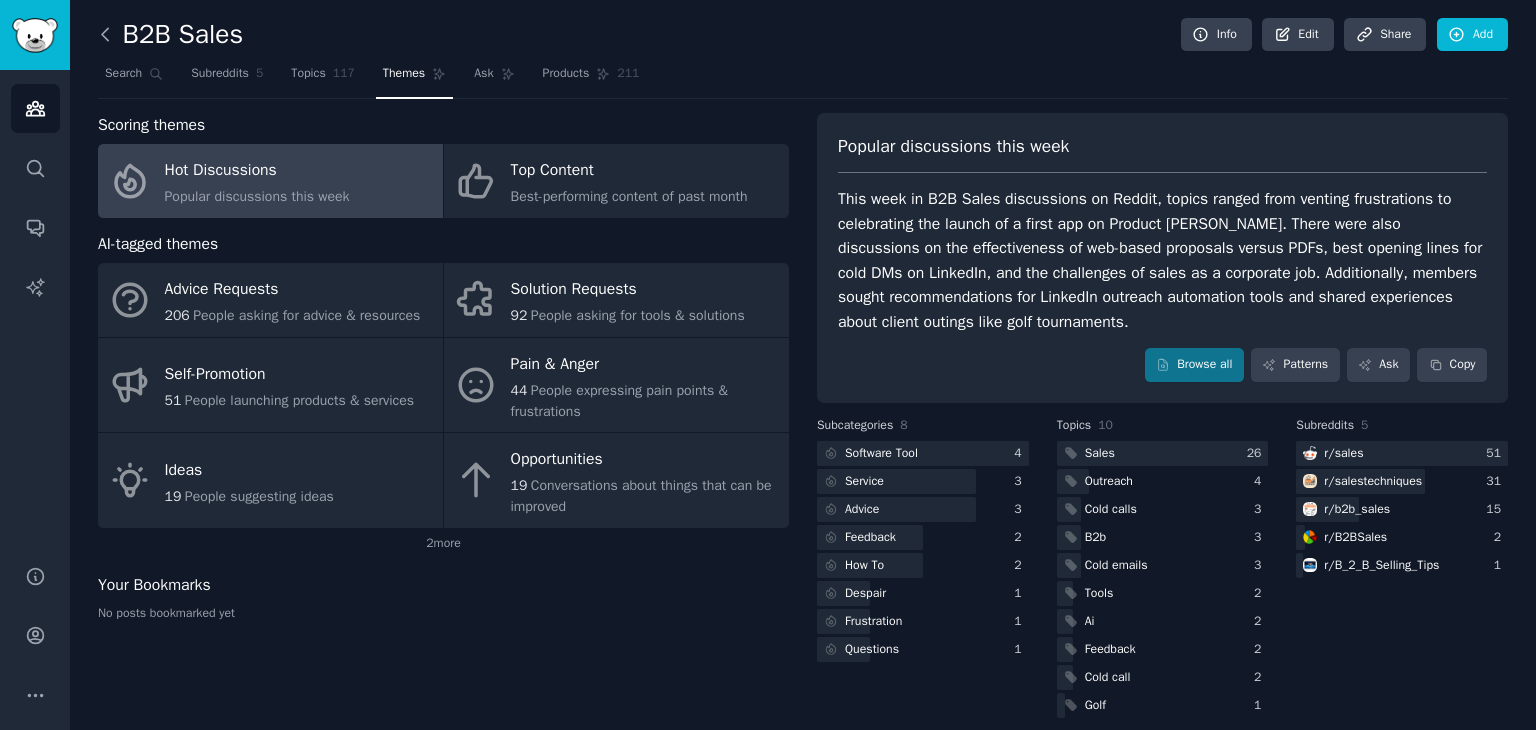 click 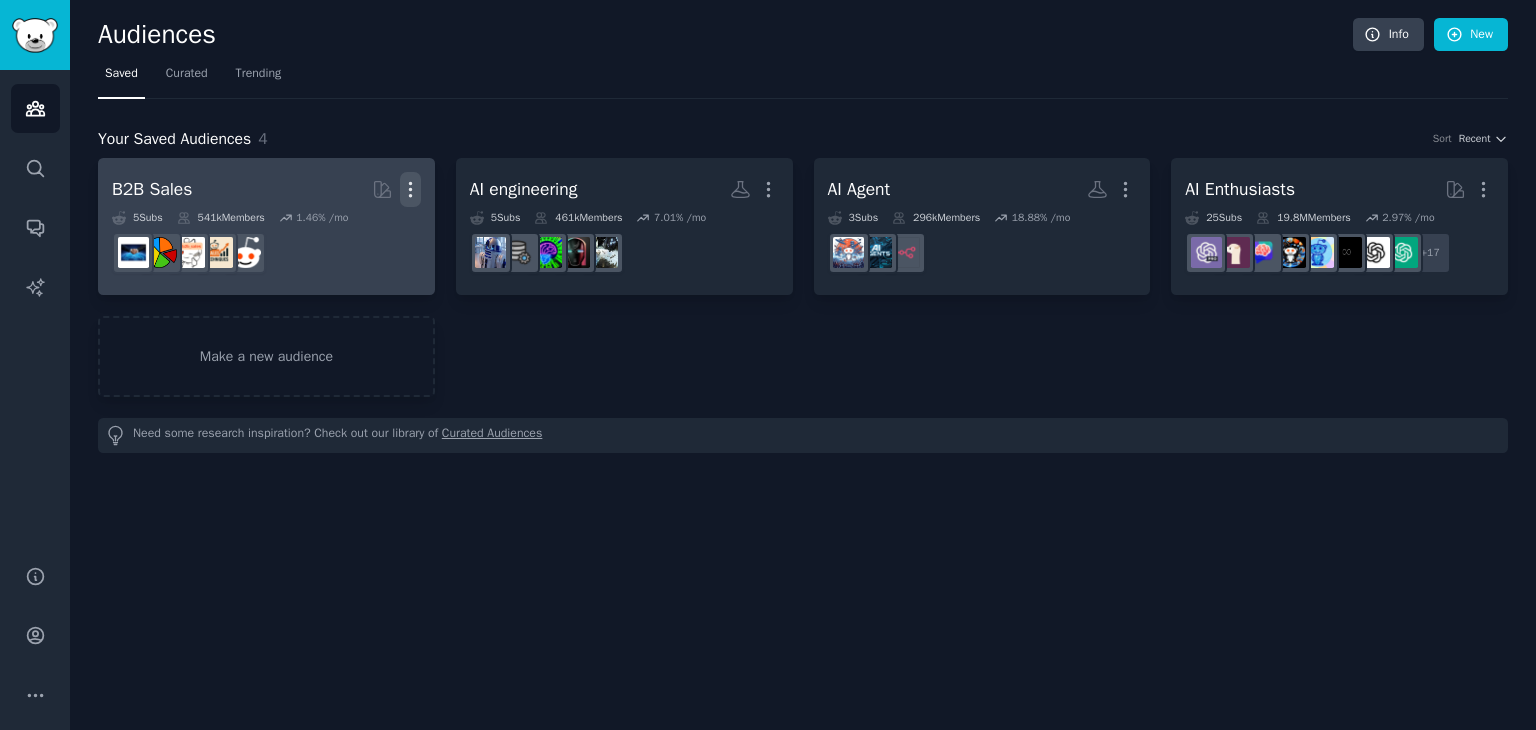 click 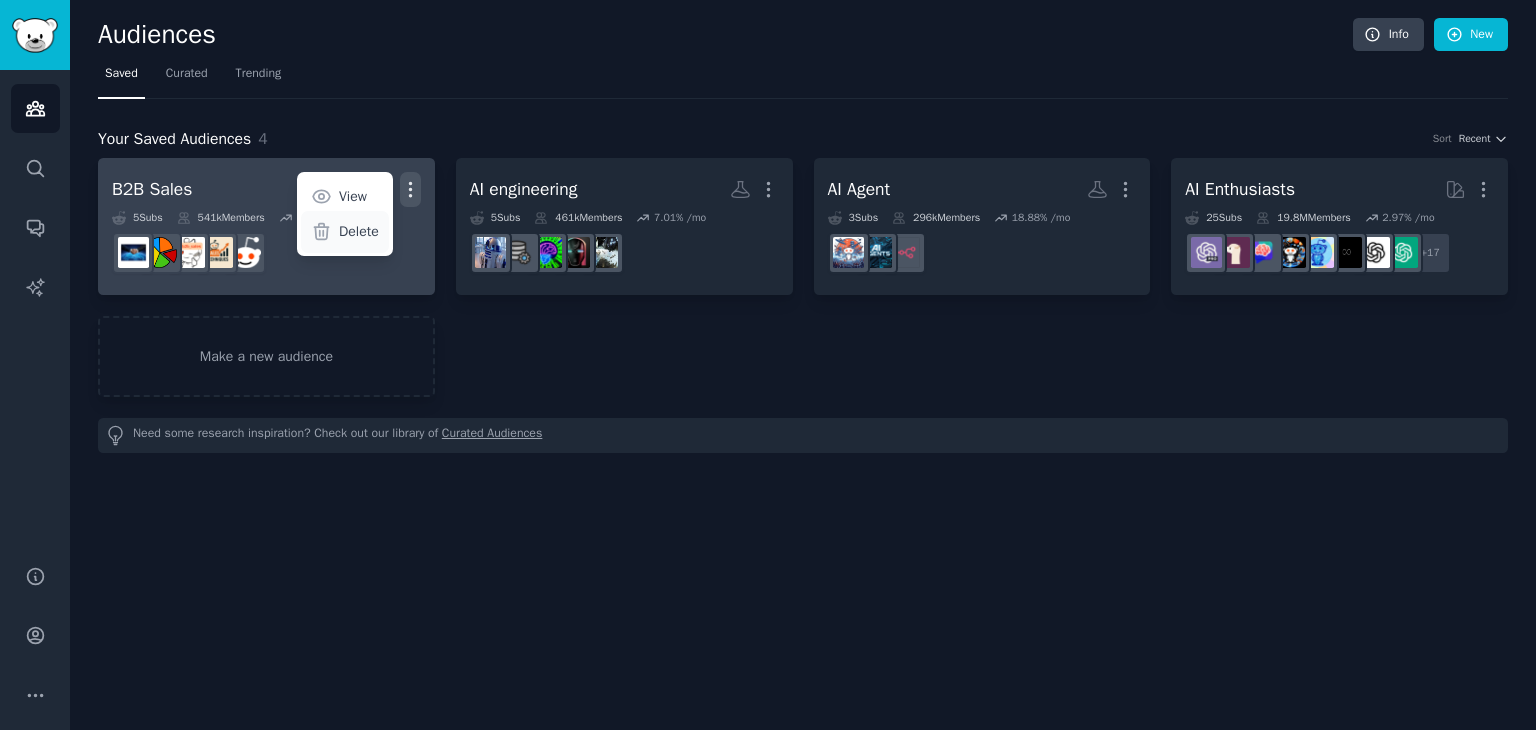 click on "Delete" at bounding box center (345, 232) 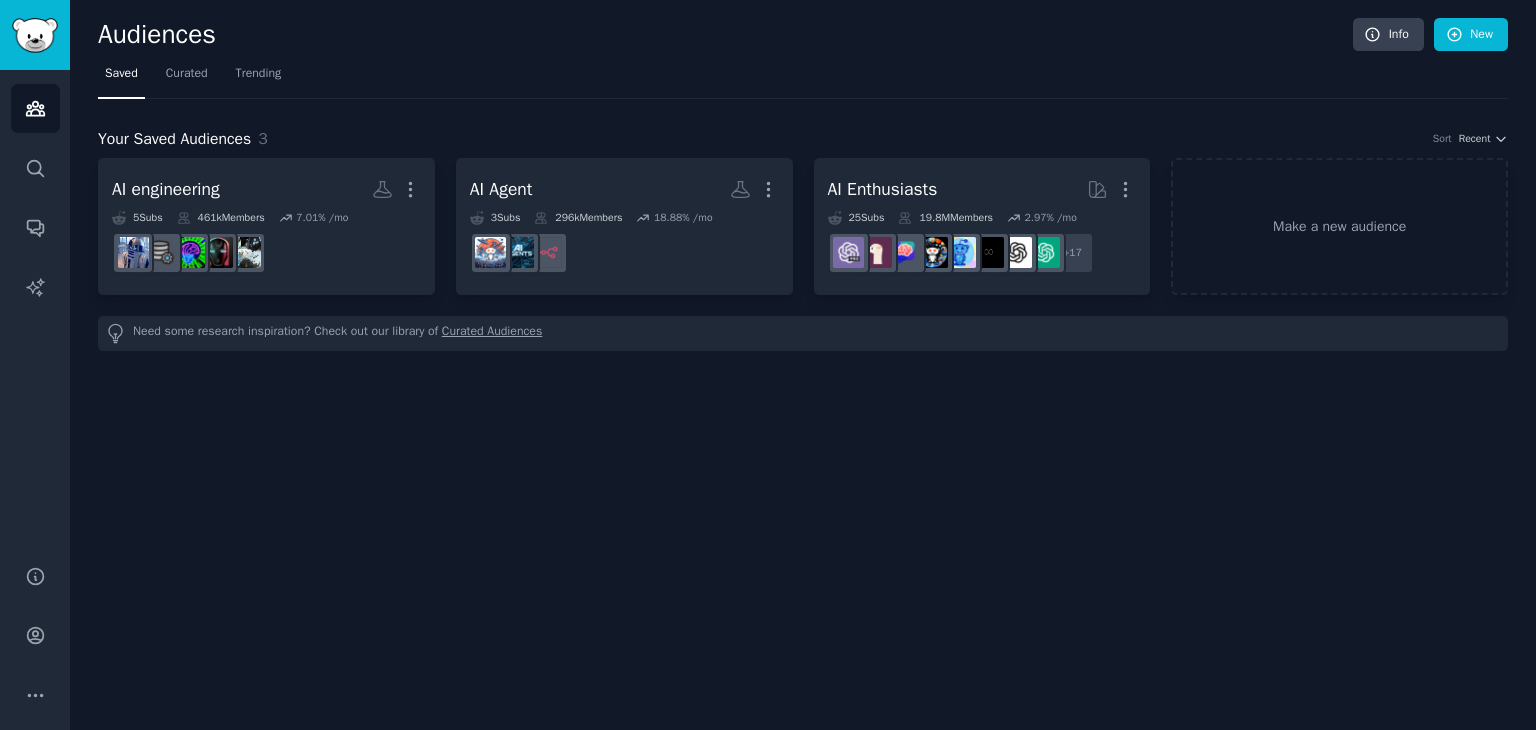 click on "Audiences Info New Saved Curated Trending Your Saved Audiences 3 Sort Recent AI engineering More 5  Sub s 461k  Members 7.01 % /mo r/aiengineer AI Agent More 3  Sub s 296k  Members 18.88 % /mo r/n8n AI Enthusiasts More 25  Sub s 19.8M  Members 2.97 % /mo + 17 Make a new audience Need some research inspiration? Check out our library of  Curated Audiences" 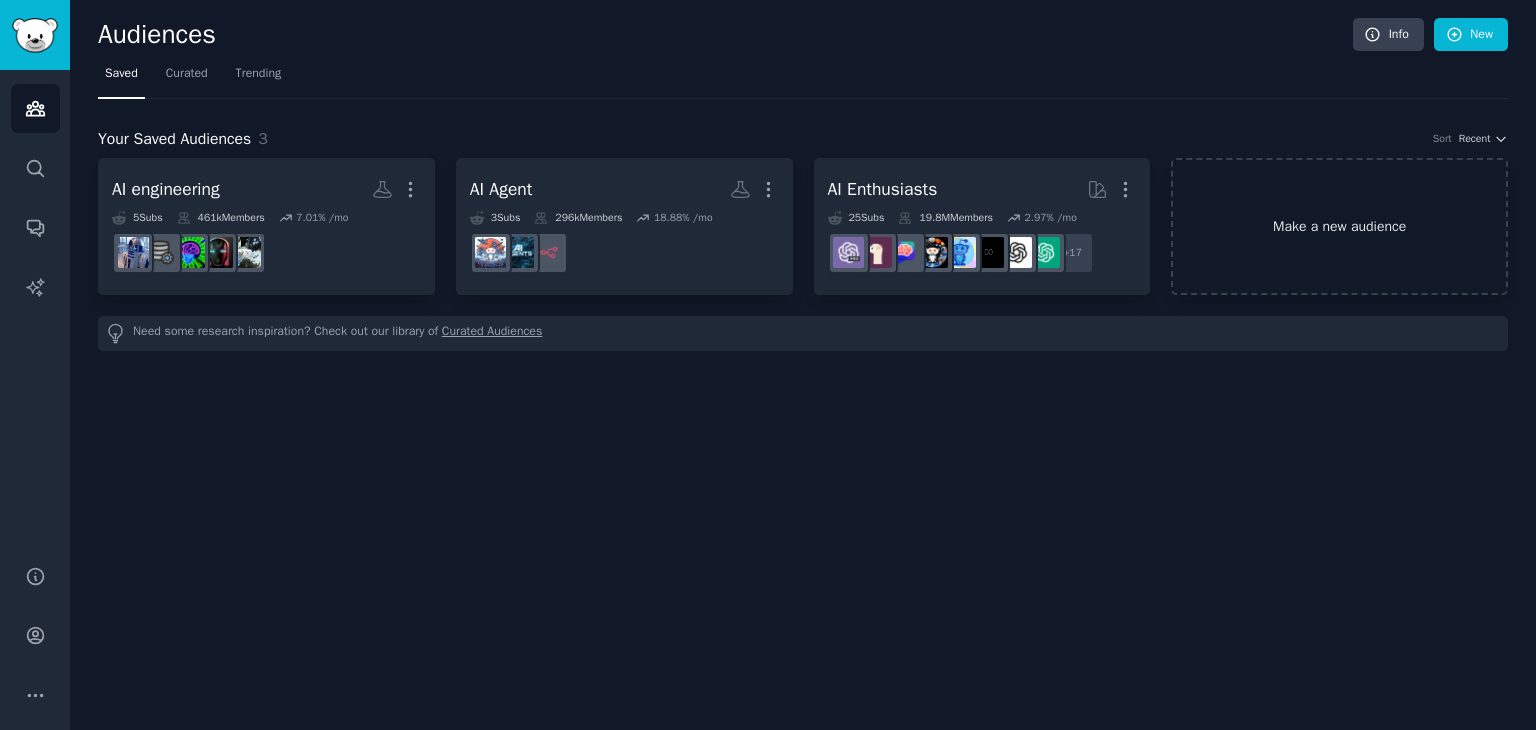 click on "Make a new audience" at bounding box center [1339, 226] 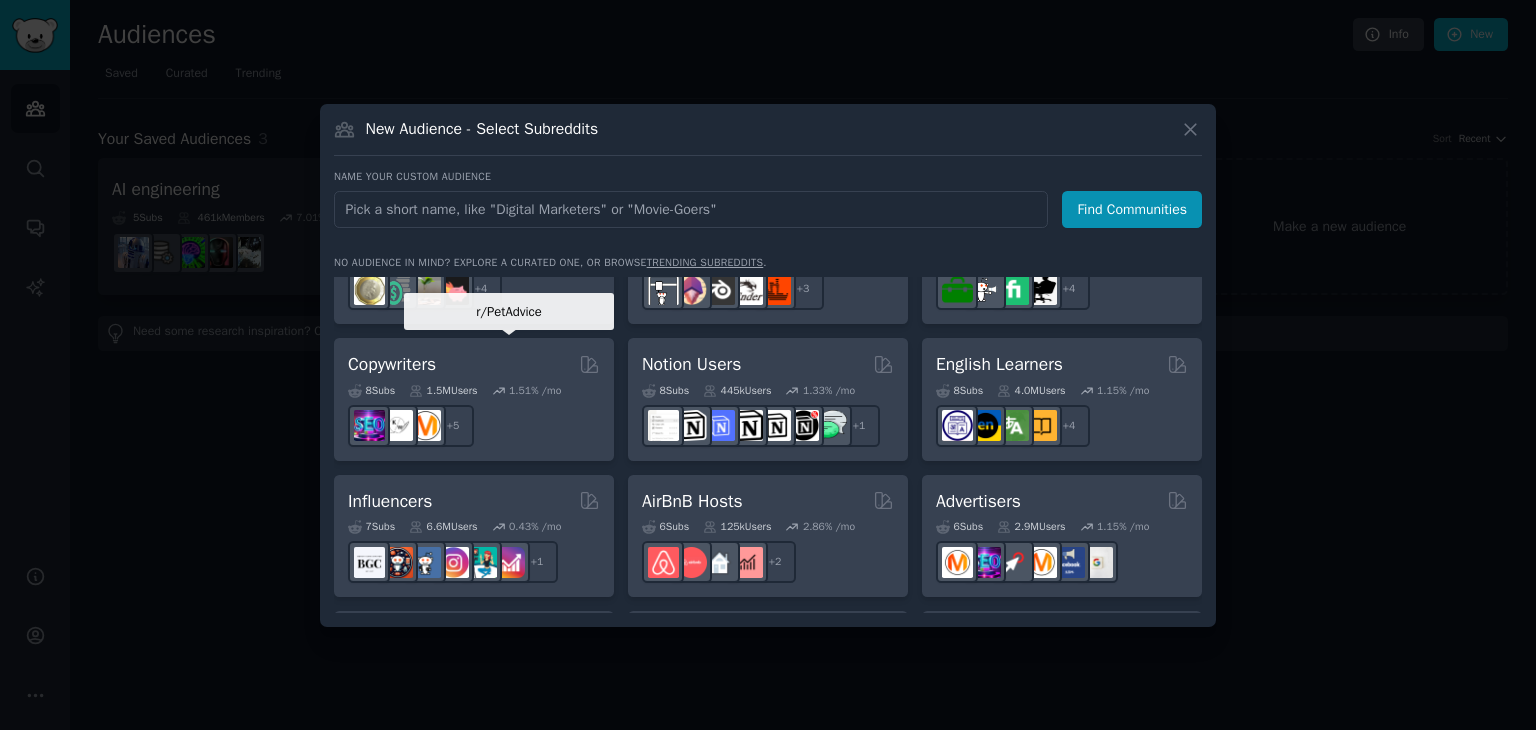 scroll, scrollTop: 1560, scrollLeft: 0, axis: vertical 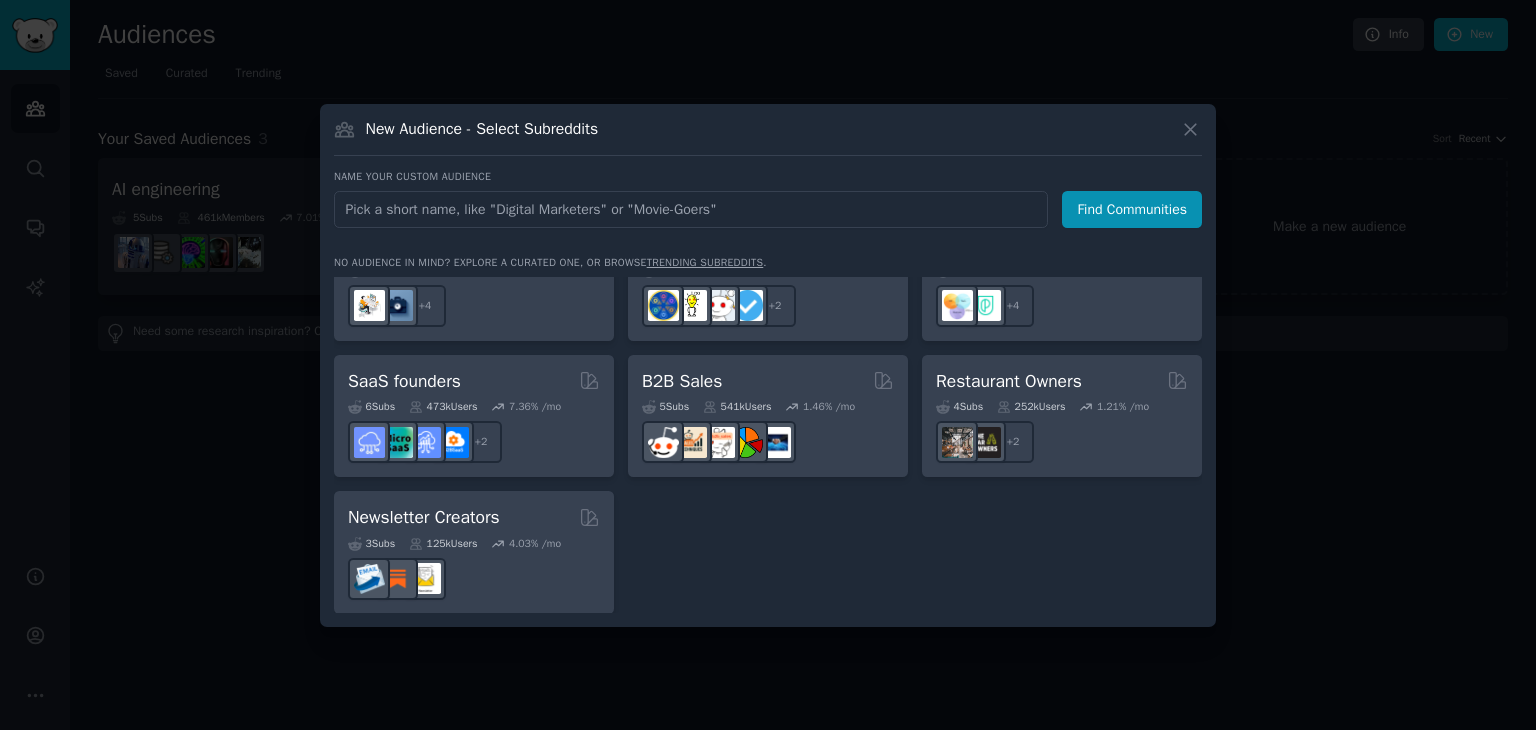 click on "Pet Lovers 31  Sub s 24.0M  Users 0.85 % /mo r/PetAdvice + 24 Software Developers 26  Sub s 29.8M  Users 0.44 % /mo + 19 AI Enthusiasts 25  Sub s 19.8M  Users 2.97 % /mo + 18 DevOps 21  Sub s 1.6M  Users 1.69 % /mo r/aws_cdk + 14 Crypto 19  Sub s 19.0M  Users 0.23 % /mo + 12 Marketers 18  Sub s 6.4M  Users 1.22 % /mo + 11 Startup Founders 16  Sub s 13.5M  Users 1.30 % /mo r/indiehackers + 9 Generative AI 16  Sub s 19.9M  Users 1.75 % /mo + 9 AI Developers 15  Sub s 3.8M  Users 2.49 % /mo + 8 Stock Investors 15  Sub s 28.3M  Users 0.53 % /mo r/swingtrading + 8 Video Editors 15  Sub s 2.3M  Users 1.53 % /mo + 8 Designers 13  Sub s 9.7M  Users 0.28 % /mo + 6 Data Scientists 13  Sub s 7.6M  Users 0.62 % /mo + 6 Fitness Enthusiasts 12  Sub s 31.1M  Users 0.24 % /mo + 5 Gardeners 11  Sub s 13.5M  Users 2.03 % /mo + 4 Photographers 11  Sub s 10.7M  Users 0.52 % /mo + 4 Gaming 11  Sub s 52.8M  Users 0.38 % /mo + 4 NFT Collectors 10  Sub s 3.4M  Users -0.02 % /mo + 3 Ecommerce 10  Sub s 1.8M  Users 1.43 % /mo + 3 SEOs" at bounding box center [768, -335] 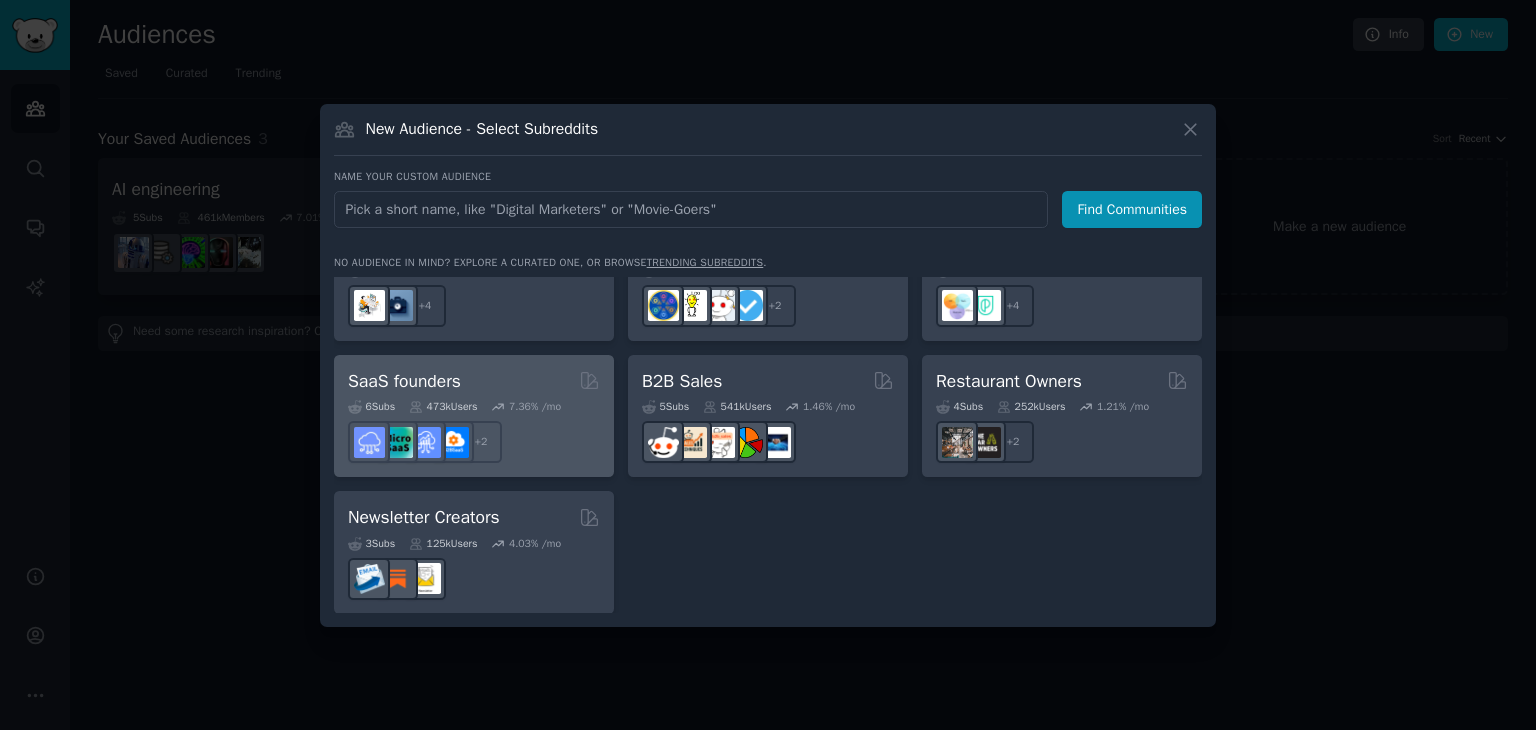 click on "+ 2" at bounding box center [474, 442] 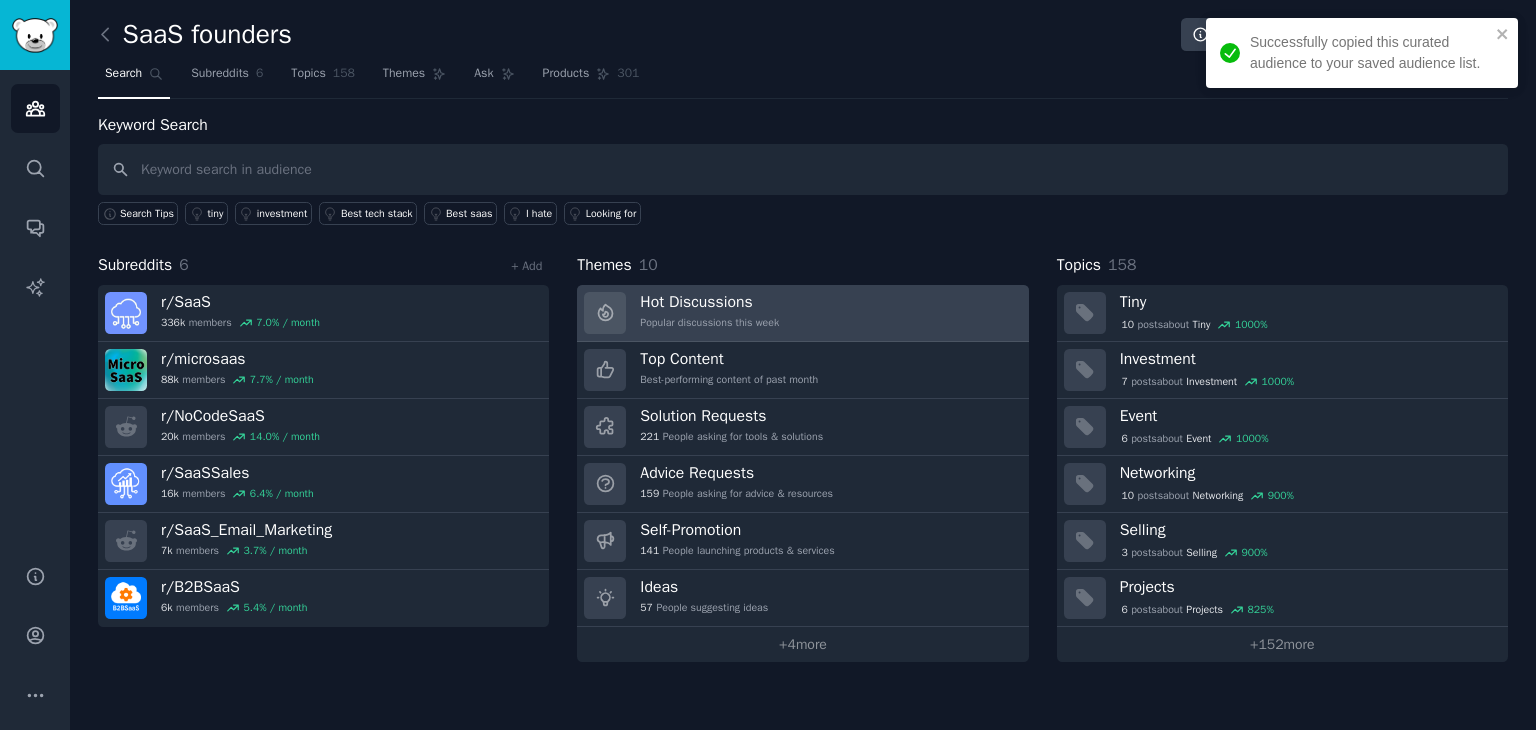 click on "Hot Discussions" at bounding box center [709, 302] 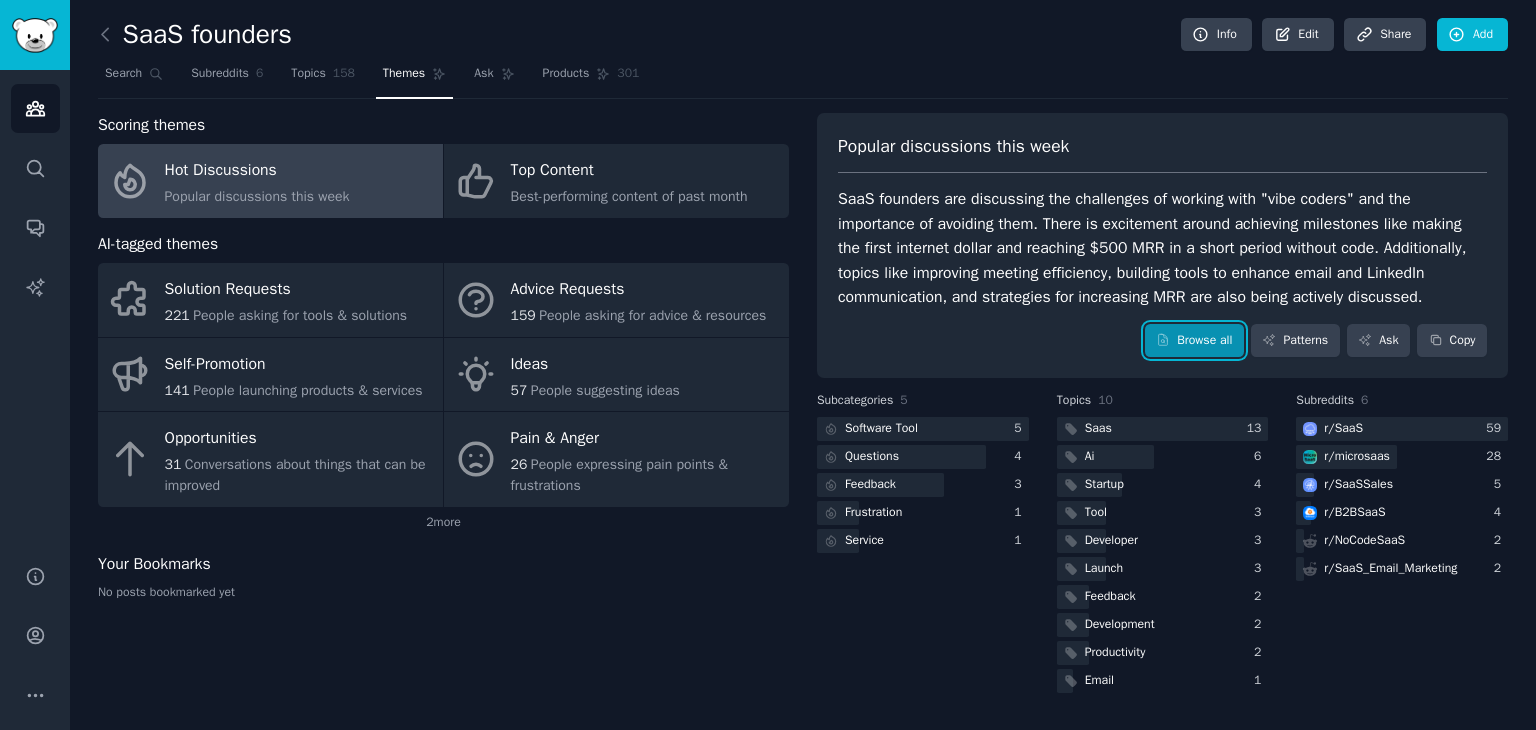 click on "Browse all" at bounding box center (1194, 341) 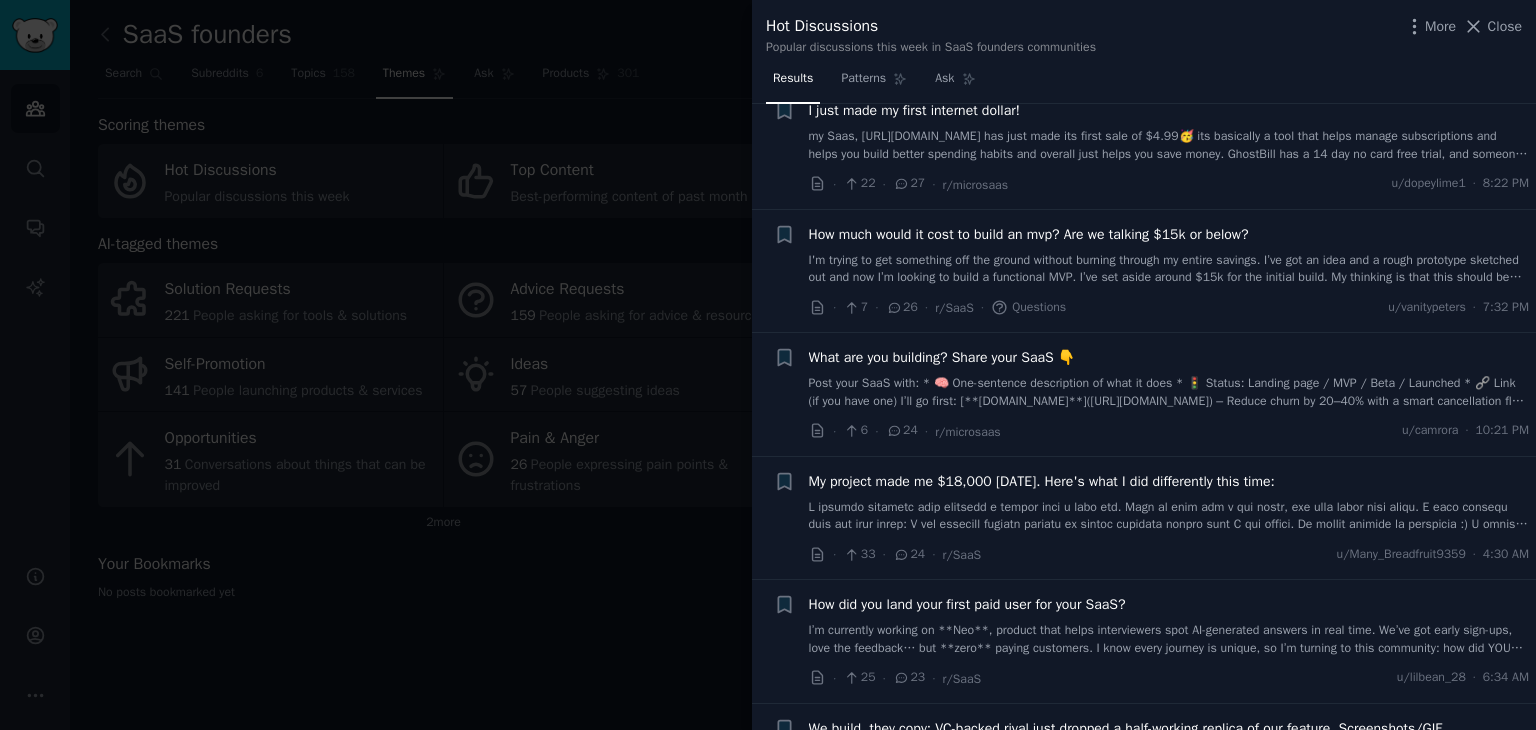 scroll, scrollTop: 1468, scrollLeft: 0, axis: vertical 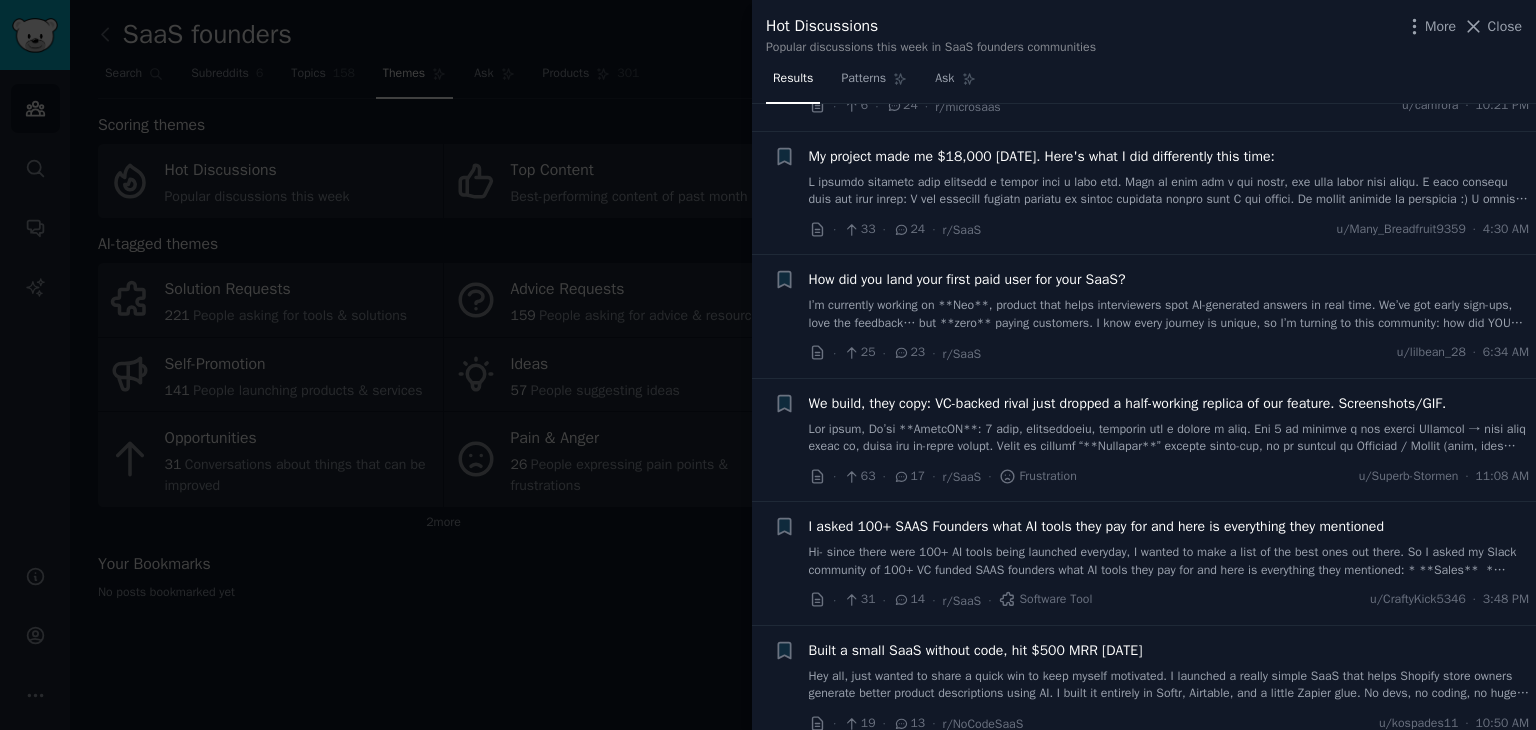 click at bounding box center (768, 365) 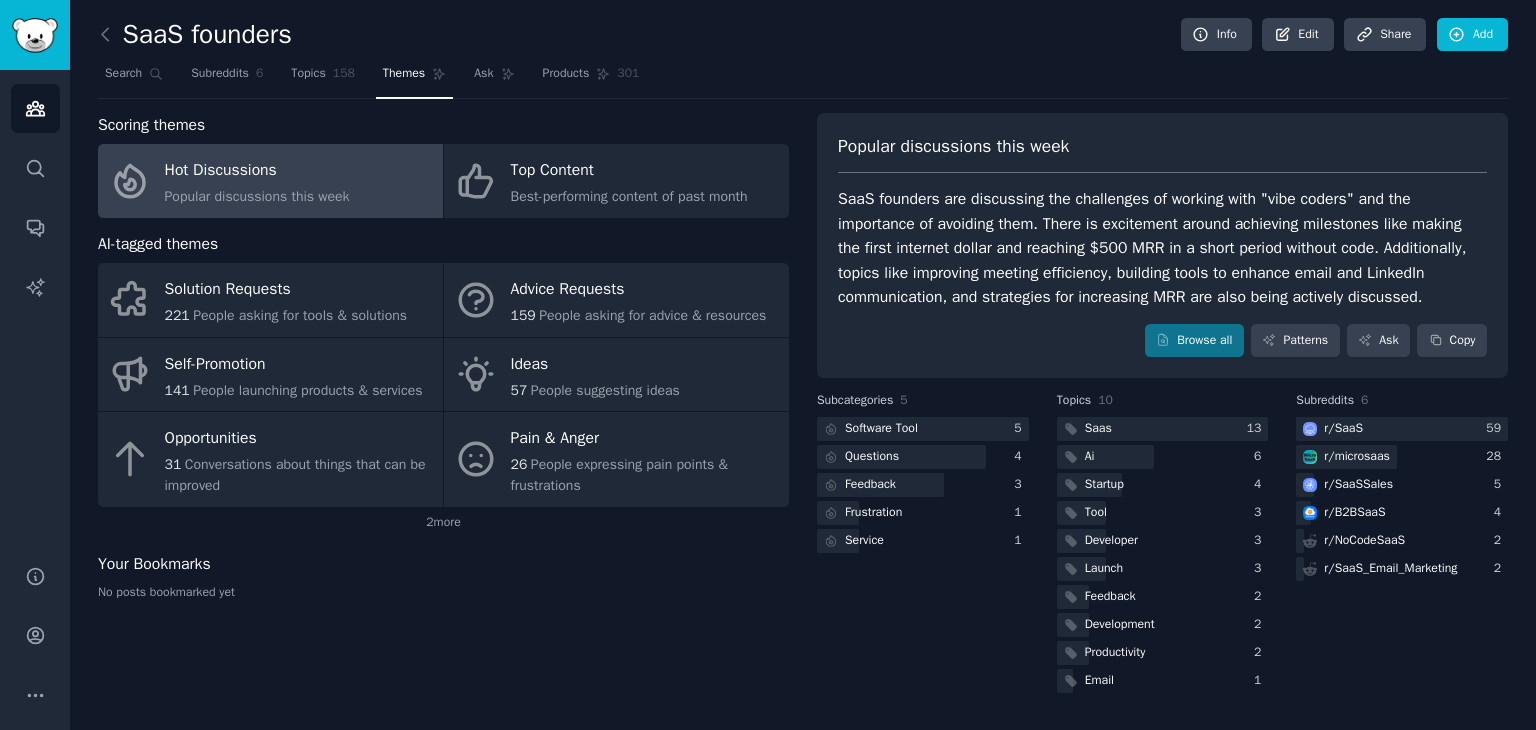 click on "SaaS founders Info Edit Share Add Search Subreddits 6 Topics 158 Themes Ask Products 301 Scoring themes Hot Discussions Popular discussions this week Top Content Best-performing content of past month AI-tagged themes Solution Requests 221 People asking for tools & solutions Advice Requests 159 People asking for advice & resources Self-Promotion 141 People launching products & services Ideas 57 People suggesting ideas Opportunities 31 Conversations about things that can be improved Pain & Anger 26 People expressing pain points & frustrations 2  more Your Bookmarks No posts bookmarked yet Popular discussions this week Browse all Patterns Ask Copy Subcategories 5   Software Tool 5   Questions 4   Feedback 3   Frustration 1   Service 1 Topics 10   Saas 13   Ai 6   Startup 4   Tool 3   Developer 3   Launch 3   Feedback 2   Development 2   Productivity 2   Email 1 Subreddits 6  r/ SaaS 59  r/ microsaas 28  r/ SaaSSales 5  r/ B2BSaaS 4  r/ NoCodeSaaS 2  r/ SaaS_Email_Marketing 2" 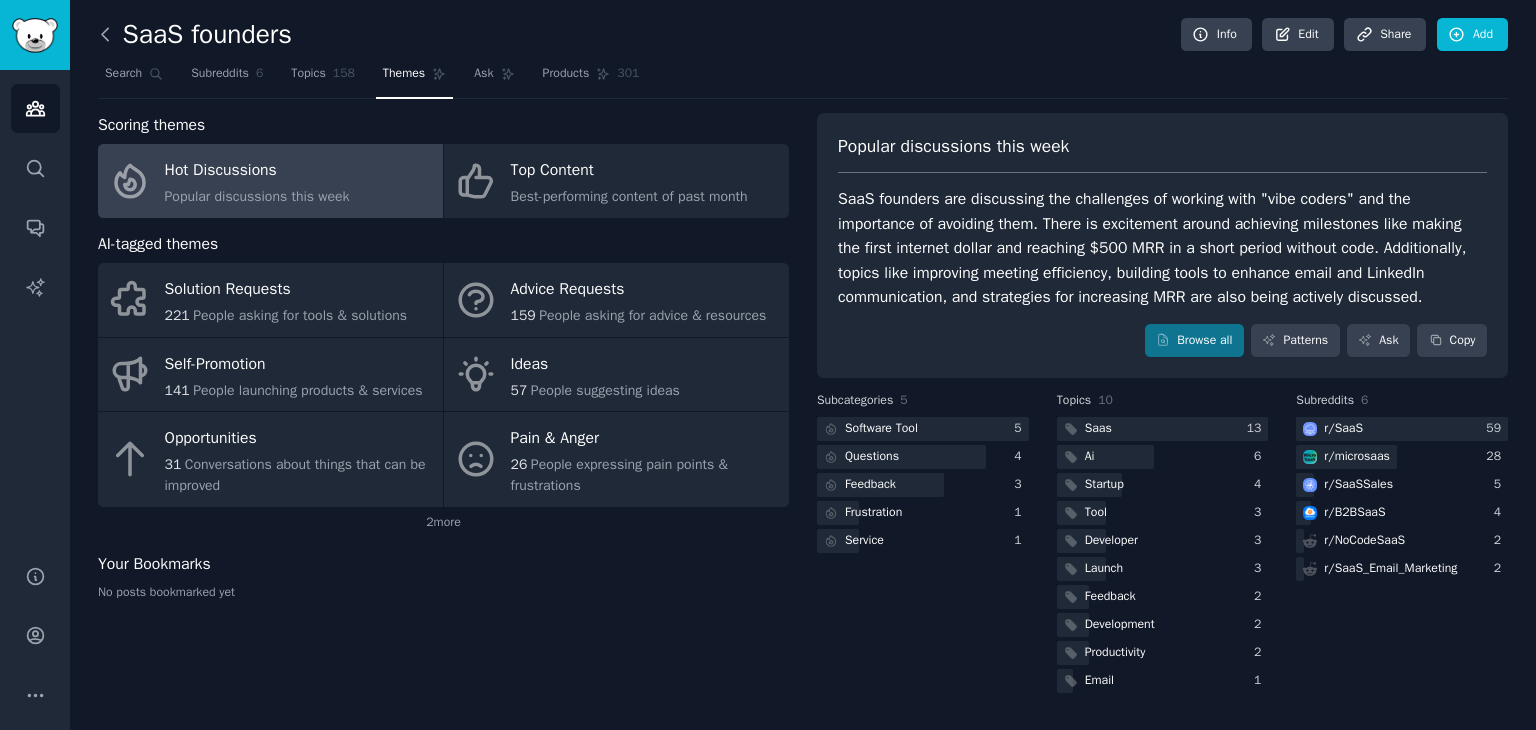 click 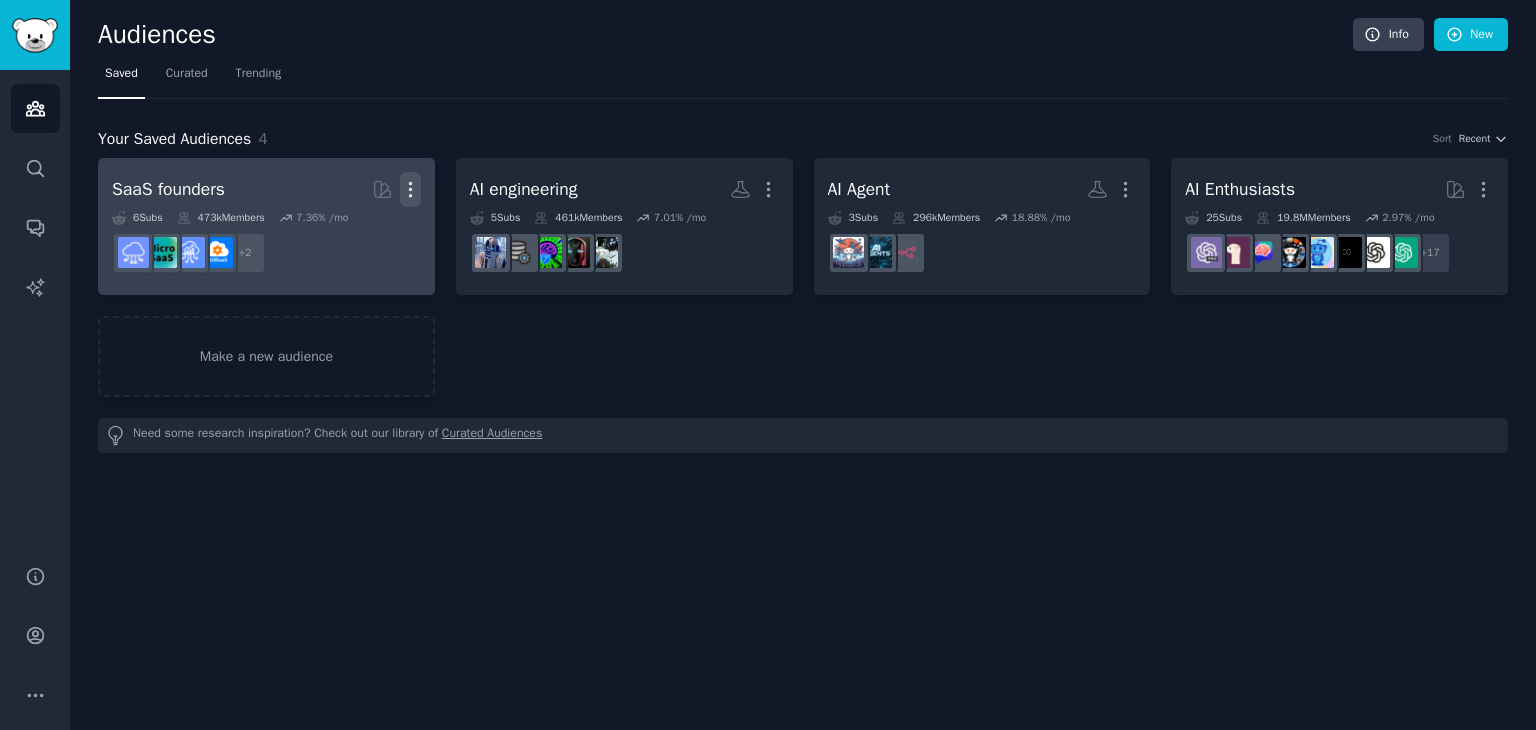 click 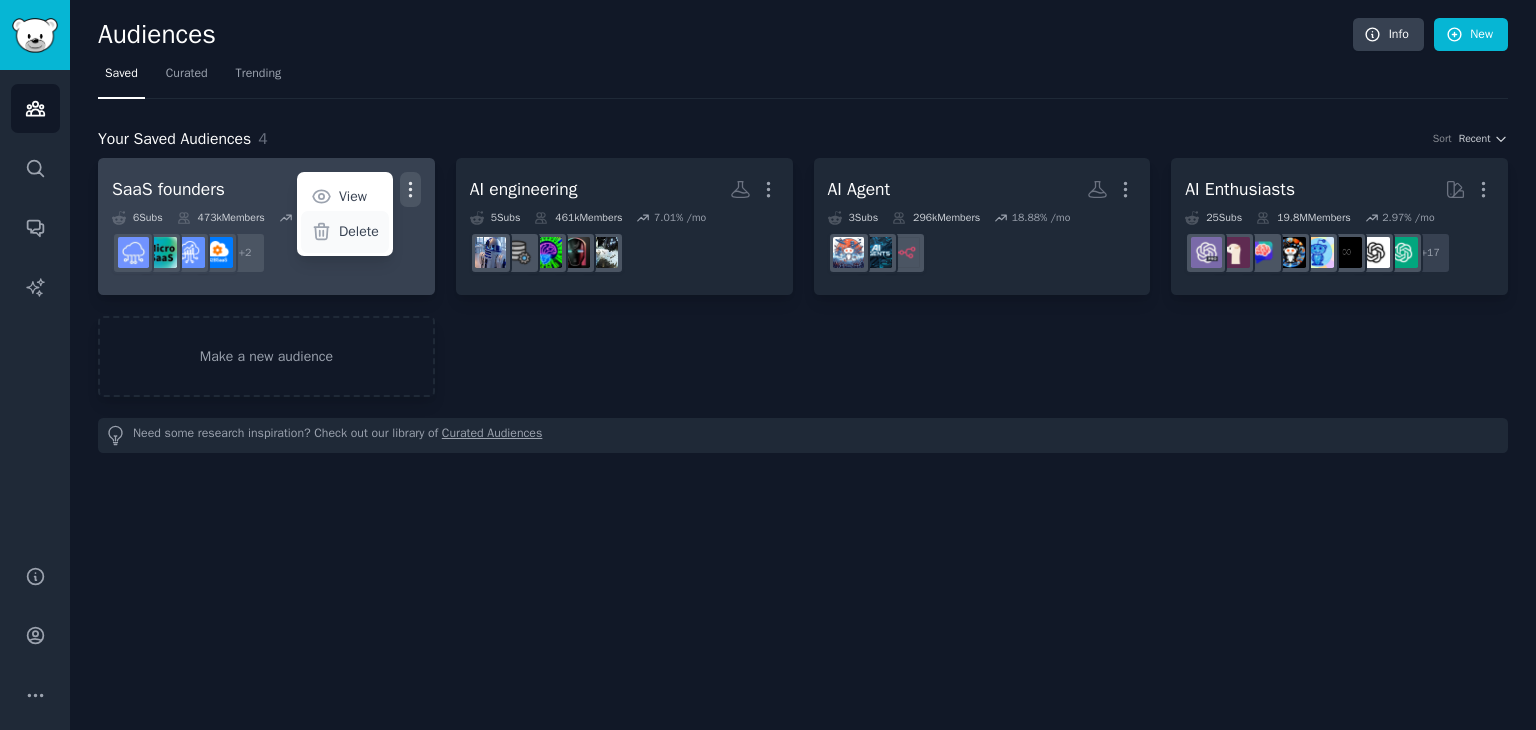 click on "Delete" at bounding box center (359, 231) 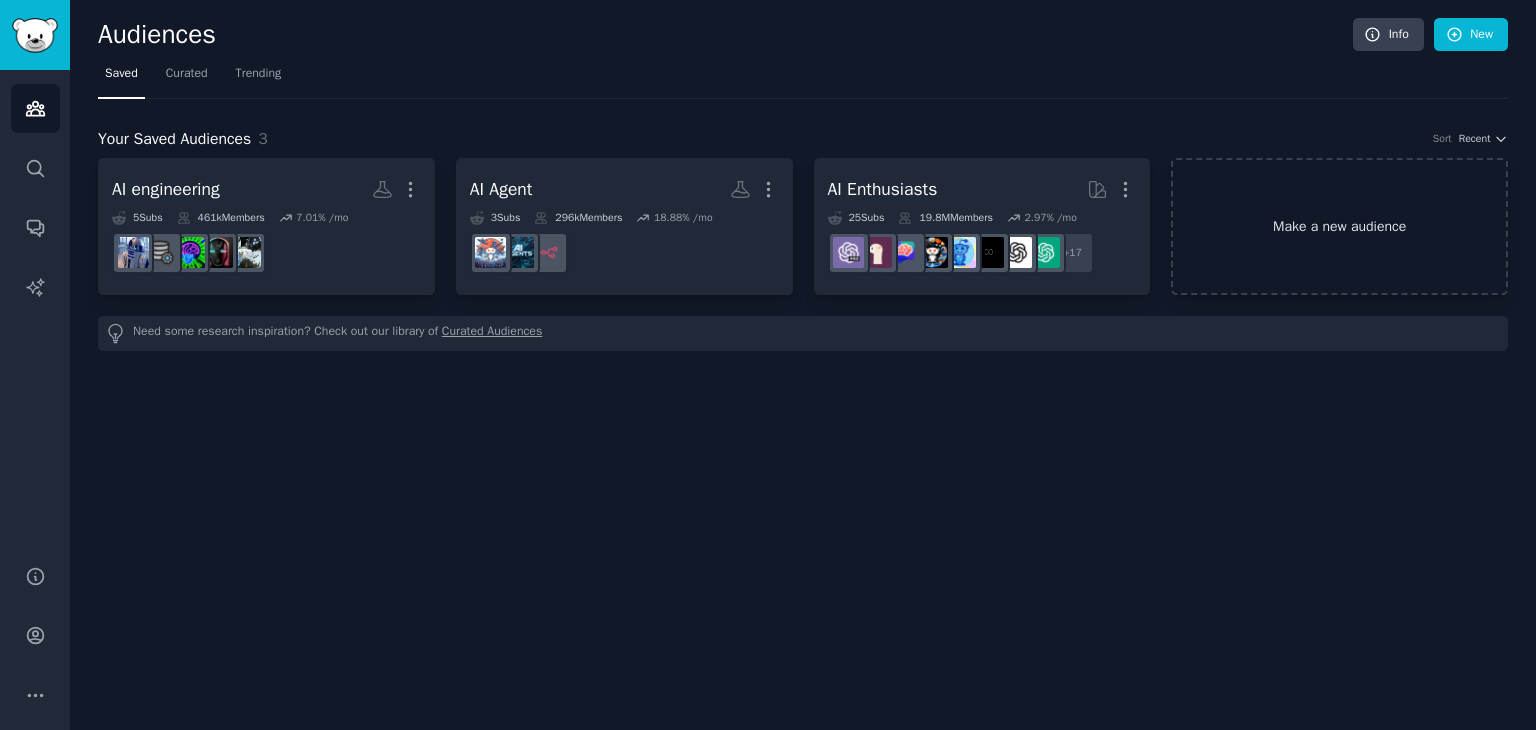click on "Make a new audience" at bounding box center (1339, 226) 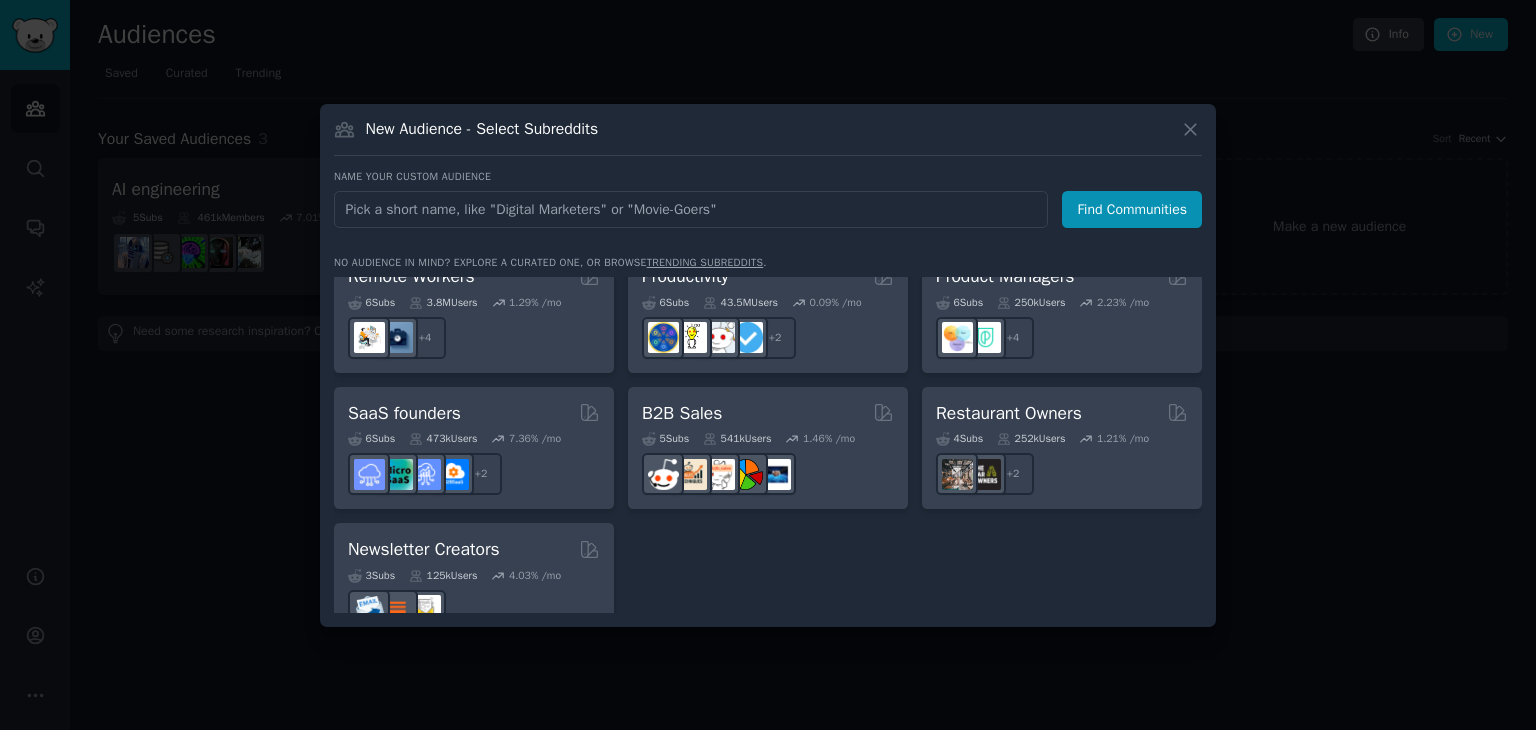 scroll, scrollTop: 1560, scrollLeft: 0, axis: vertical 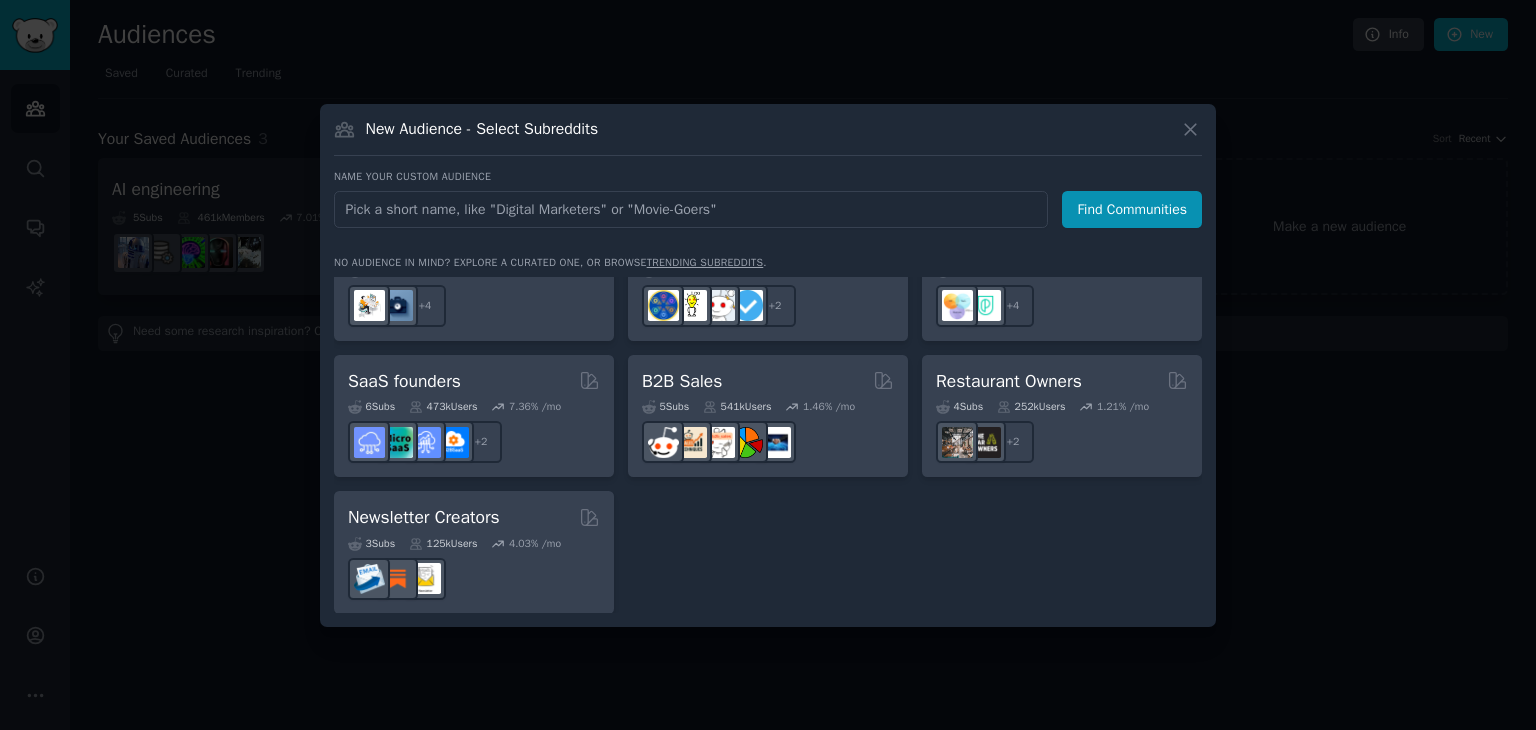 click on "Pet Lovers 31  Sub s 24.0M  Users 0.85 % /mo + 24 Software Developers 26  Sub s 29.8M  Users 0.44 % /mo r/csharp + 19 AI Enthusiasts 25  Sub s 19.8M  Users 2.97 % /mo + 18 DevOps 21  Sub s 1.6M  Users 1.69 % /mo + 14 Crypto 19  Sub s 19.0M  Users 0.23 % /mo + 12 Marketers 18  Sub s 6.4M  Users 1.22 % /mo + 11 Startup Founders 16  Sub s 13.5M  Users 1.30 % /mo + 9 Generative AI 16  Sub s 19.9M  Users 1.75 % /mo + 9 AI Developers 15  Sub s 3.8M  Users 2.49 % /mo + 8 Stock Investors 15  Sub s 28.3M  Users 0.53 % /mo + 8 Video Editors 15  Sub s 2.3M  Users 1.53 % /mo + 8 Designers 13  Sub s 9.7M  Users 0.28 % /mo + 6 Data Scientists 13  Sub s 7.6M  Users 0.62 % /mo + 6 Fitness Enthusiasts 12  Sub s 31.1M  Users 0.24 % /mo + 5 Gardeners 11  Sub s 13.5M  Users 2.03 % /mo + 4 Photographers 11  Sub s 10.7M  Users 0.52 % /mo + 4 Gaming 11  Sub s 52.8M  Users 0.38 % /mo + 4 NFT Collectors 10  Sub s 3.4M  Users -0.02 % /mo + 3 Ecommerce 10  Sub s 1.8M  Users 1.43 % /mo + 3 SEOs 10  Sub s 657k  Users 1.93 % /mo + 3 9 s +" at bounding box center [768, -335] 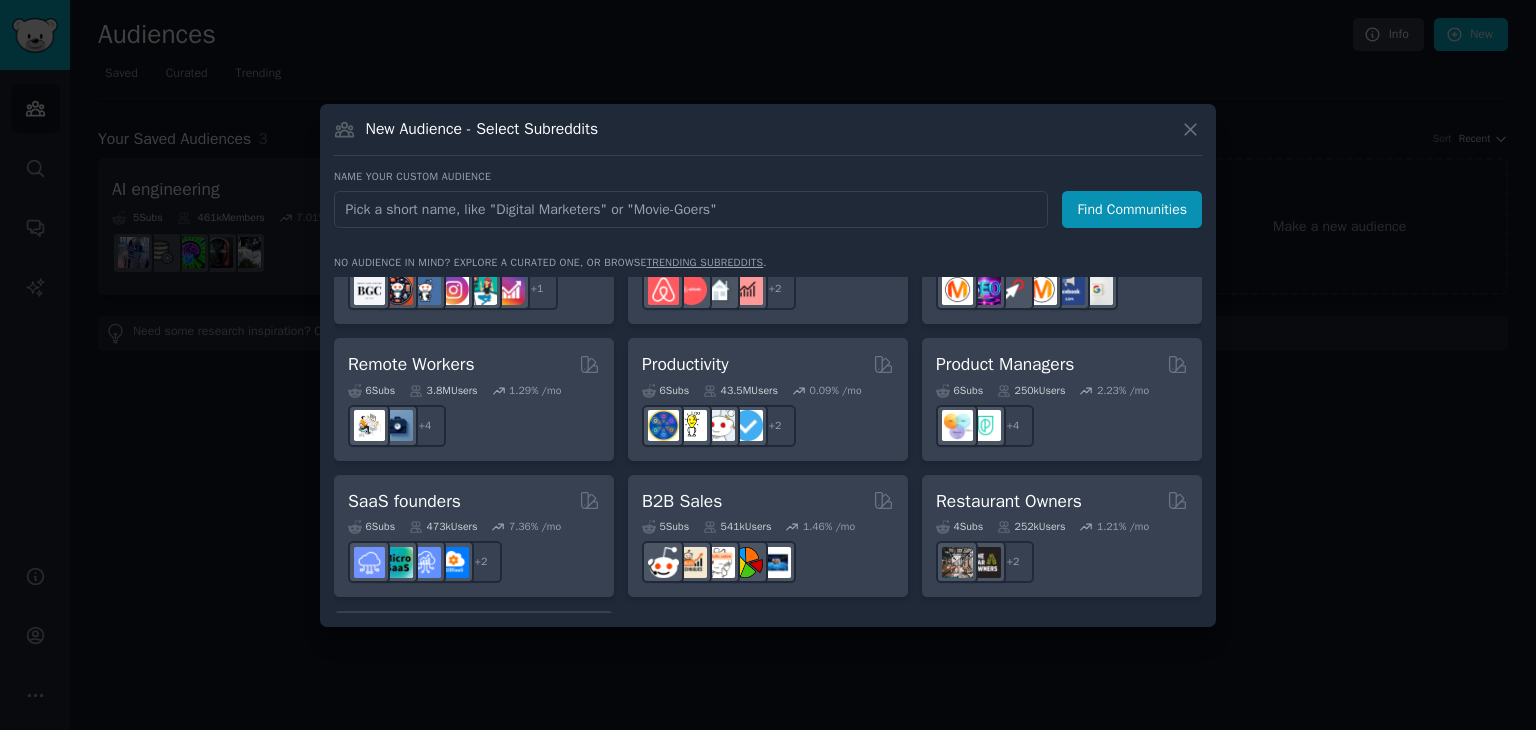 scroll, scrollTop: 1439, scrollLeft: 0, axis: vertical 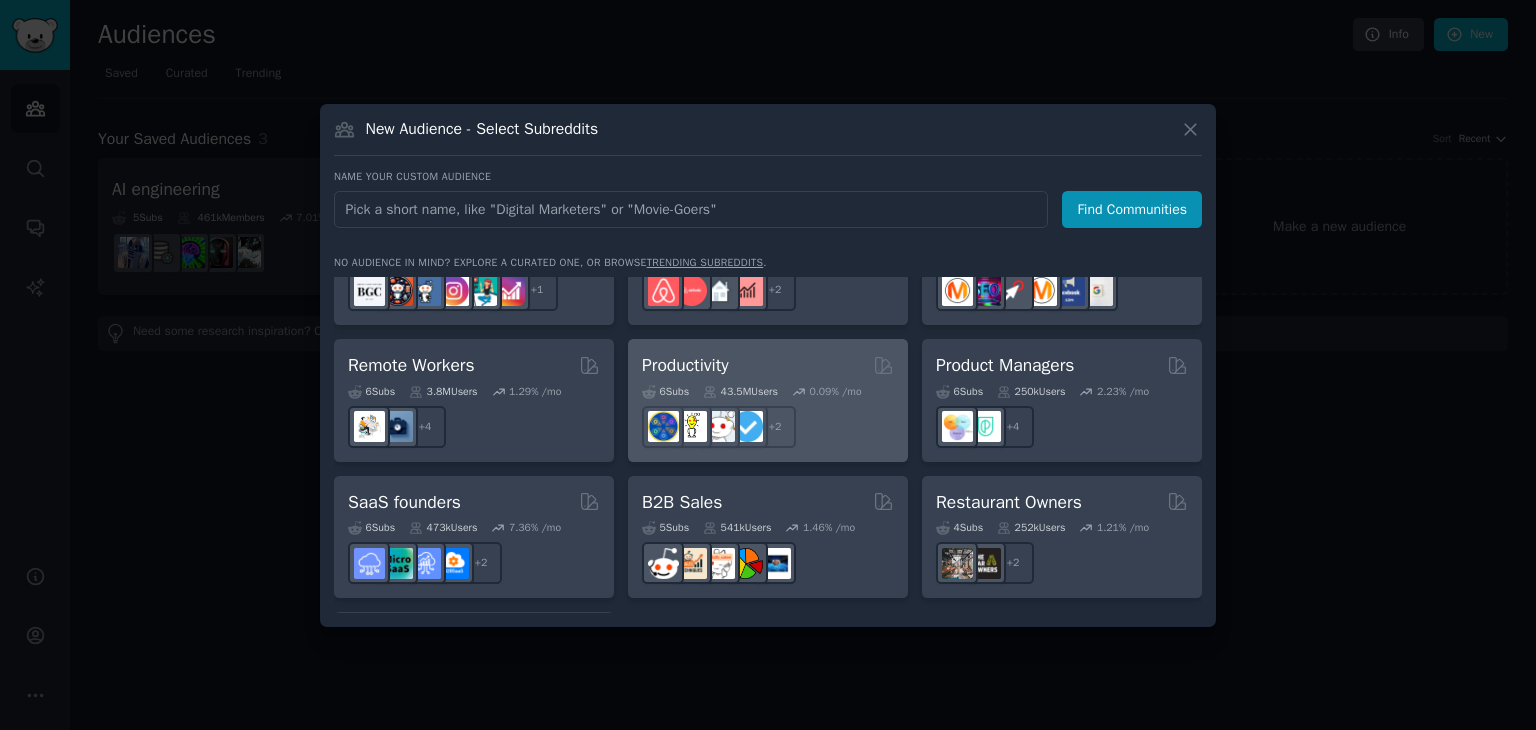 click on "Productivity" at bounding box center [685, 365] 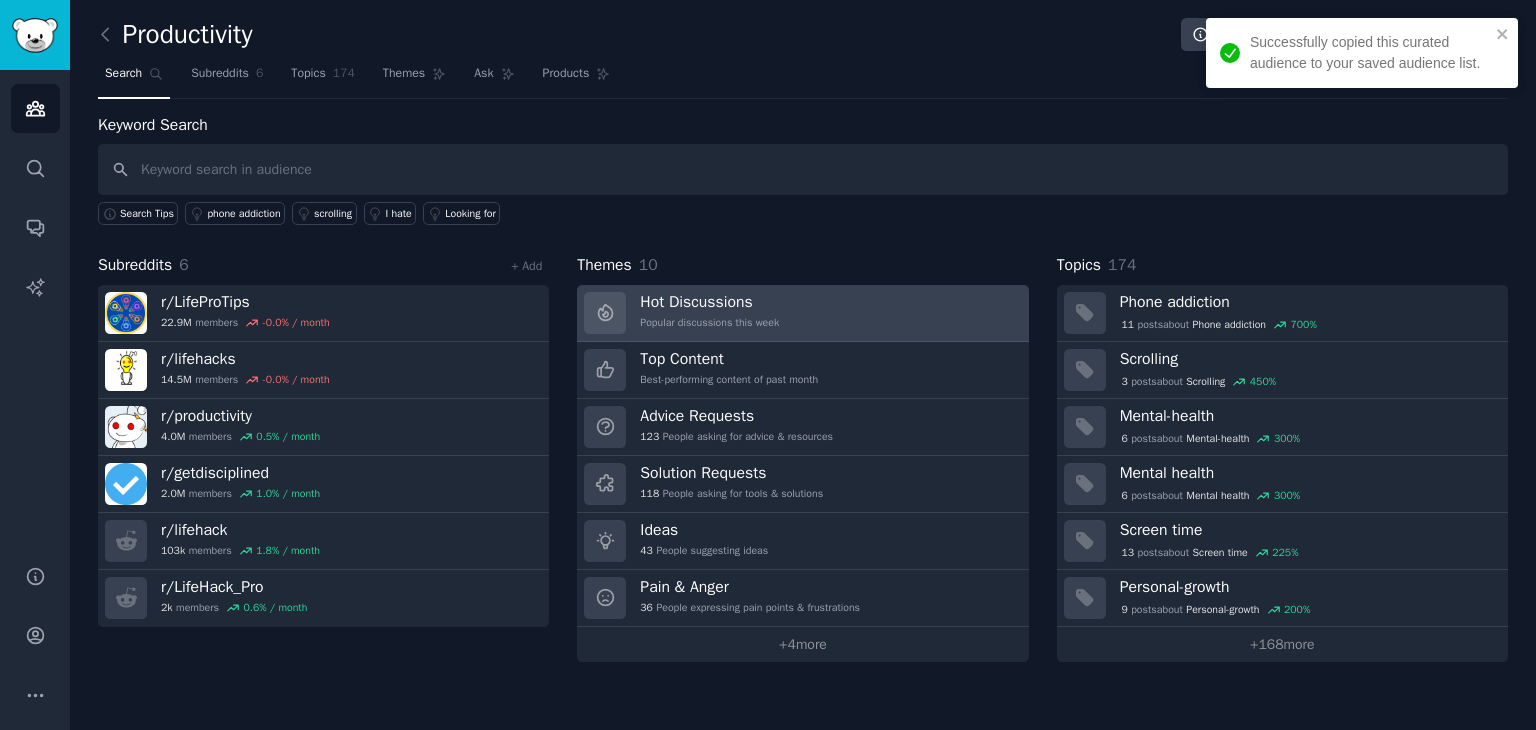 click on "Hot Discussions Popular discussions this week" at bounding box center [802, 313] 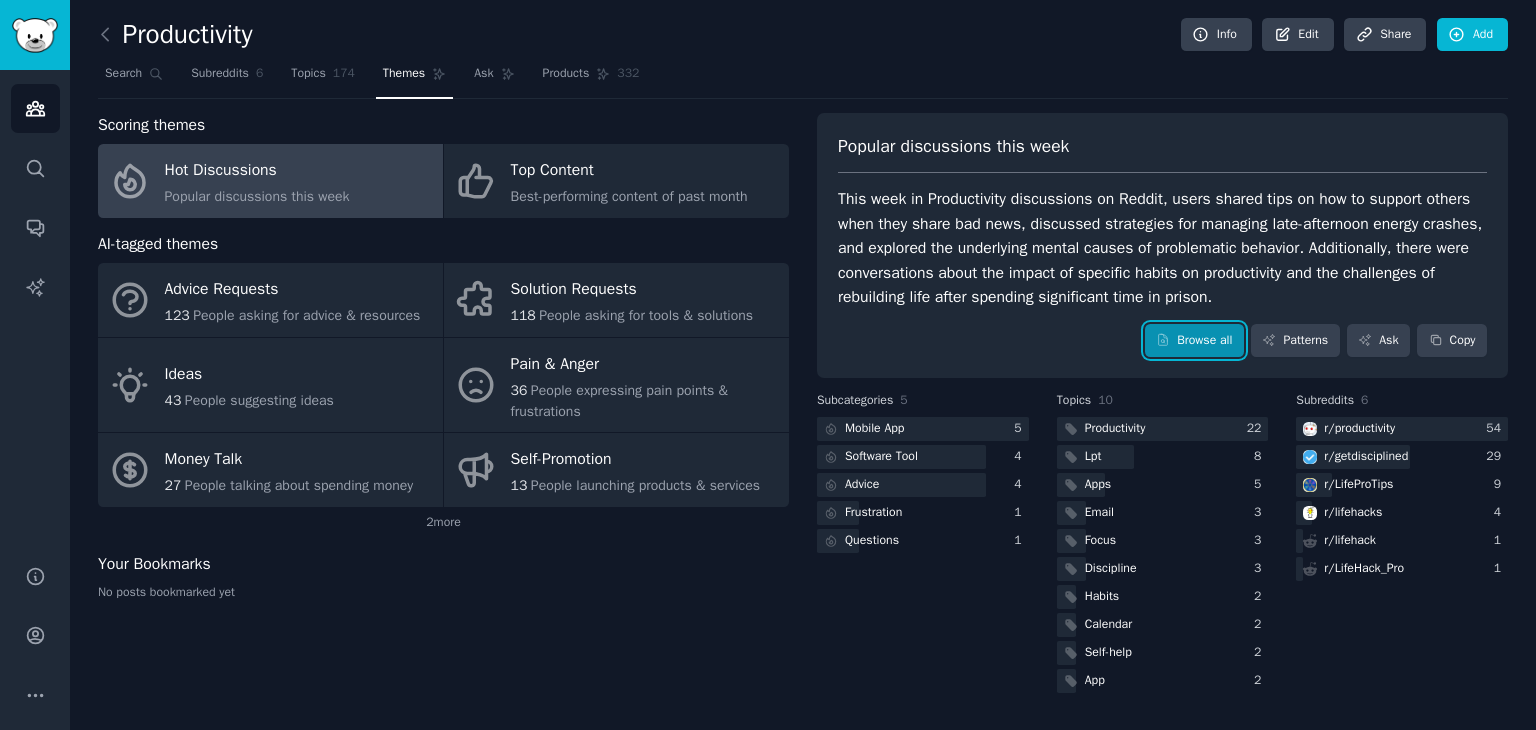 click on "Browse all" at bounding box center [1194, 341] 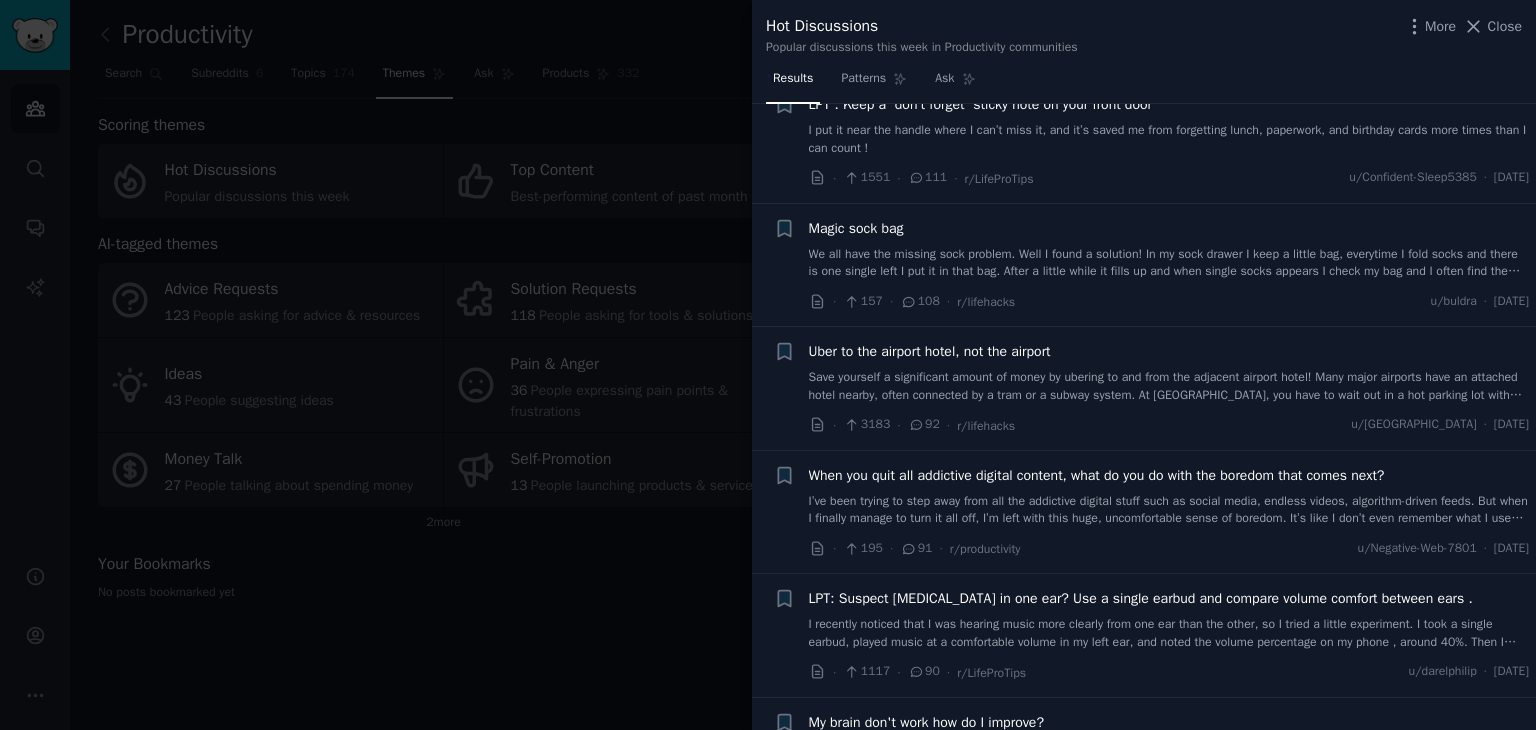 scroll, scrollTop: 323, scrollLeft: 0, axis: vertical 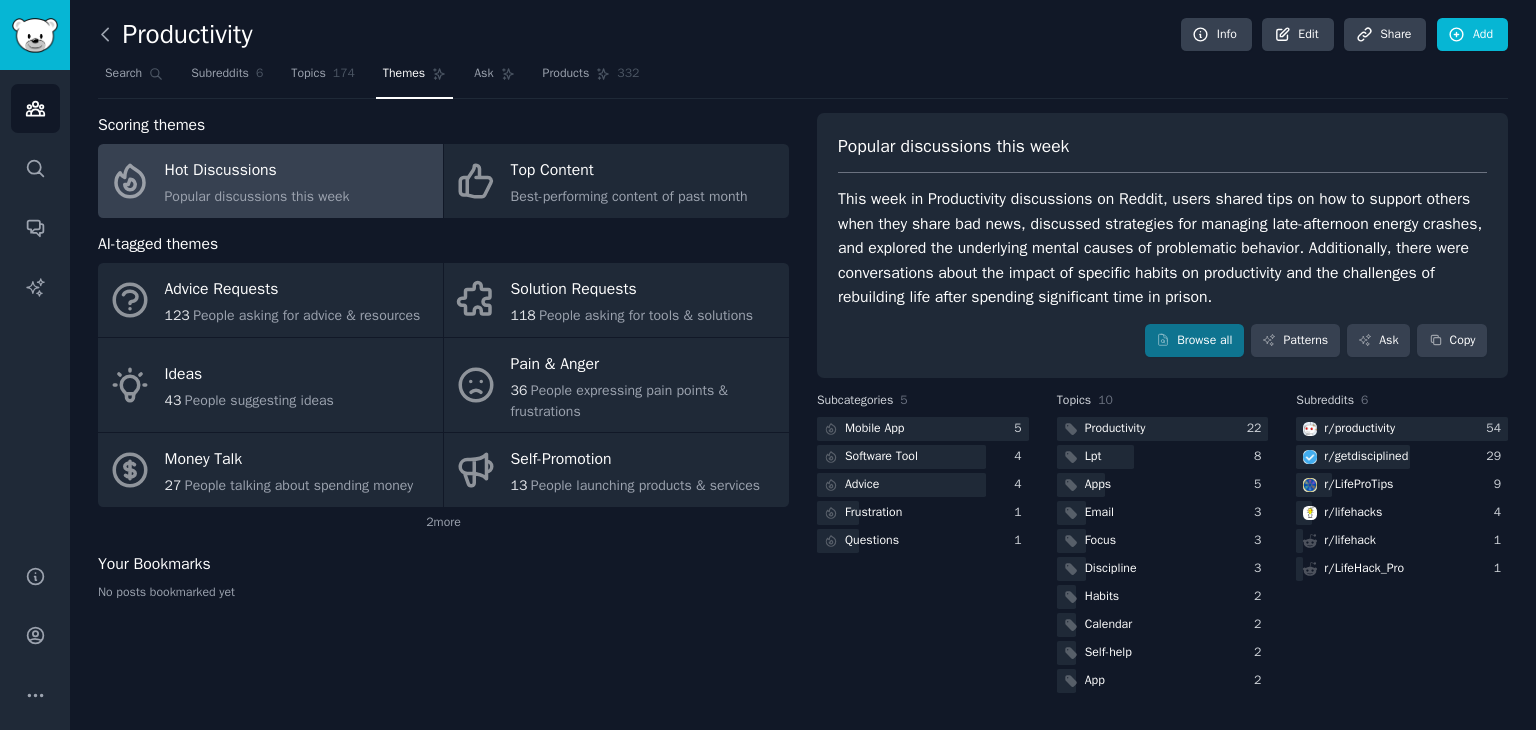 click 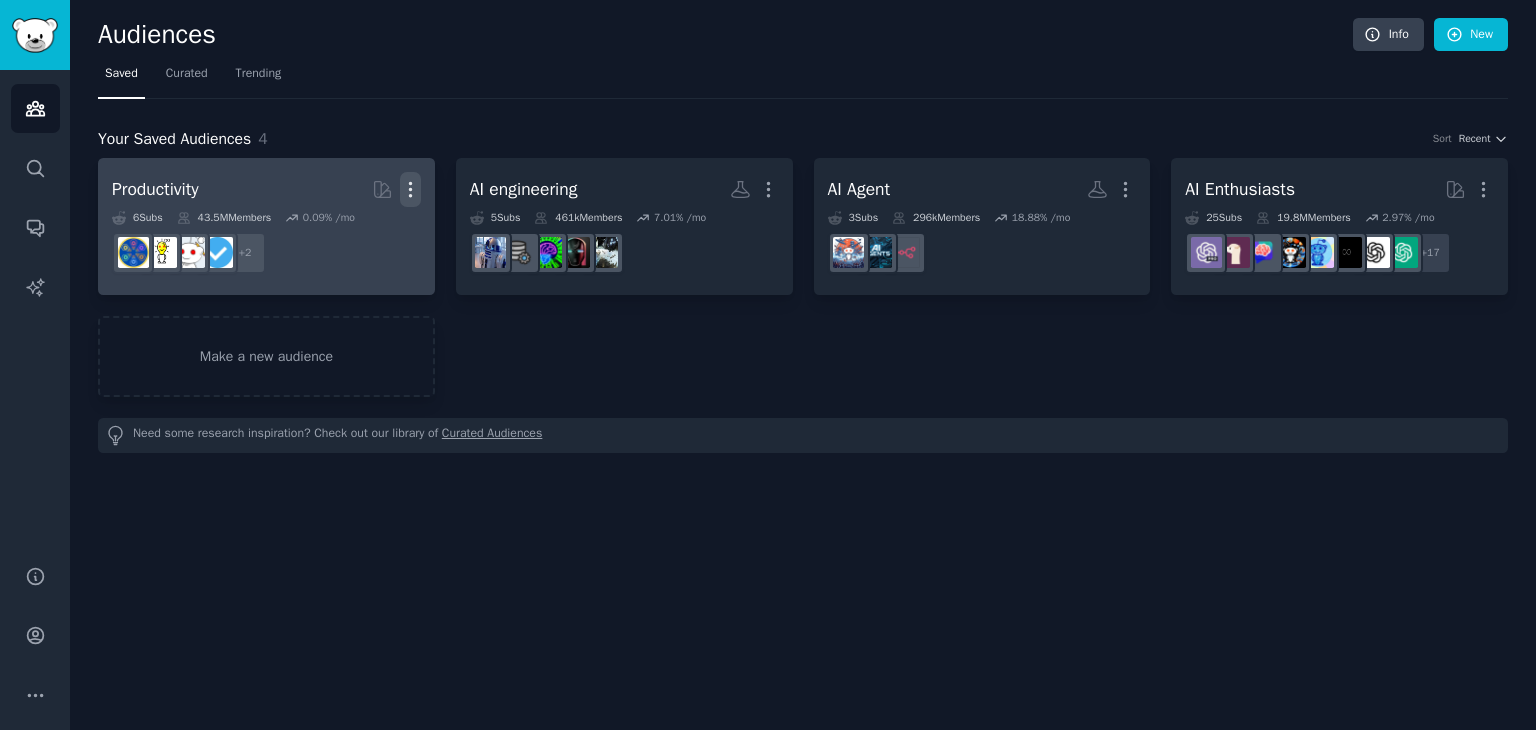 click 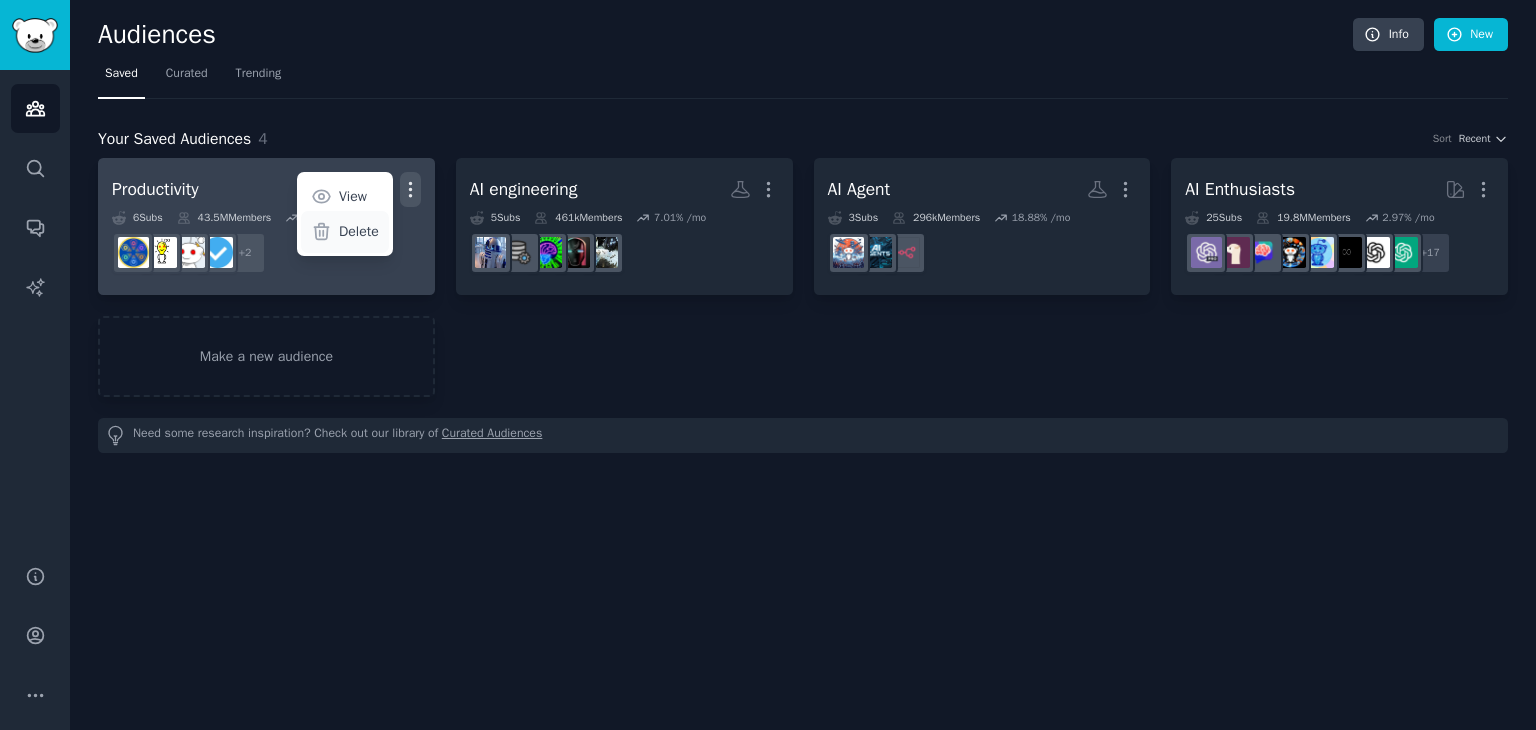 click on "Delete" at bounding box center (359, 231) 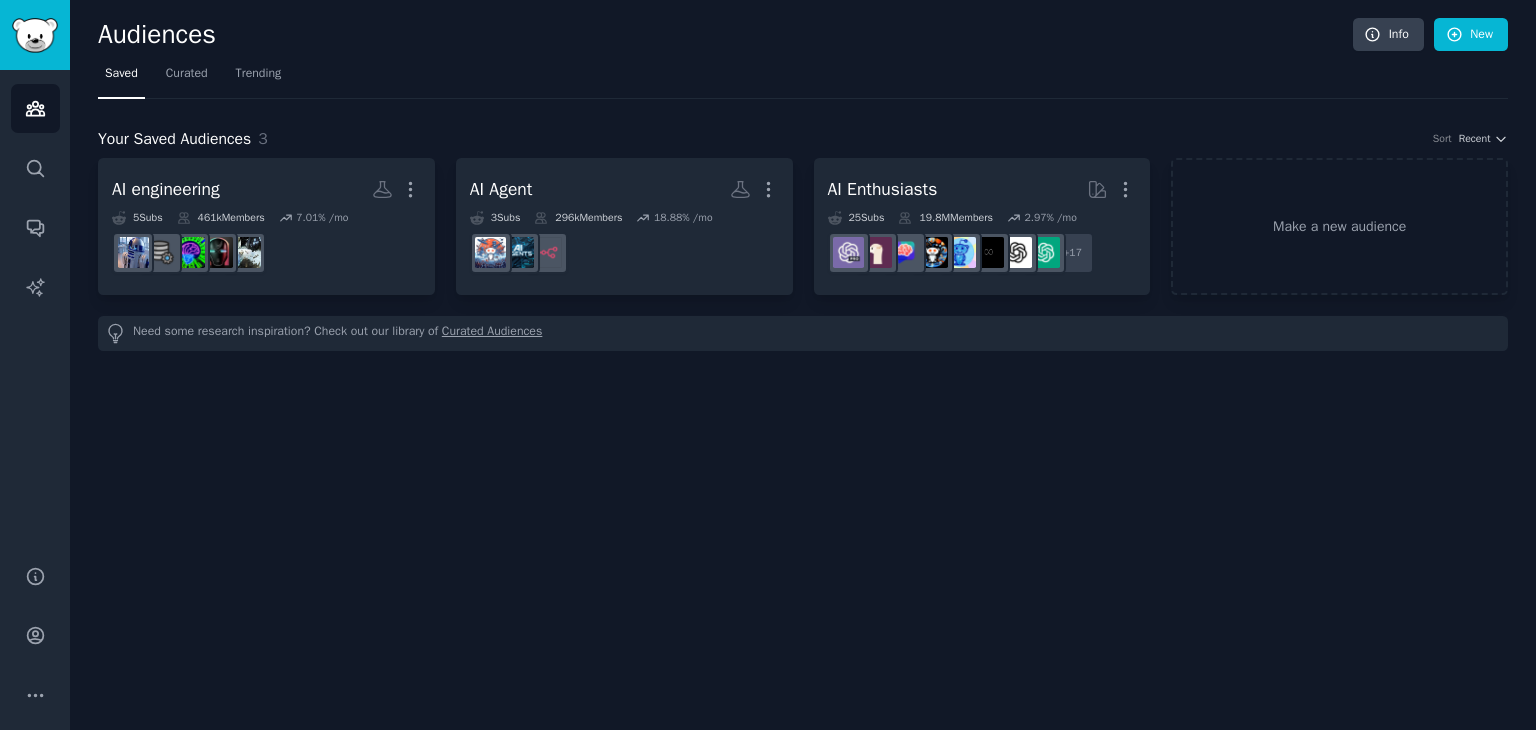 click on "Audiences Info New Saved Curated Trending Your Saved Audiences 3 Sort Recent AI engineering More 5  Sub s 461k  Members 7.01 % /mo AI Agent More 3  Sub s 296k  Members 18.88 % /mo AI Enthusiasts More 25  Sub s 19.8M  Members 2.97 % /mo + 17 Make a new audience Need some research inspiration? Check out our library of  Curated Audiences" 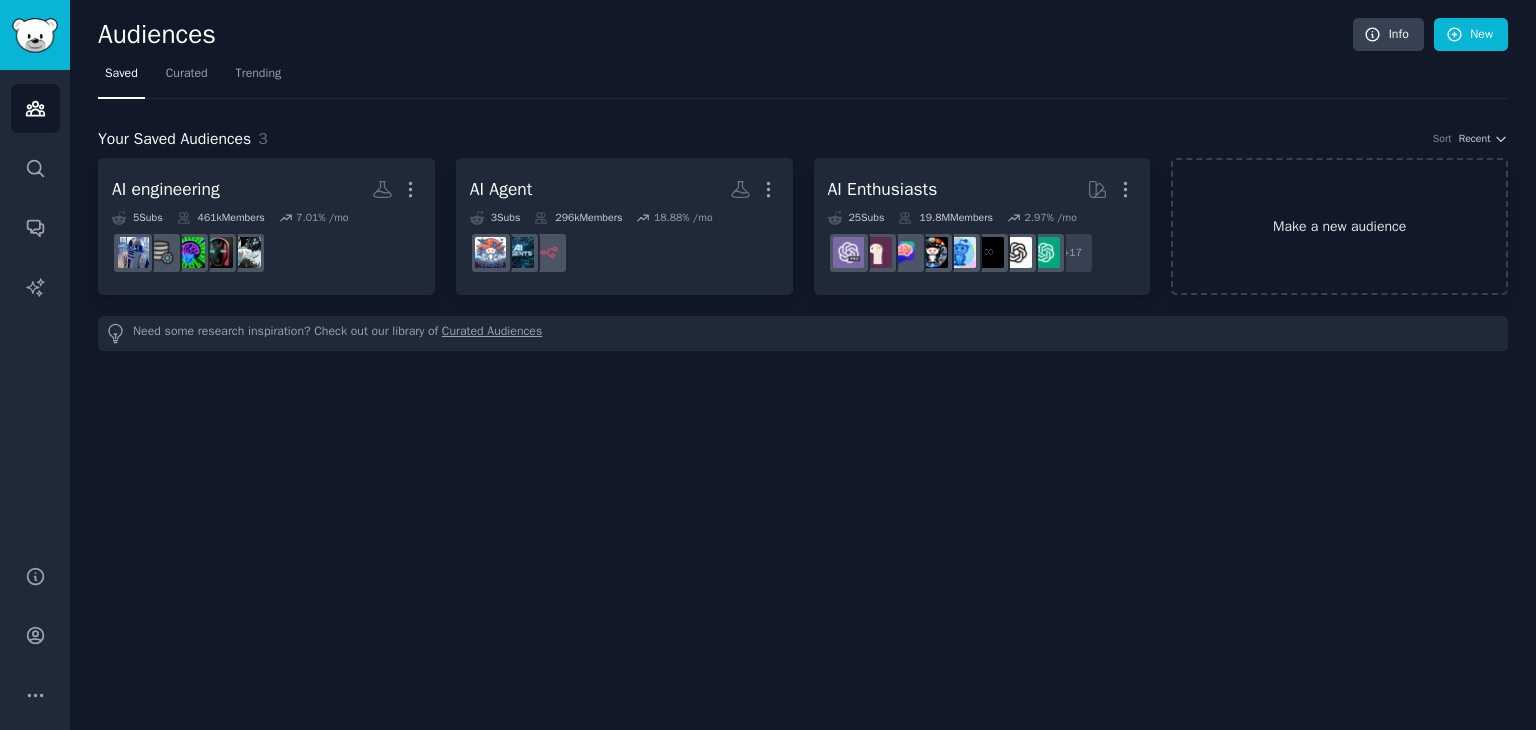 click on "Make a new audience" at bounding box center [1339, 226] 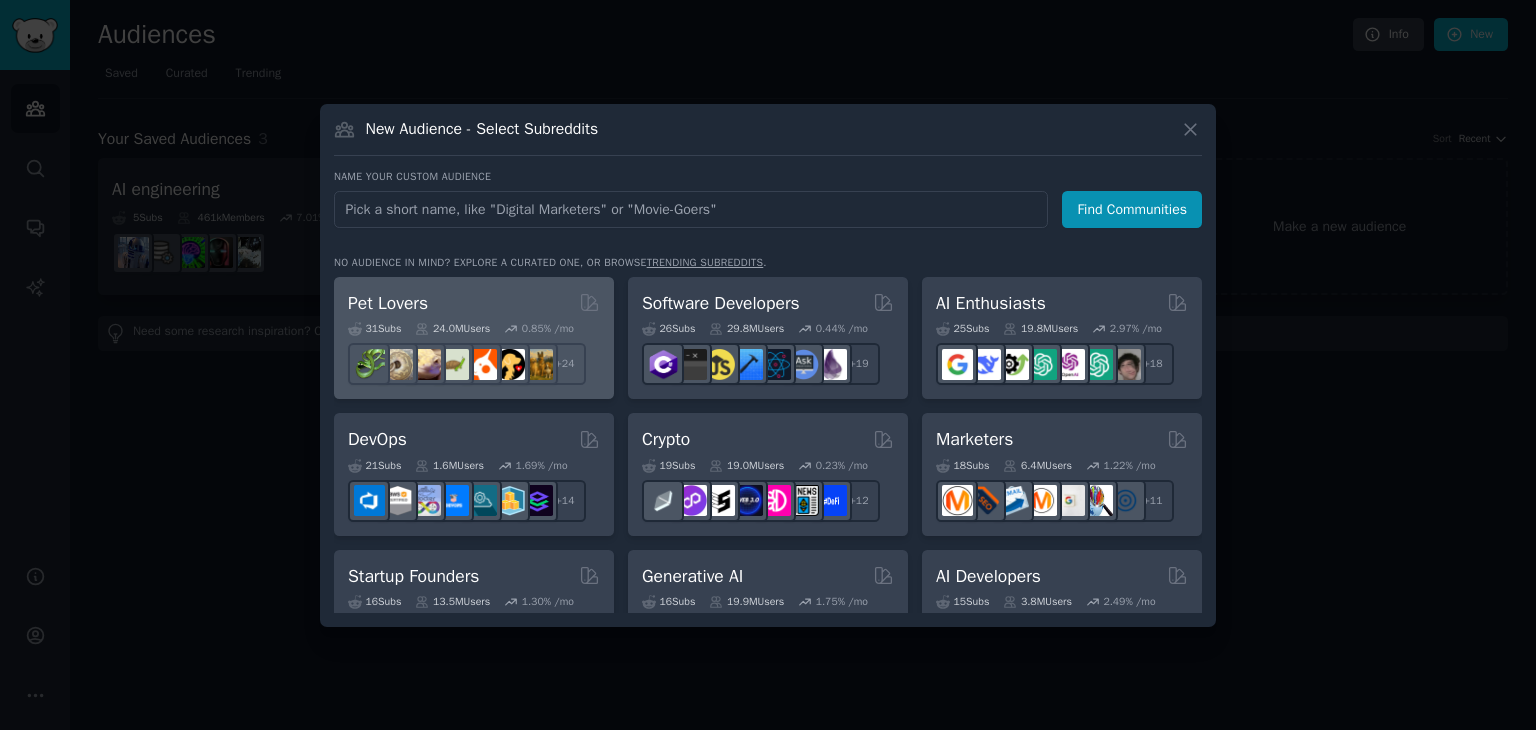 click on "+ 24" at bounding box center [474, 364] 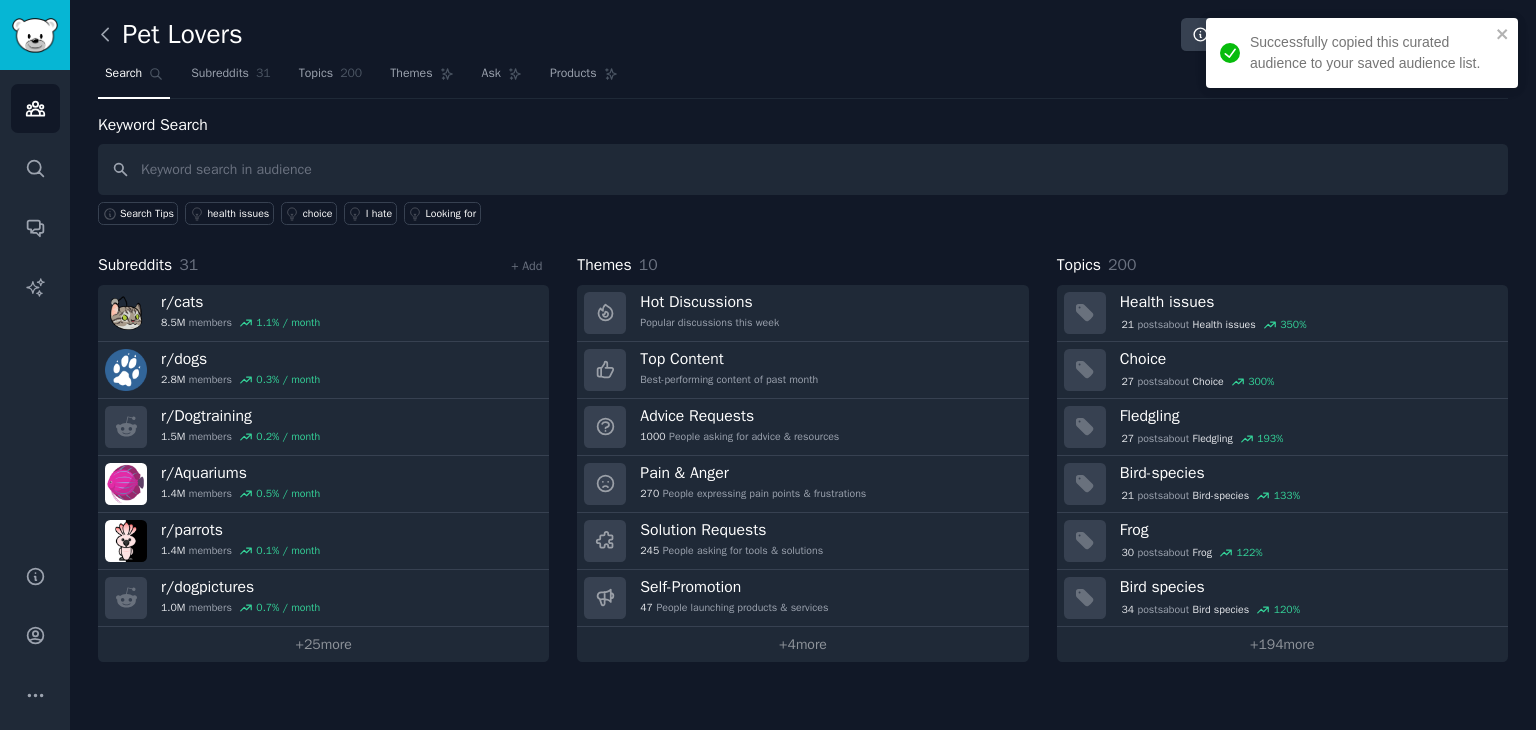 drag, startPoint x: 597, startPoint y: 347, endPoint x: 108, endPoint y: 33, distance: 581.1342 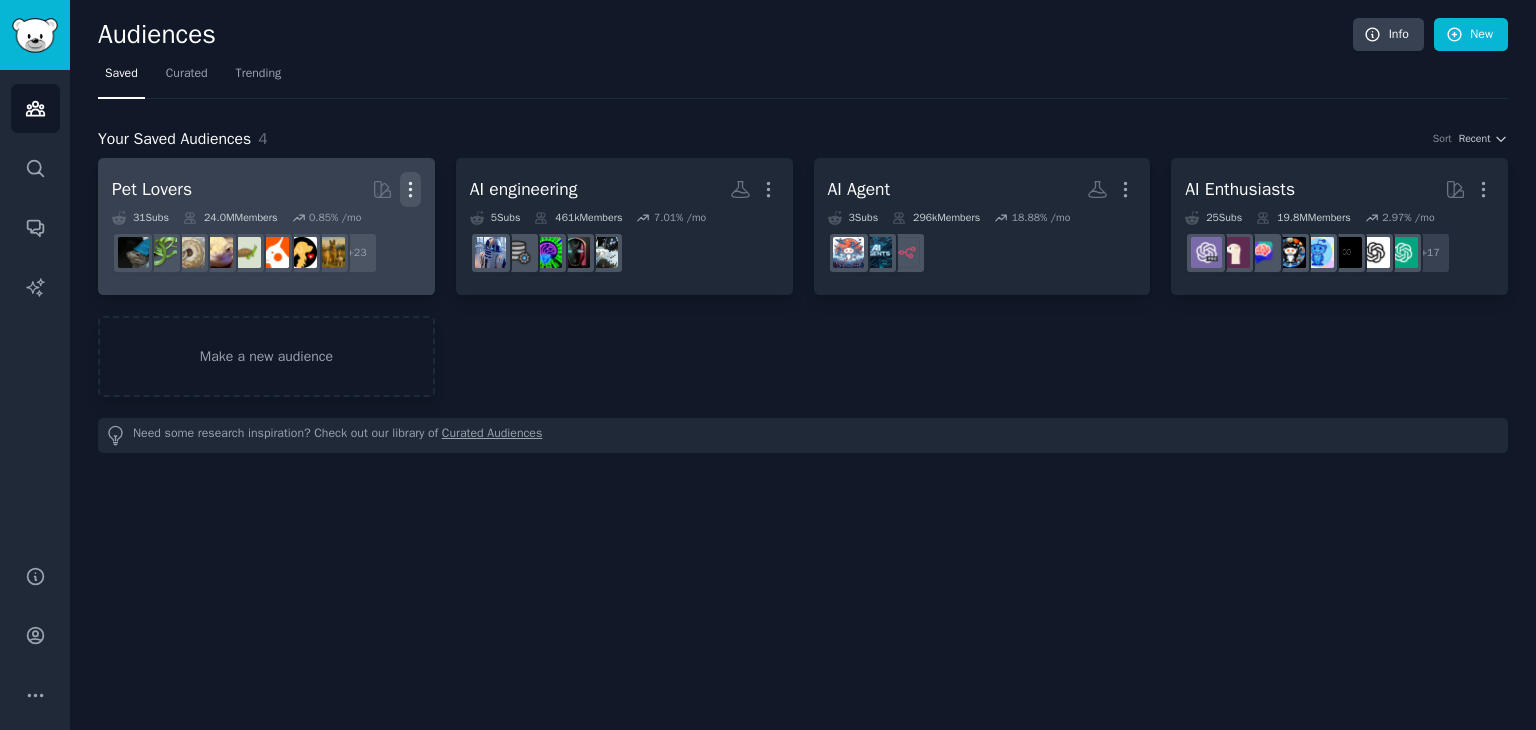 click 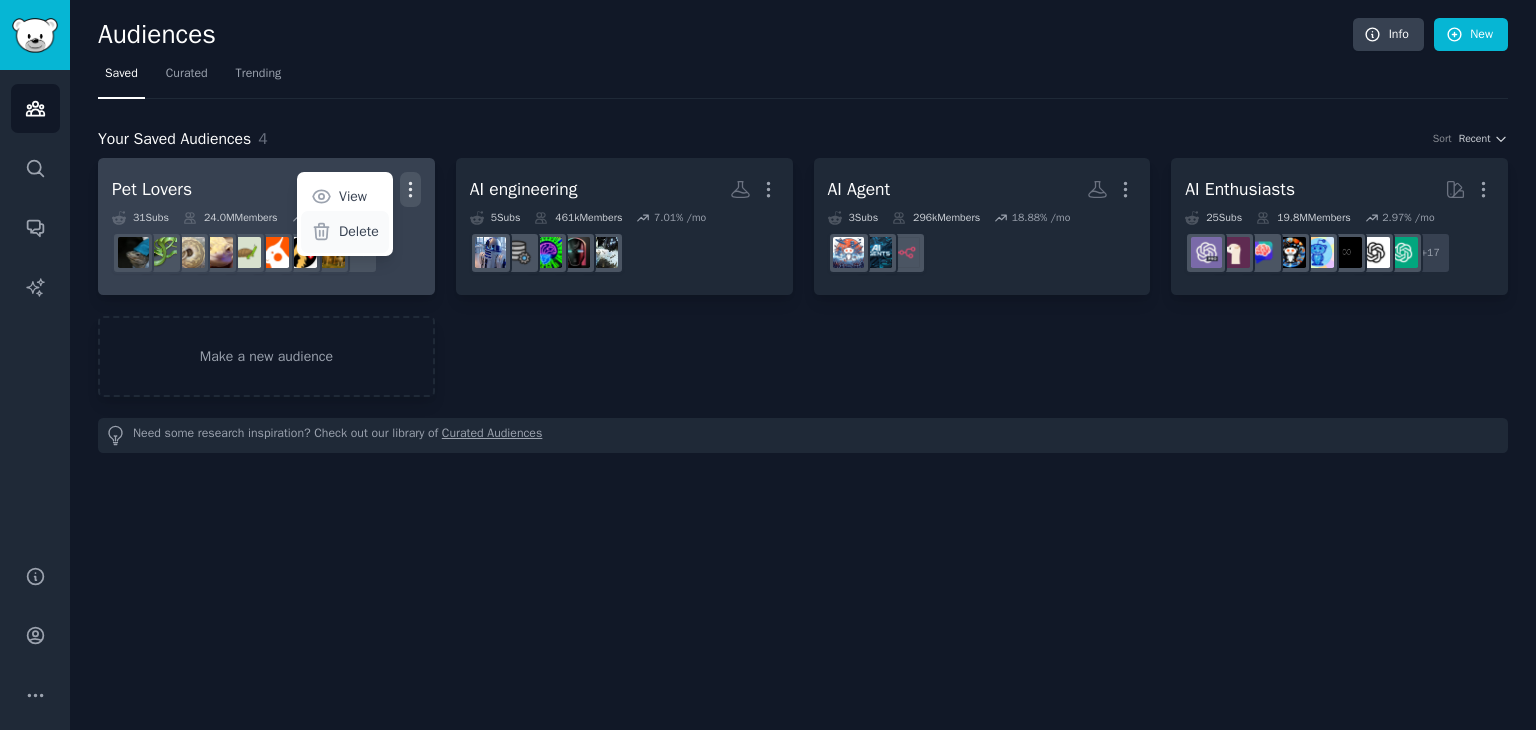 click on "Delete" at bounding box center [345, 232] 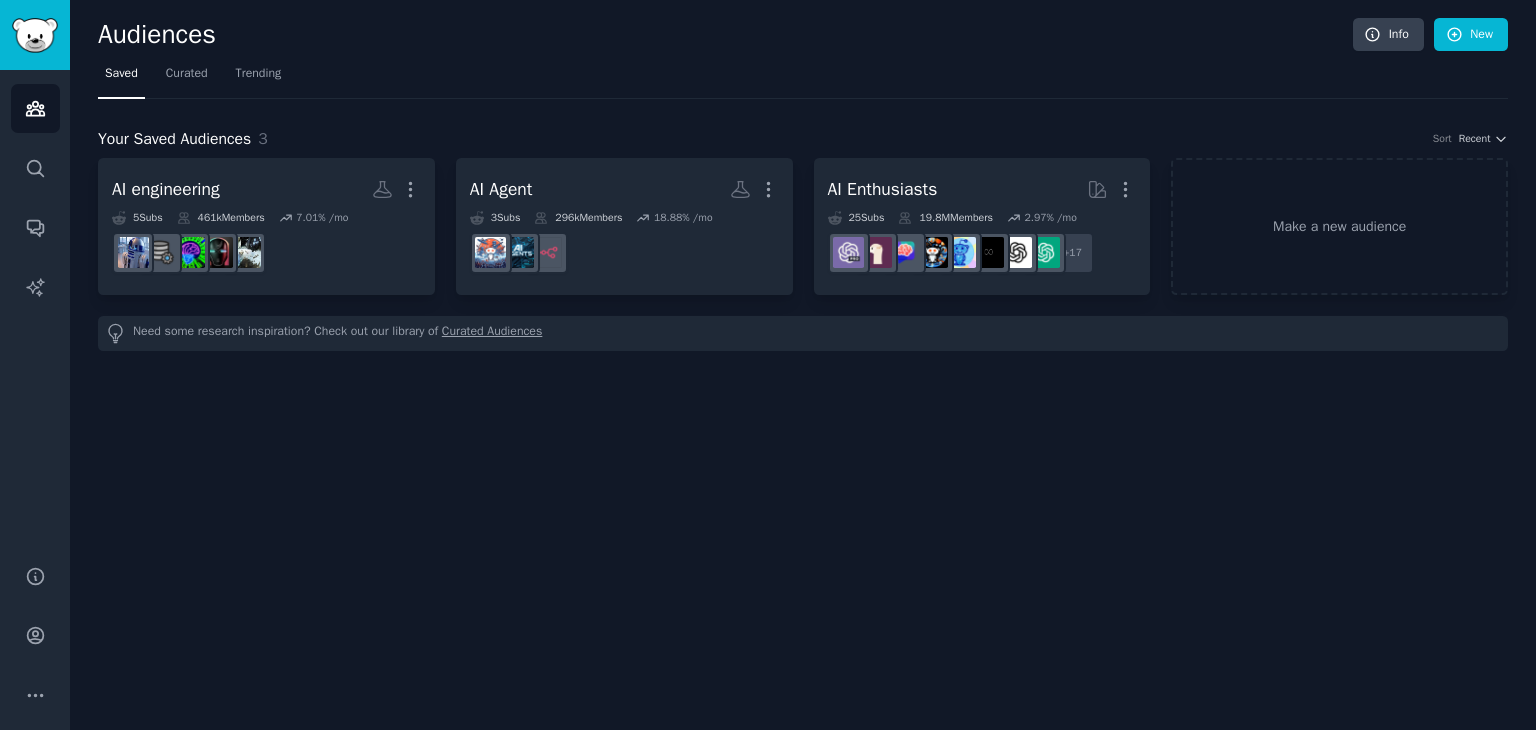click on "Audiences Info New Saved Curated Trending Your Saved Audiences 3 Sort Recent AI engineering More 5  Sub s 461k  Members 7.01 % /mo AI Agent More 3  Sub s 296k  Members 18.88 % /mo r/AI_Agents AI Enthusiasts More 25  Sub s 19.8M  Members 2.97 % /mo + 17 Make a new audience Need some research inspiration? Check out our library of  Curated Audiences" 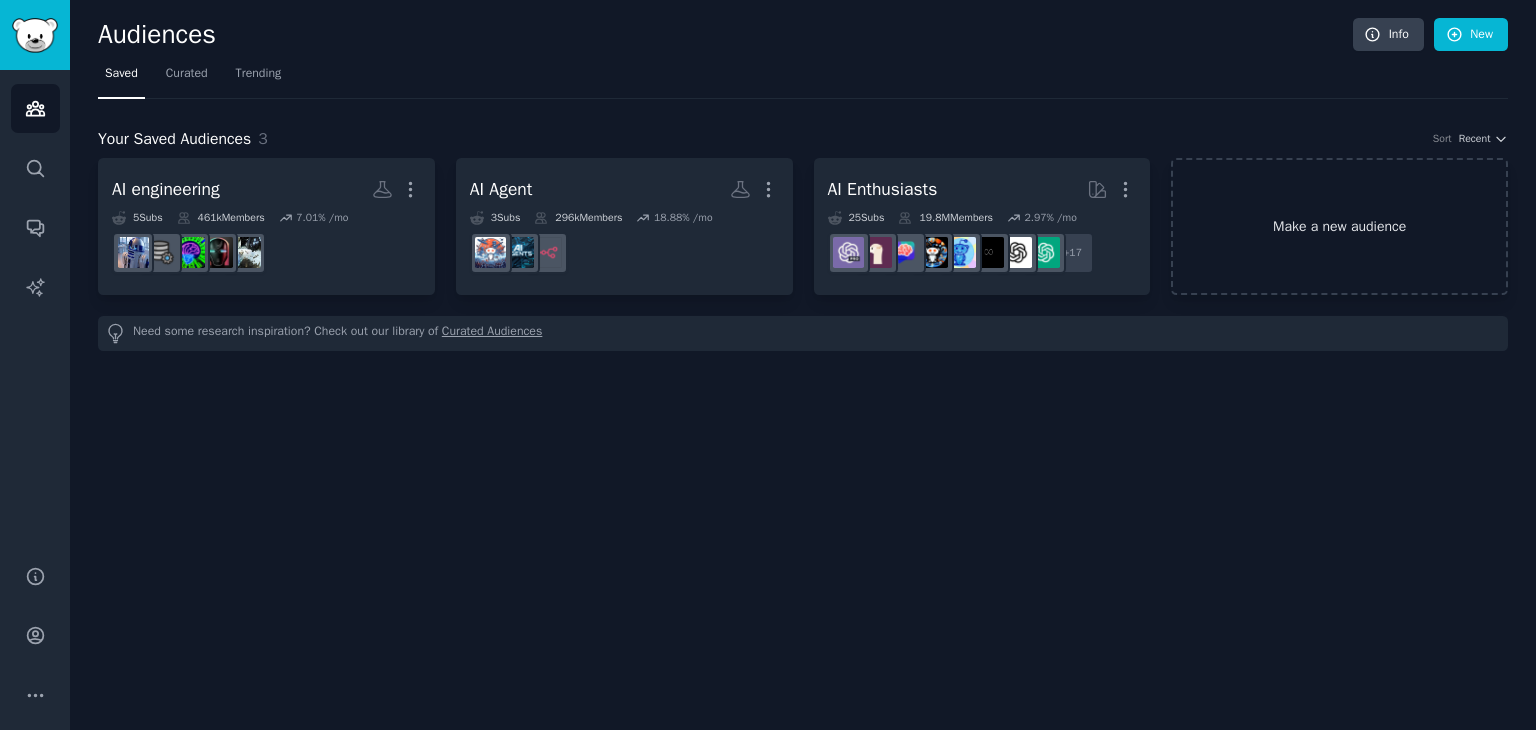 click on "Make a new audience" at bounding box center (1339, 226) 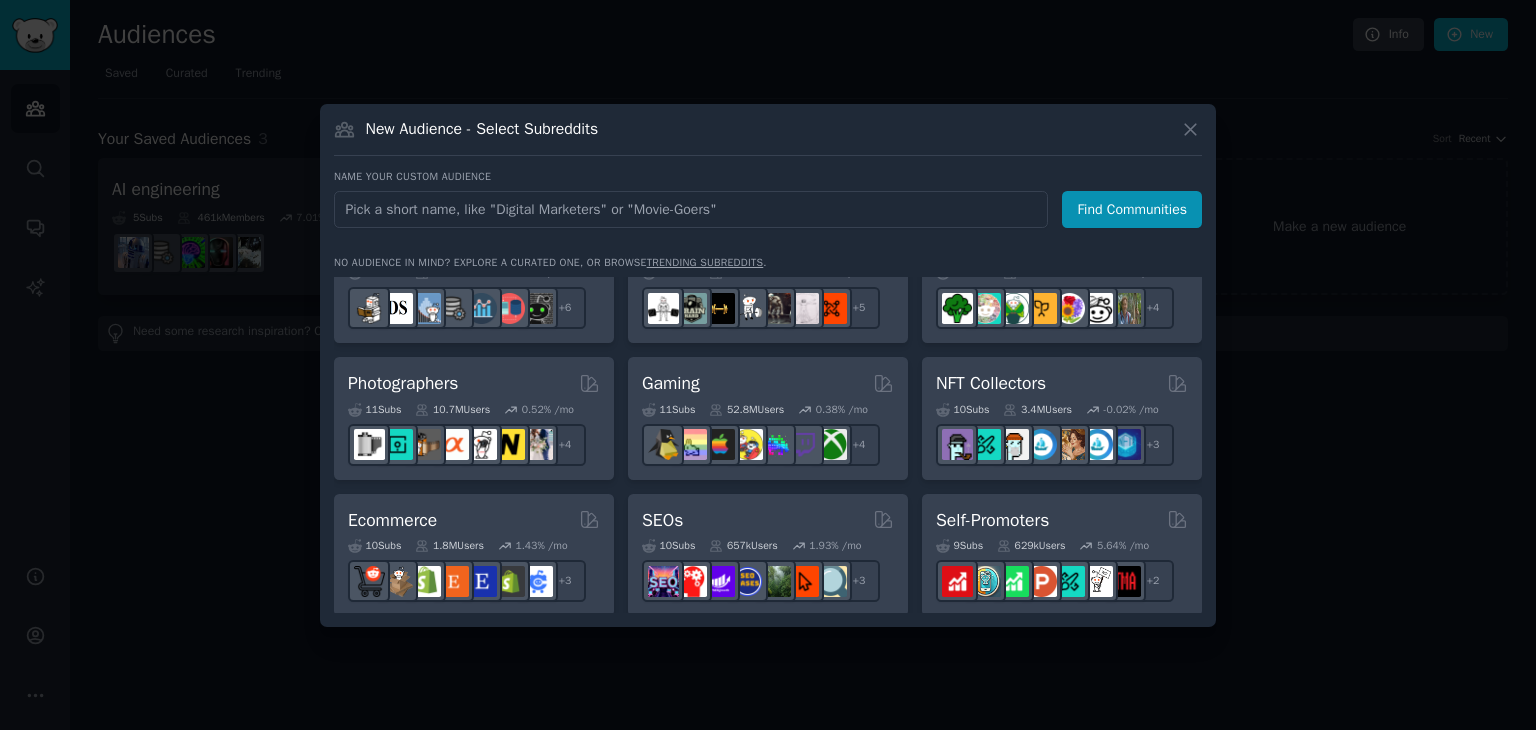 scroll, scrollTop: 603, scrollLeft: 0, axis: vertical 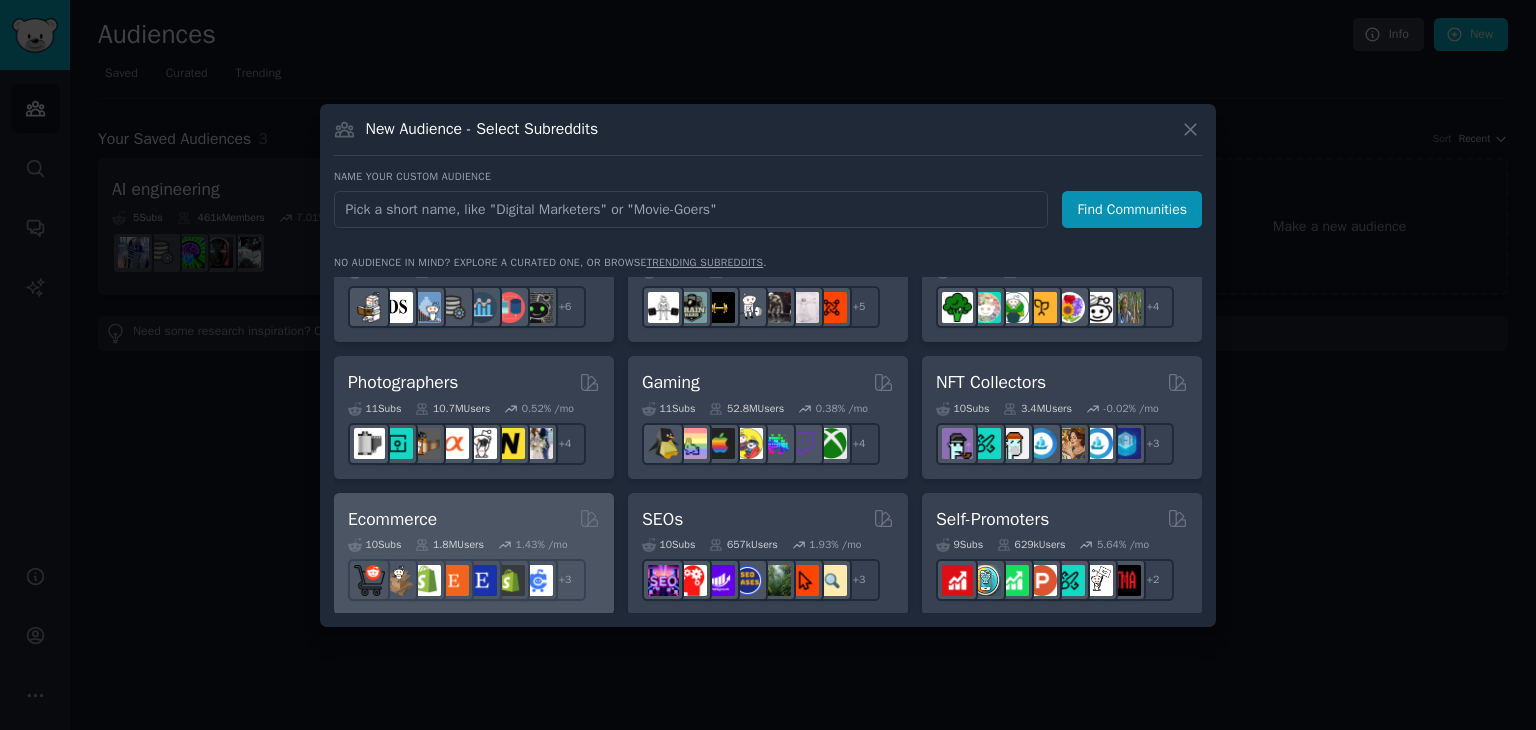 click on "Ecommerce" at bounding box center [392, 519] 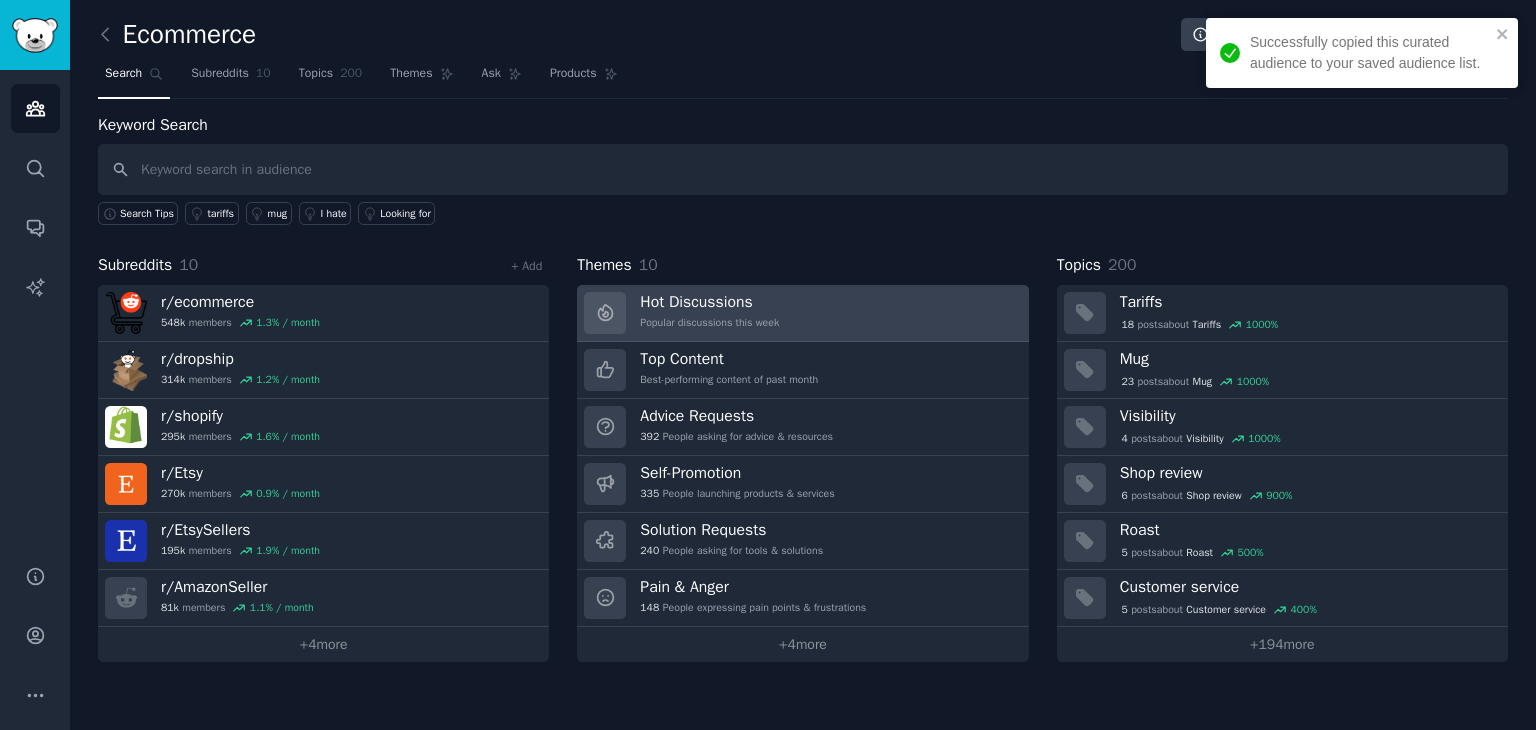click on "Popular discussions this week" at bounding box center [709, 323] 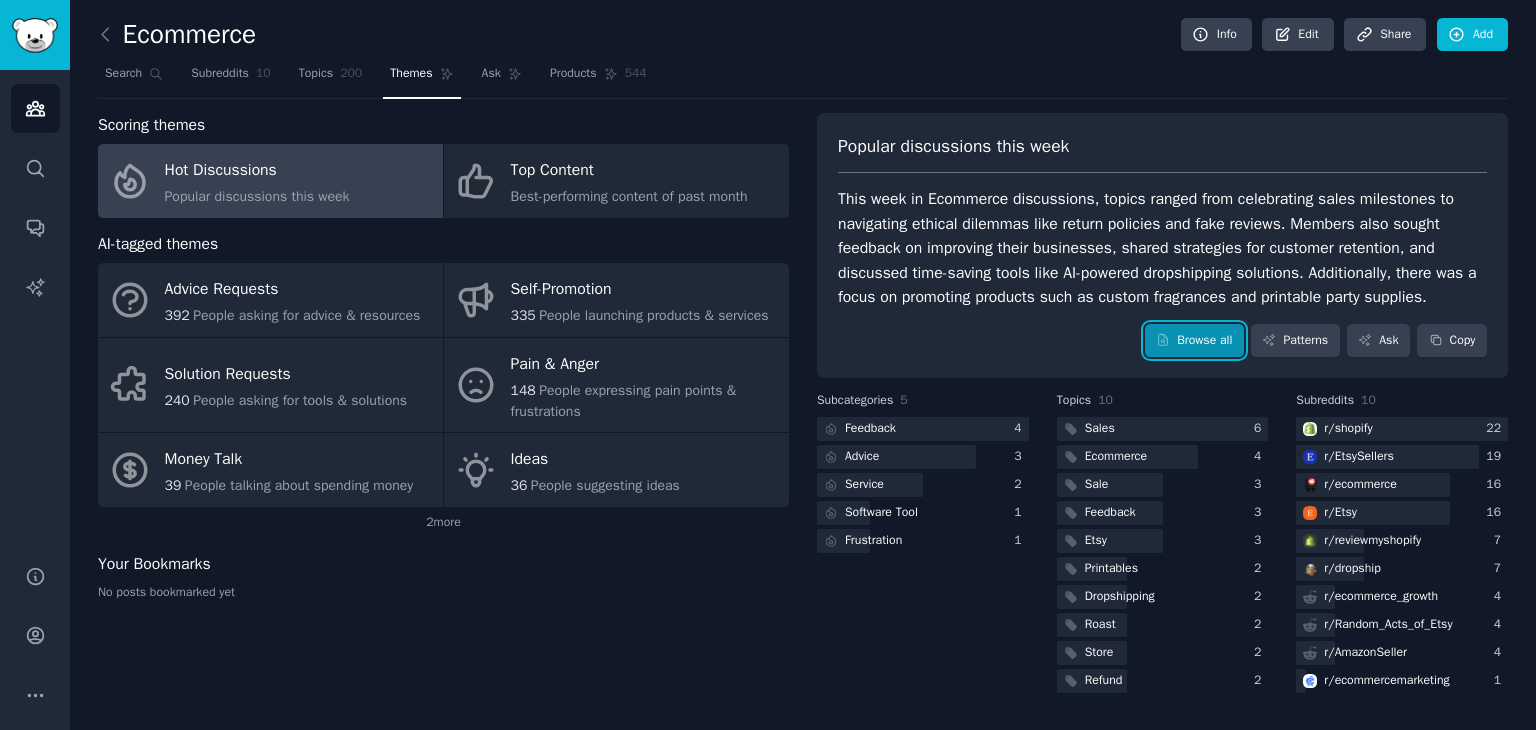 click on "Browse all" at bounding box center (1194, 341) 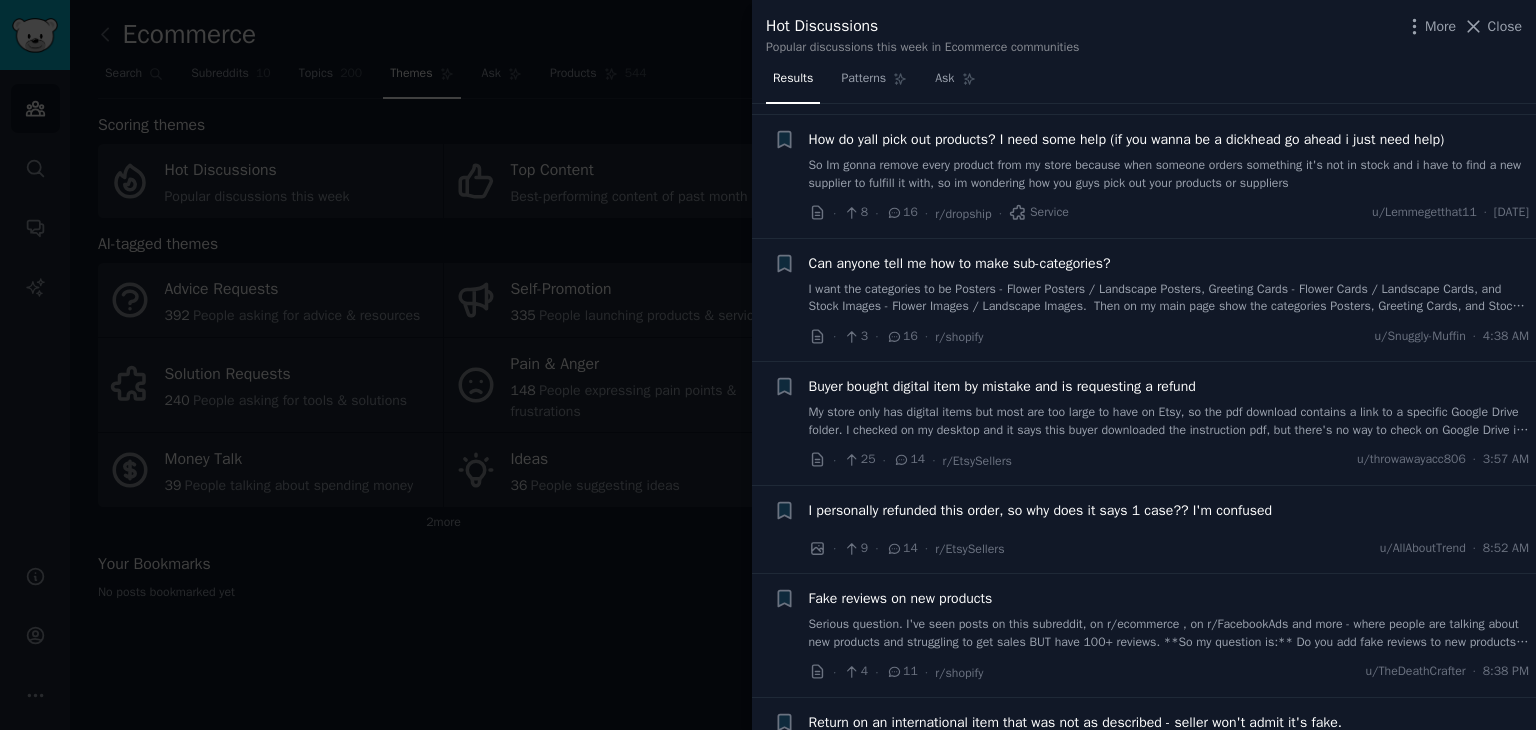 scroll, scrollTop: 1646, scrollLeft: 0, axis: vertical 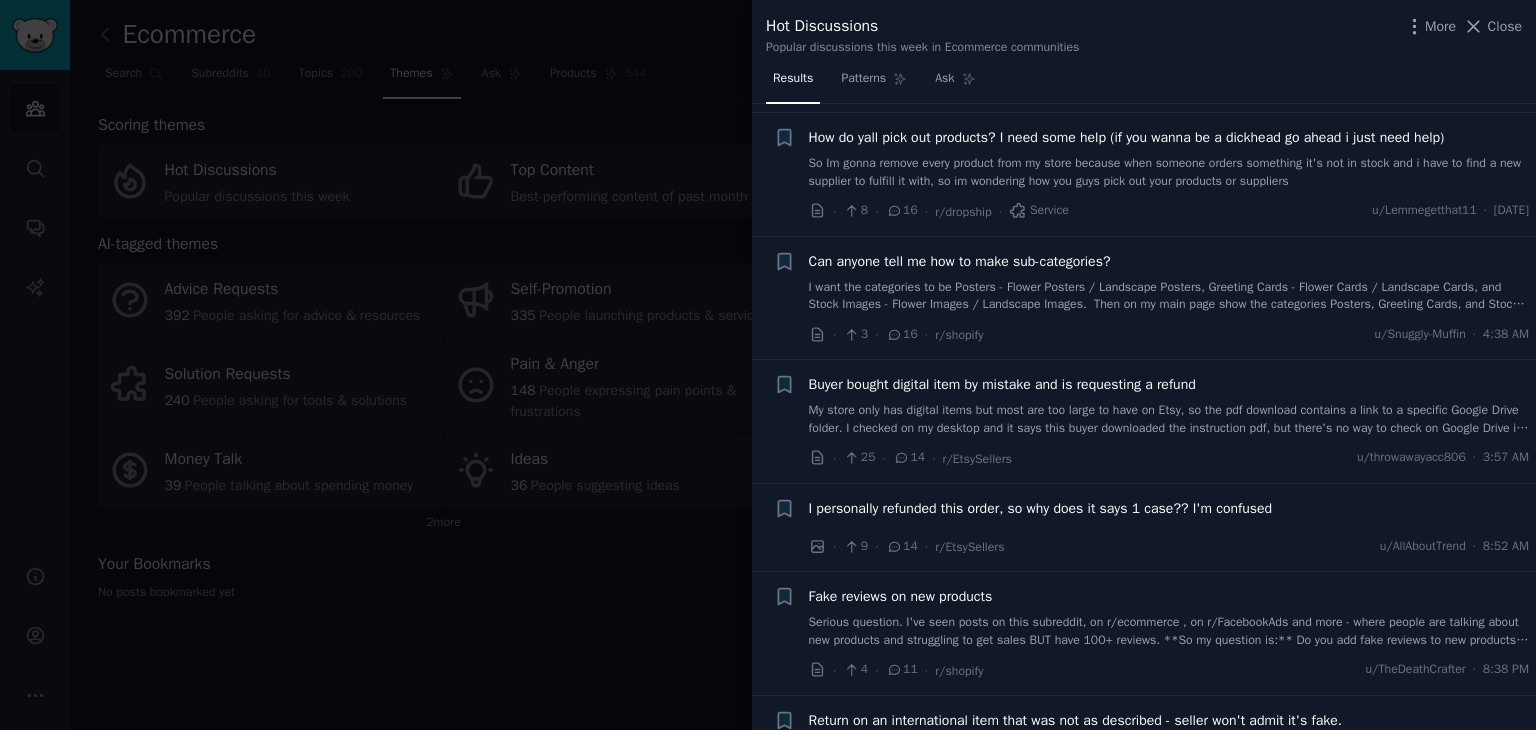 click on "I want the categories to be Posters - Flower Posters / Landscape Posters, Greeting Cards - Flower Cards / Landscape Cards, and Stock Images - Flower Images / Landscape Images.  Then on my main page show the categories Posters, Greeting Cards, and Stock Images, and when a category is selected it shows the correct sub-categories.  Is that possible?" at bounding box center (1169, 296) 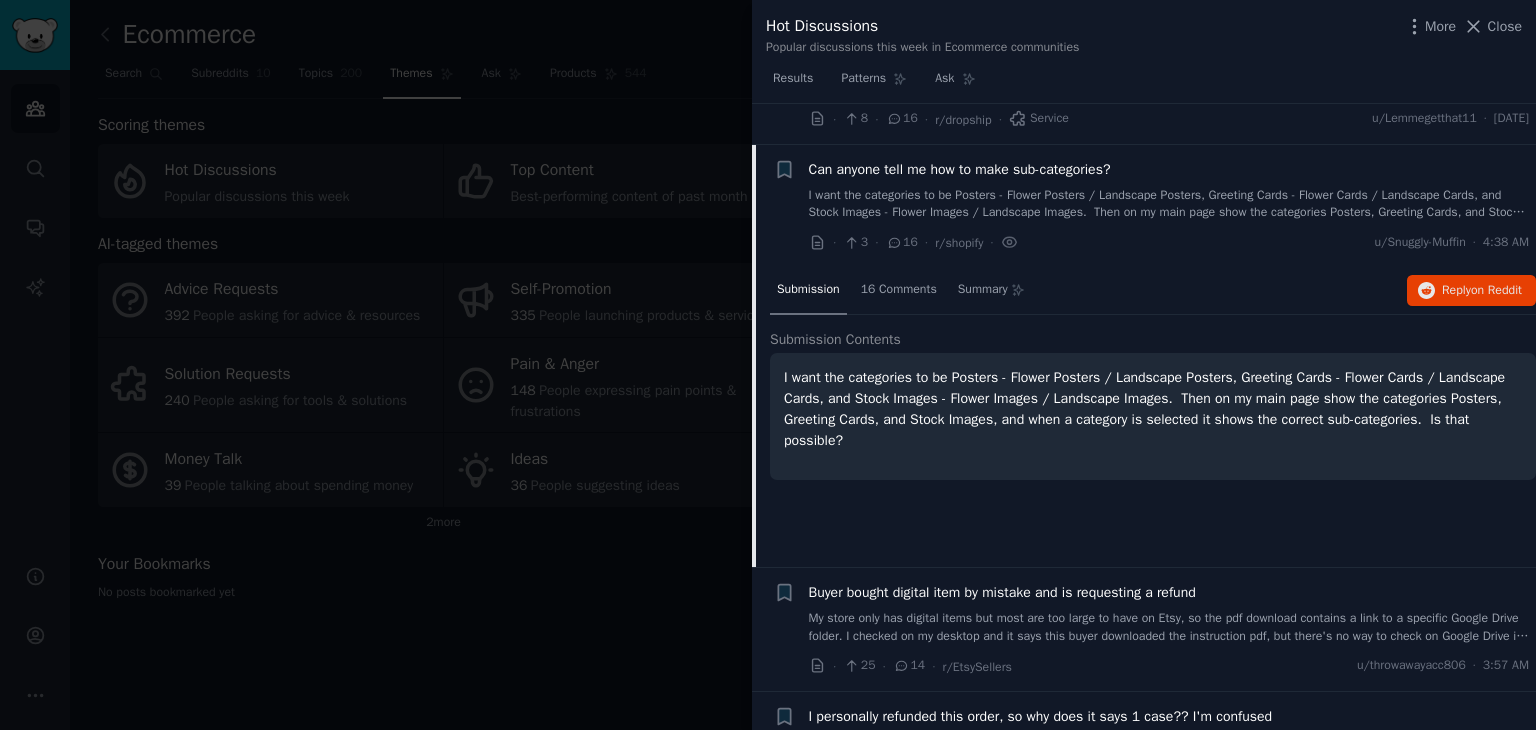 scroll, scrollTop: 1776, scrollLeft: 0, axis: vertical 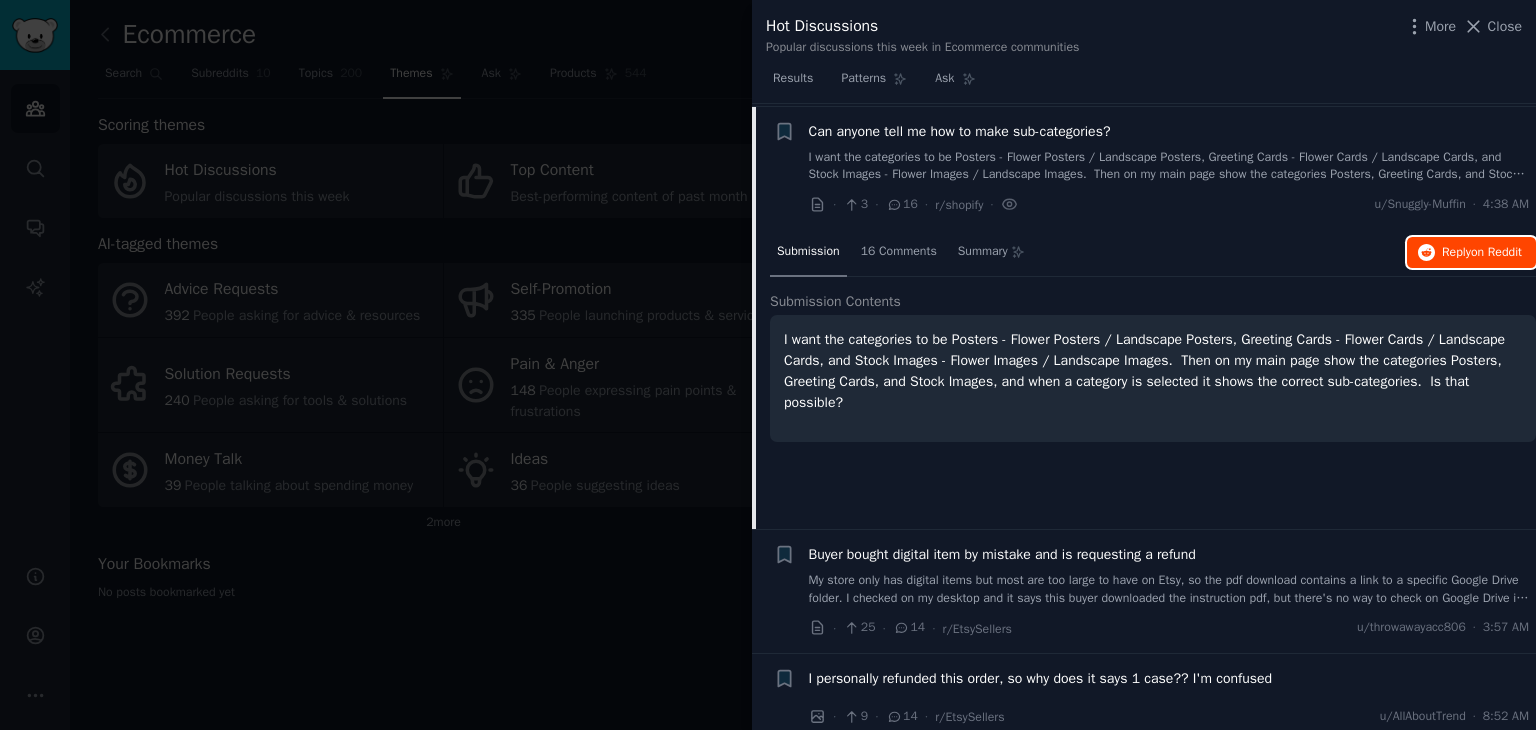 click on "Reply  on Reddit" at bounding box center [1482, 253] 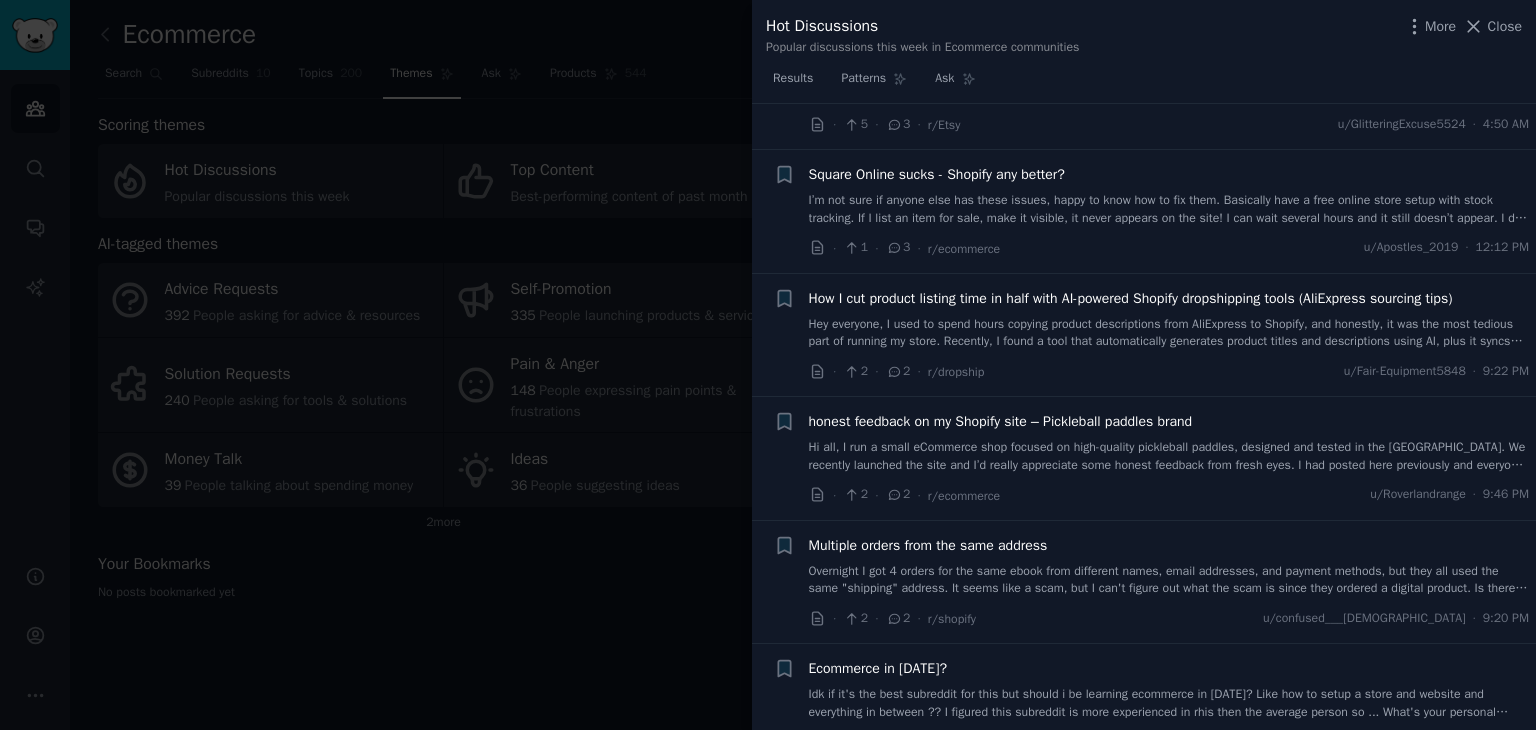 scroll, scrollTop: 8190, scrollLeft: 0, axis: vertical 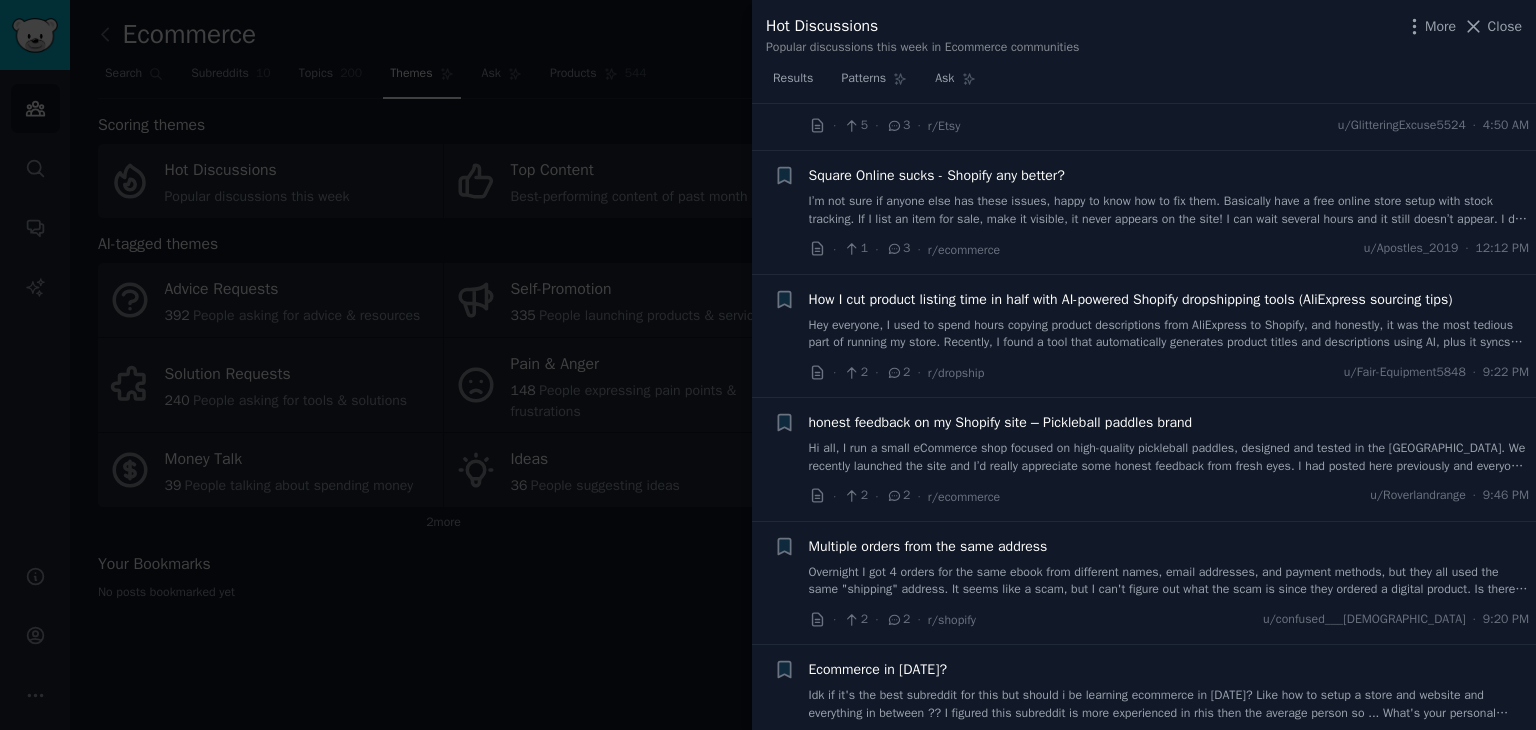 click at bounding box center (768, 365) 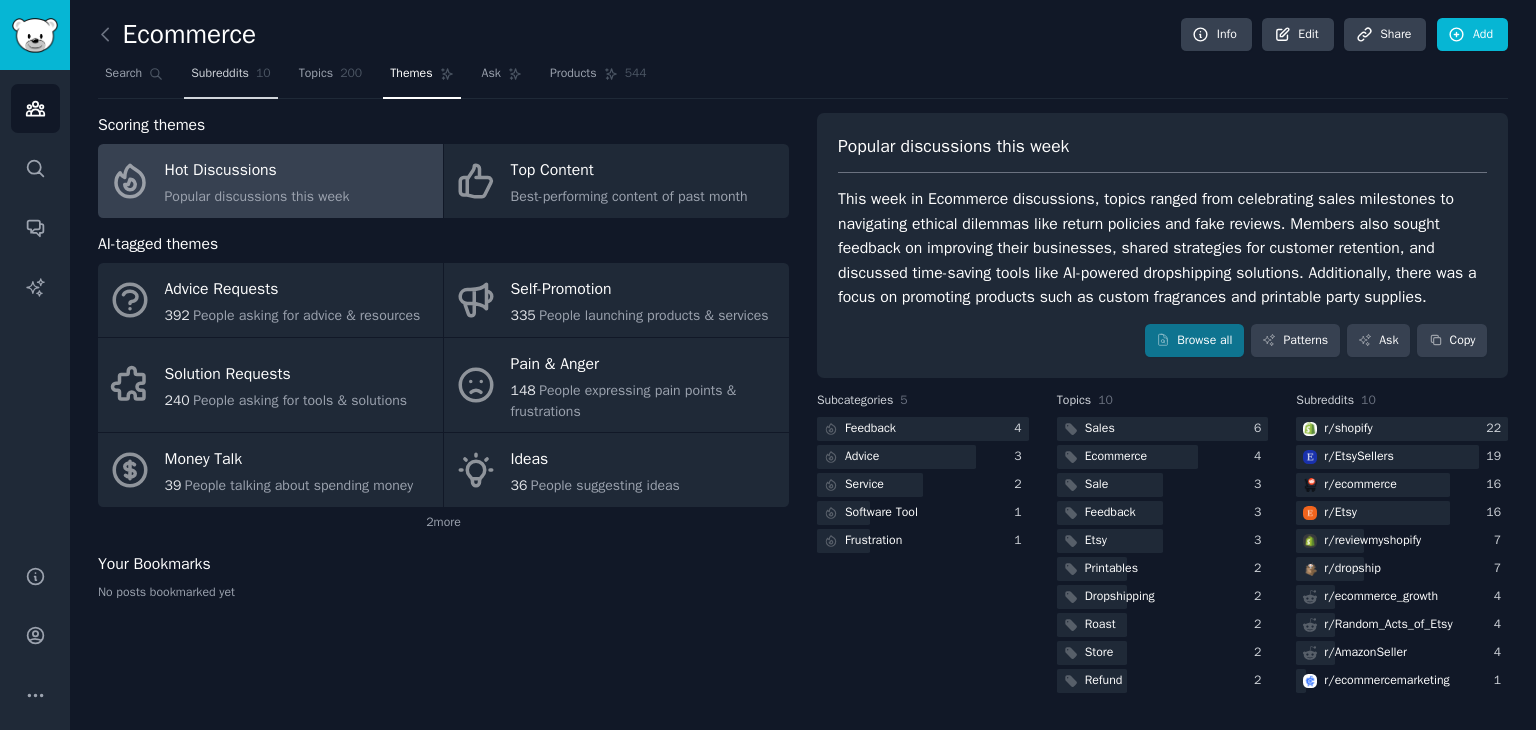 click on "Subreddits" at bounding box center (220, 74) 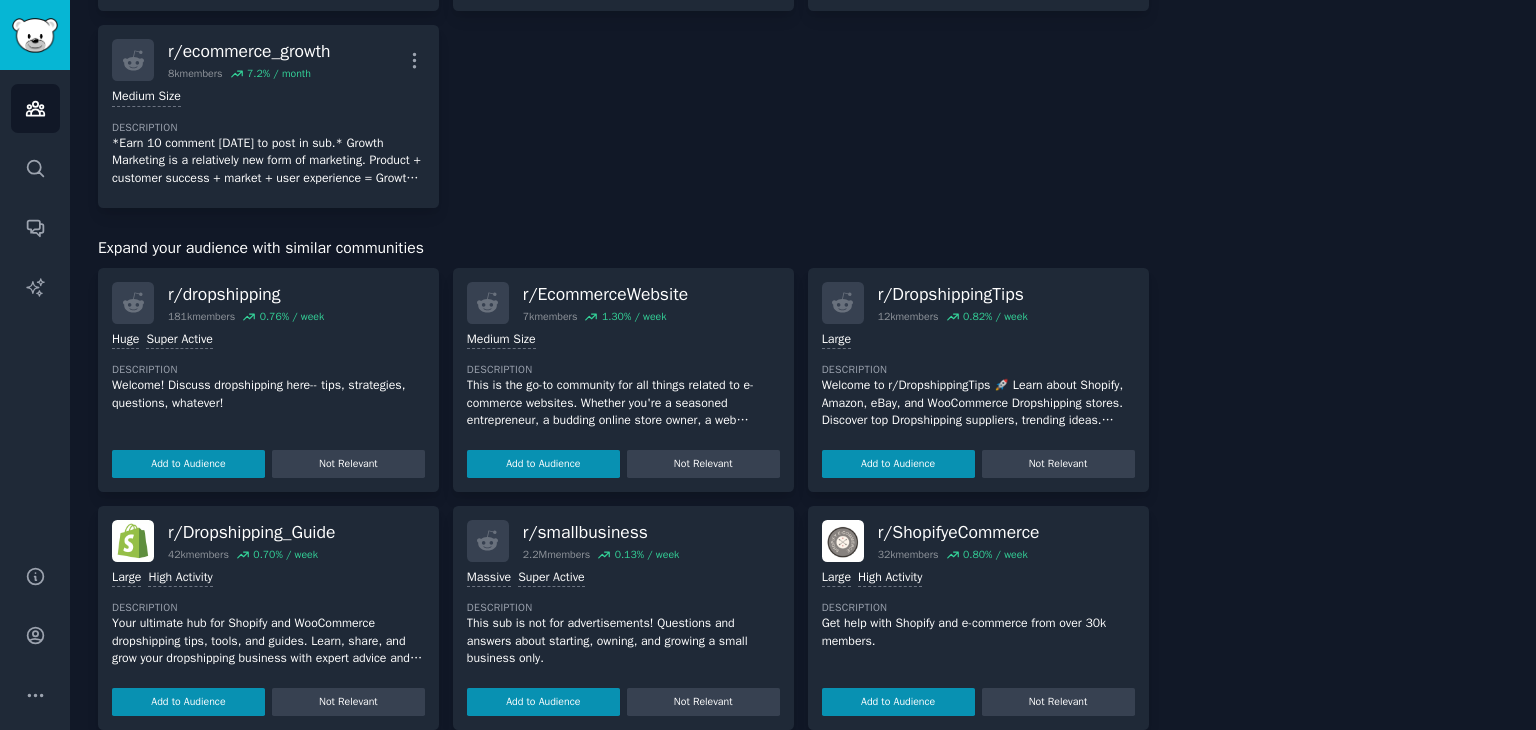 scroll, scrollTop: 711, scrollLeft: 0, axis: vertical 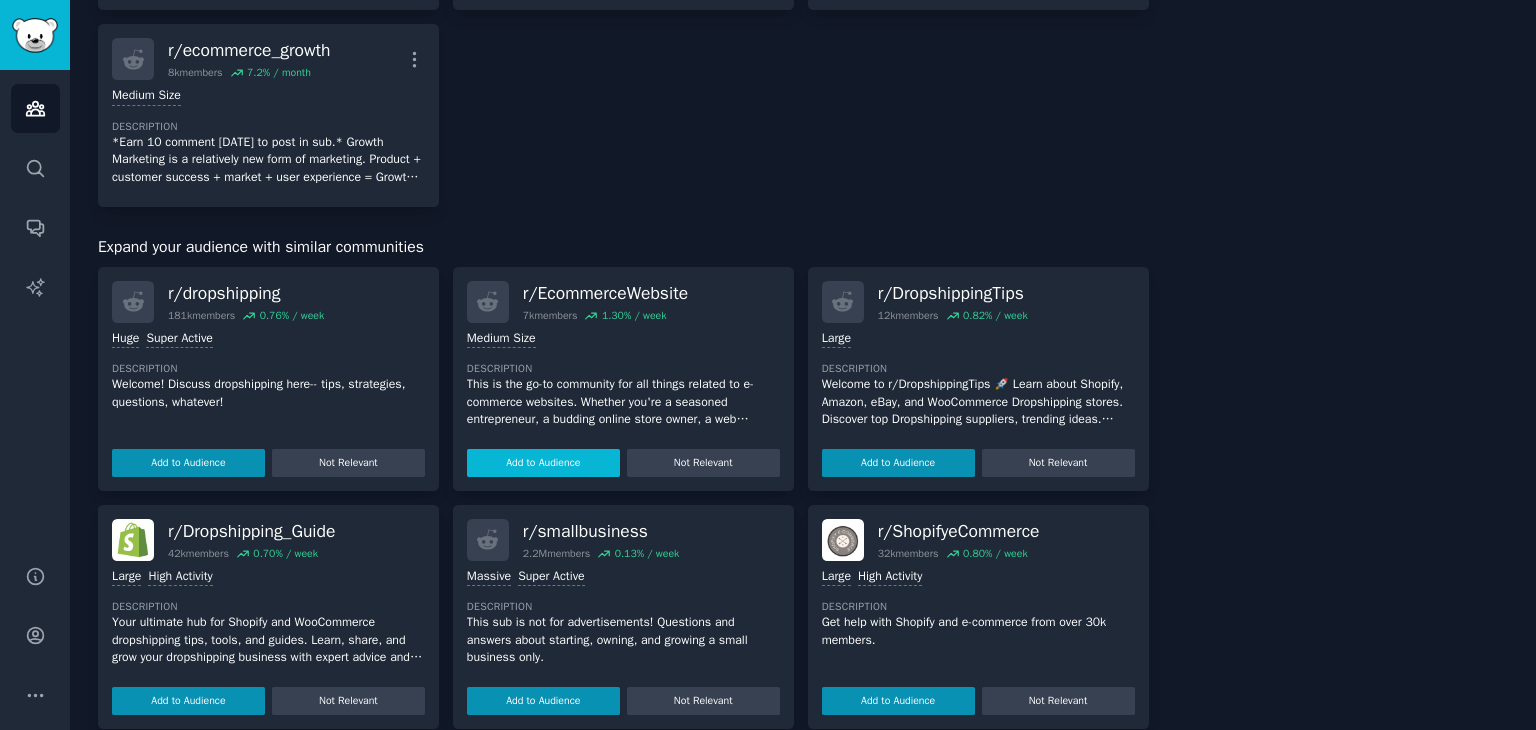 click on "Add to Audience" at bounding box center [543, 463] 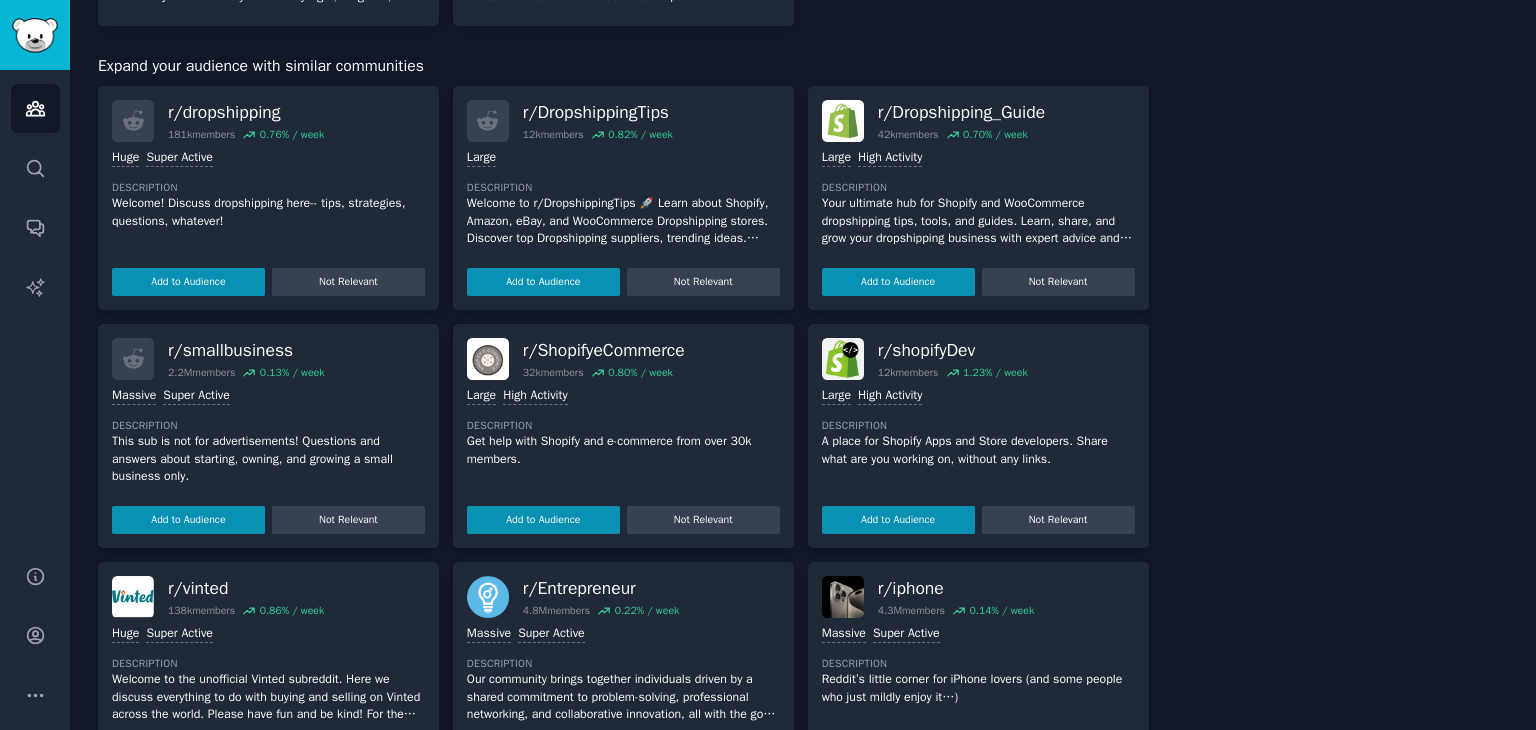scroll, scrollTop: 892, scrollLeft: 0, axis: vertical 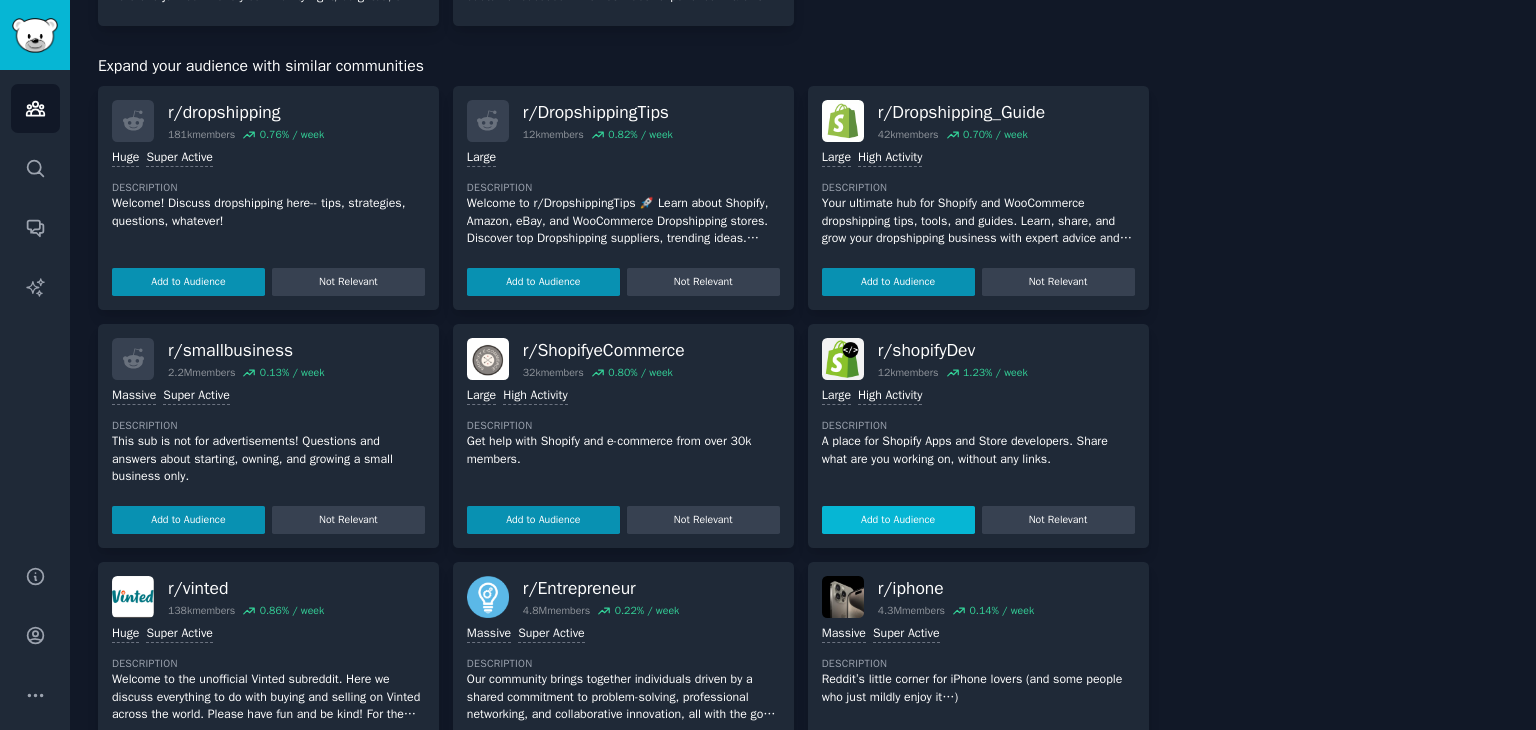 click on "Add to Audience" at bounding box center [898, 520] 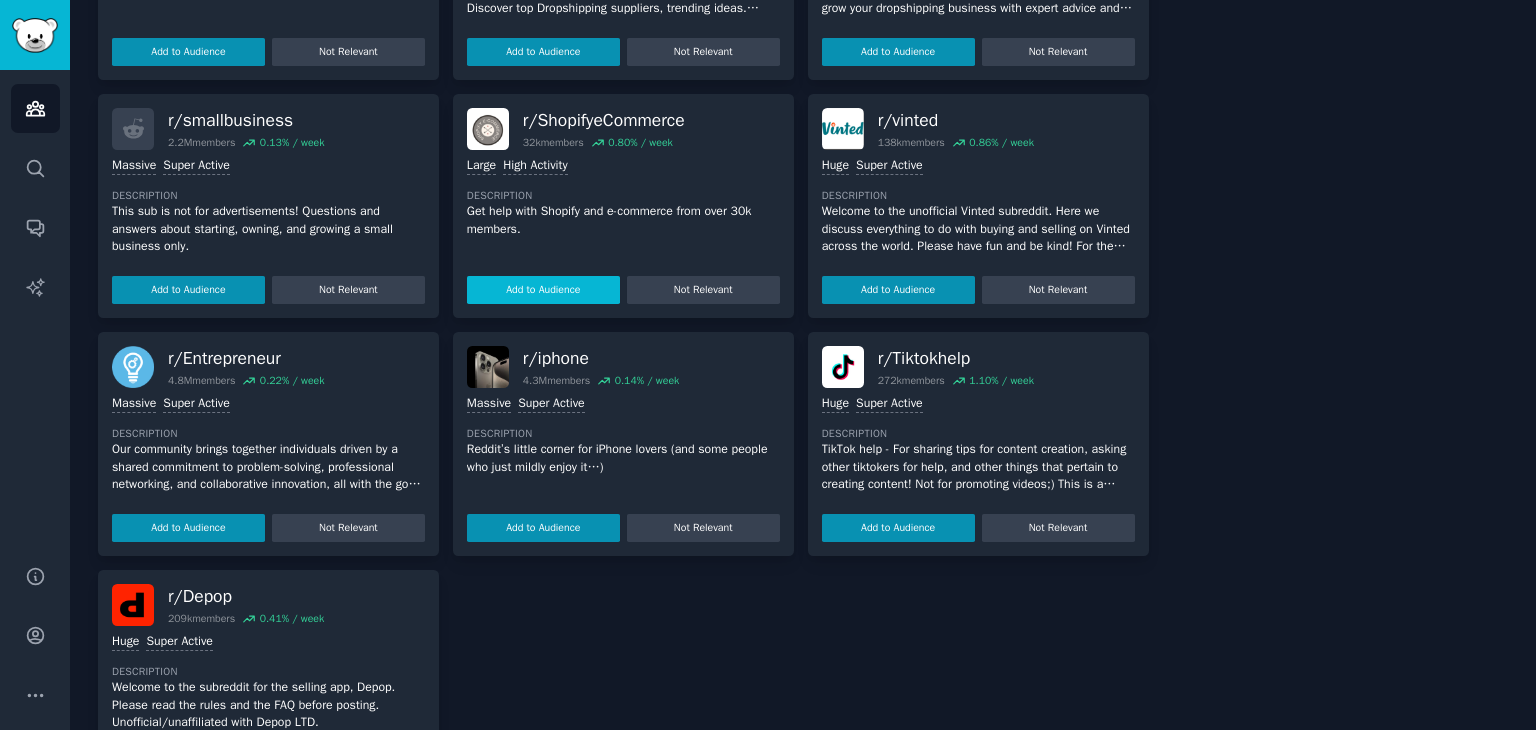 scroll, scrollTop: 1212, scrollLeft: 0, axis: vertical 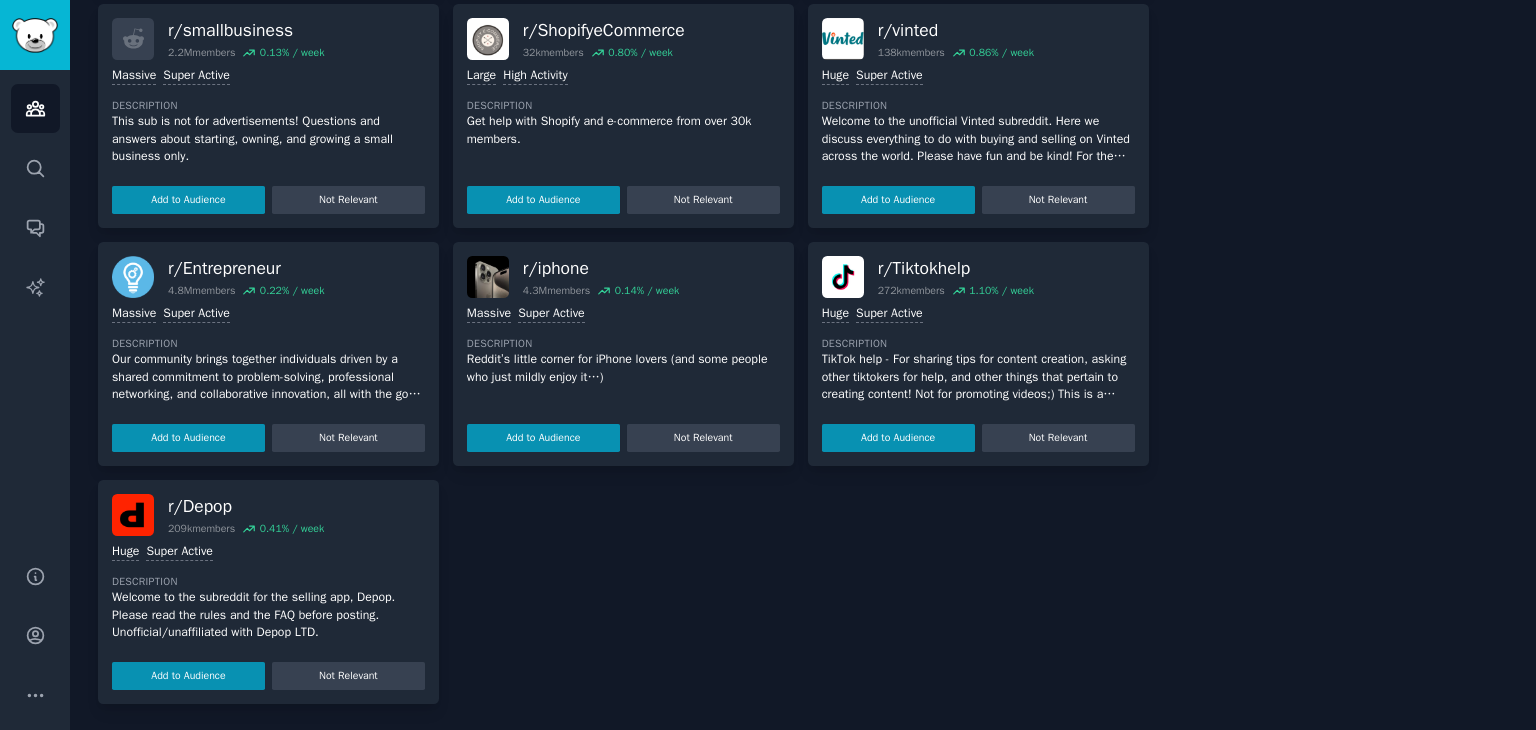 click on "r/ Entrepreneur" at bounding box center (246, 268) 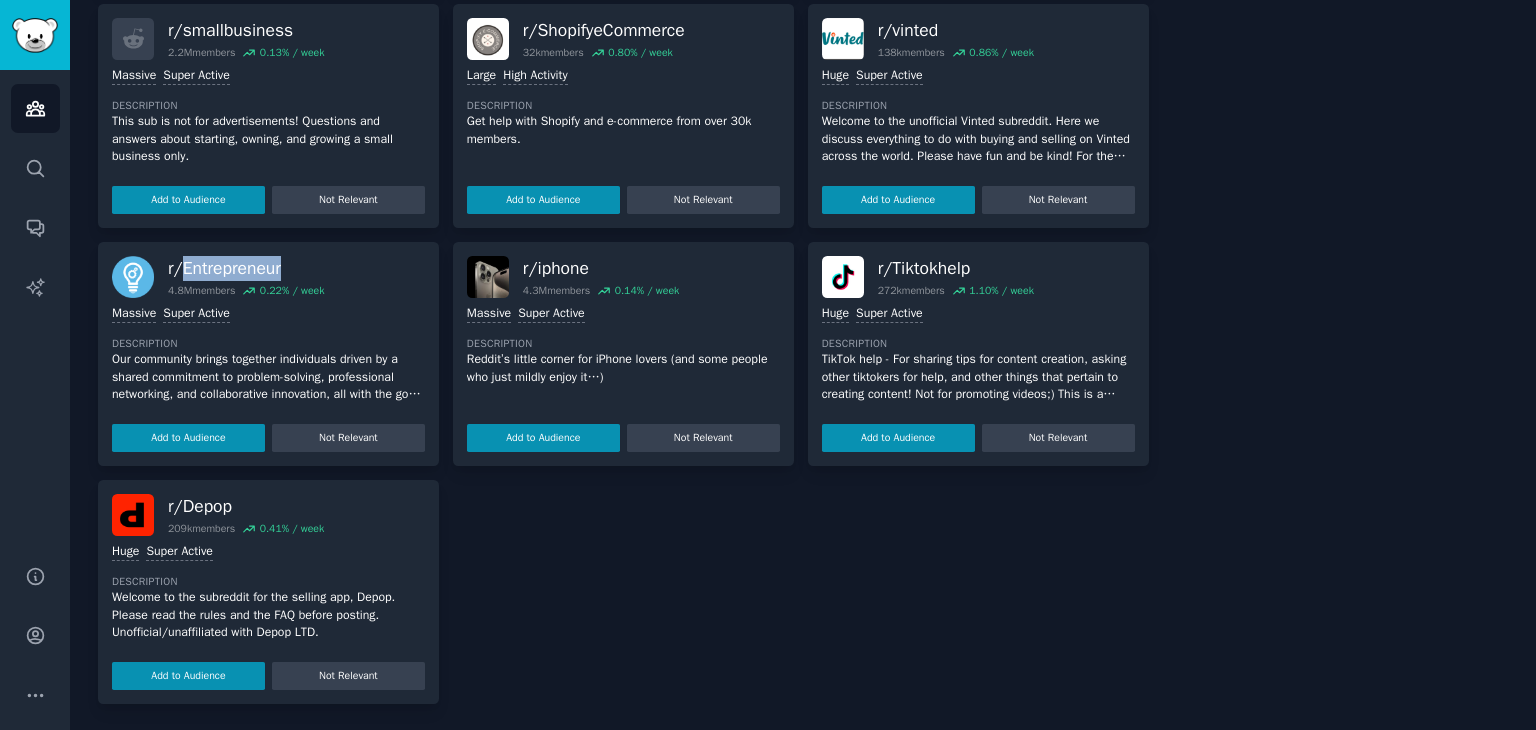 click on "r/ Entrepreneur" at bounding box center [246, 268] 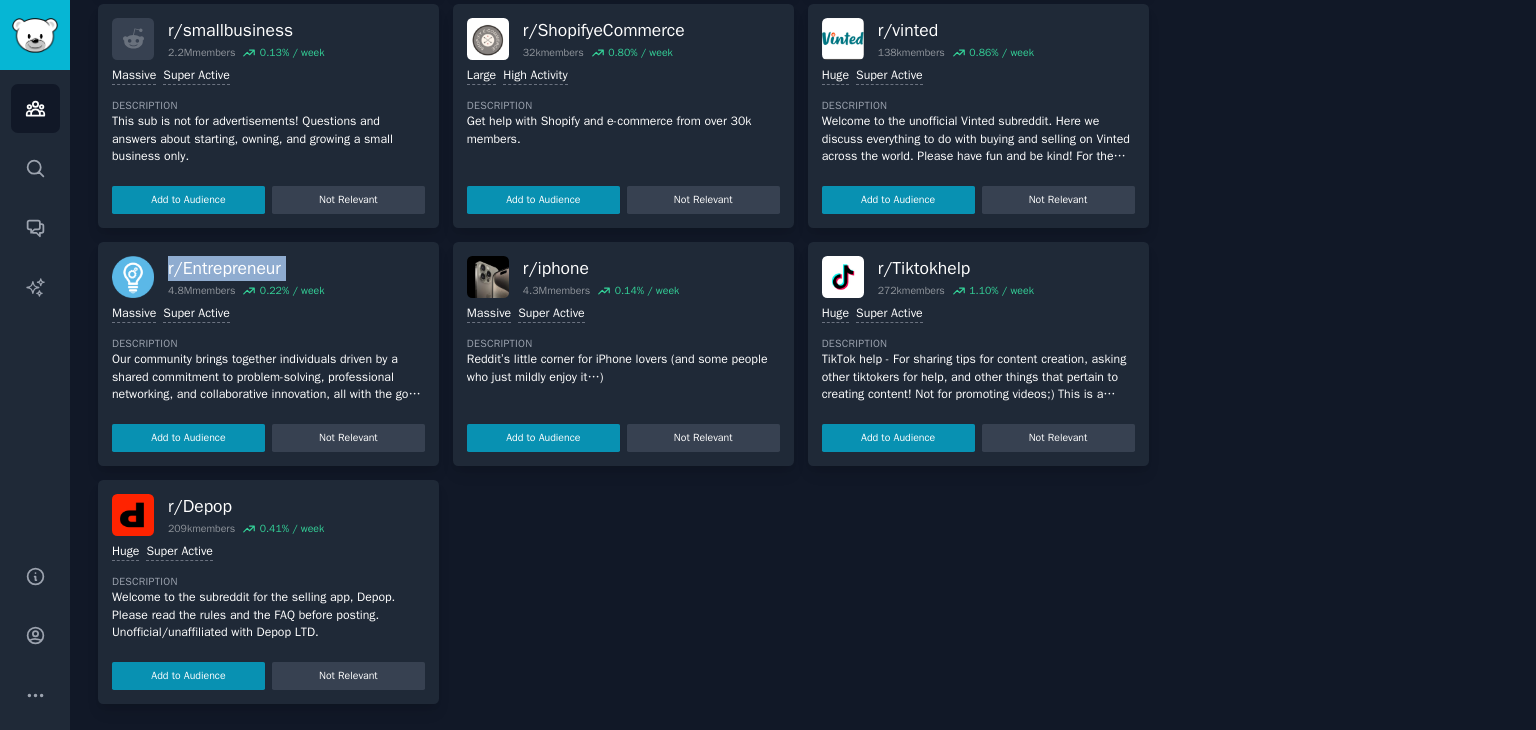 click on "r/ Entrepreneur" at bounding box center (246, 268) 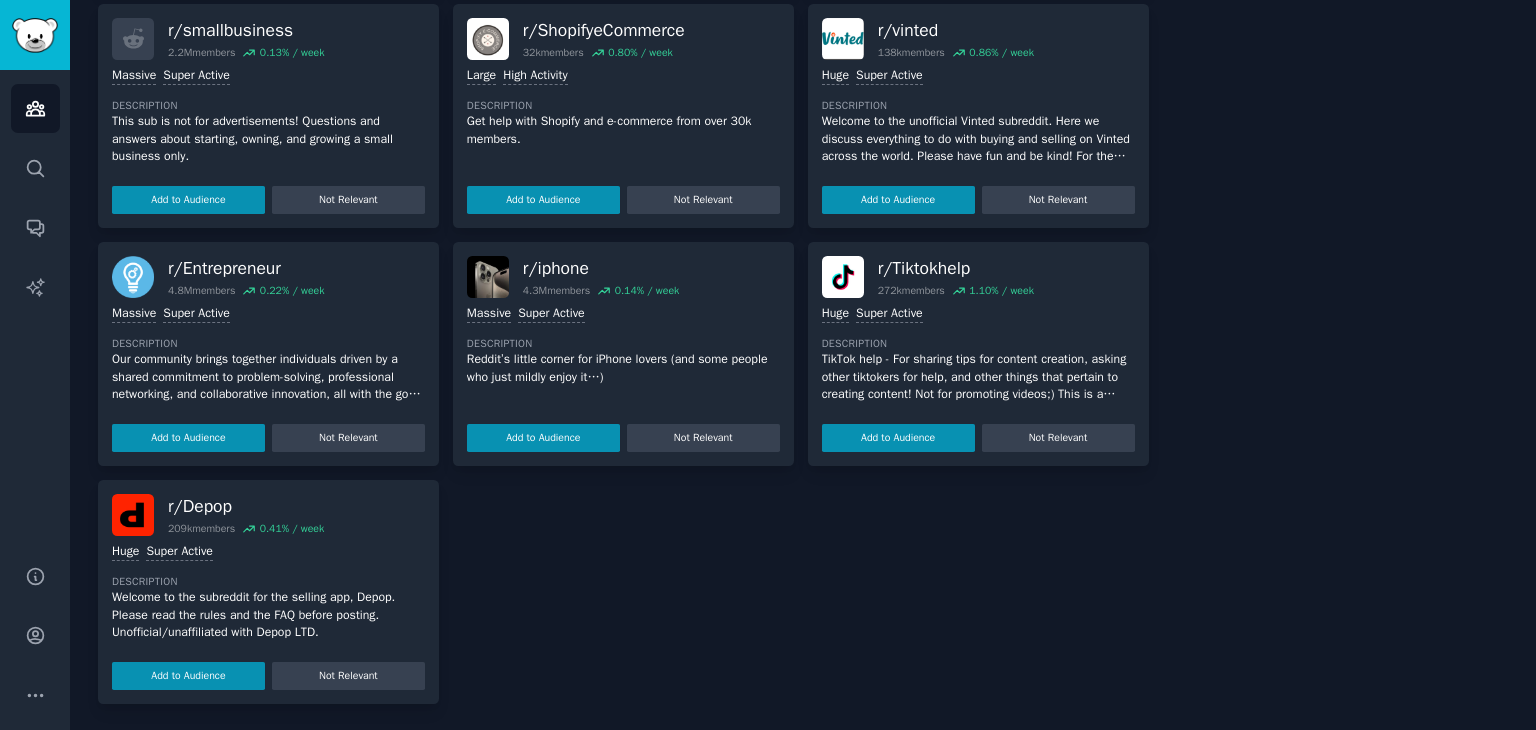 drag, startPoint x: 239, startPoint y: 268, endPoint x: 622, endPoint y: 583, distance: 495.89716 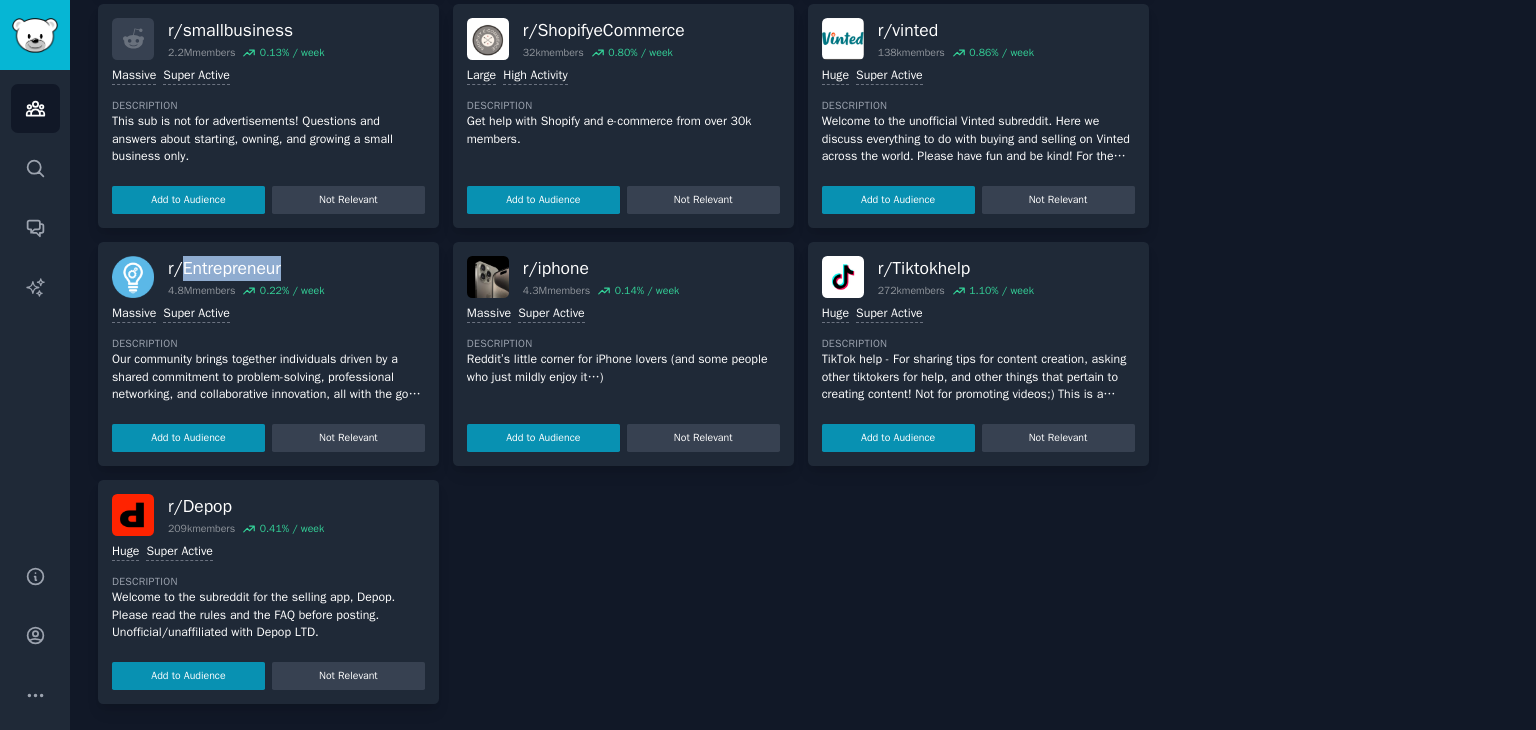 click on "r/ Entrepreneur" at bounding box center [246, 268] 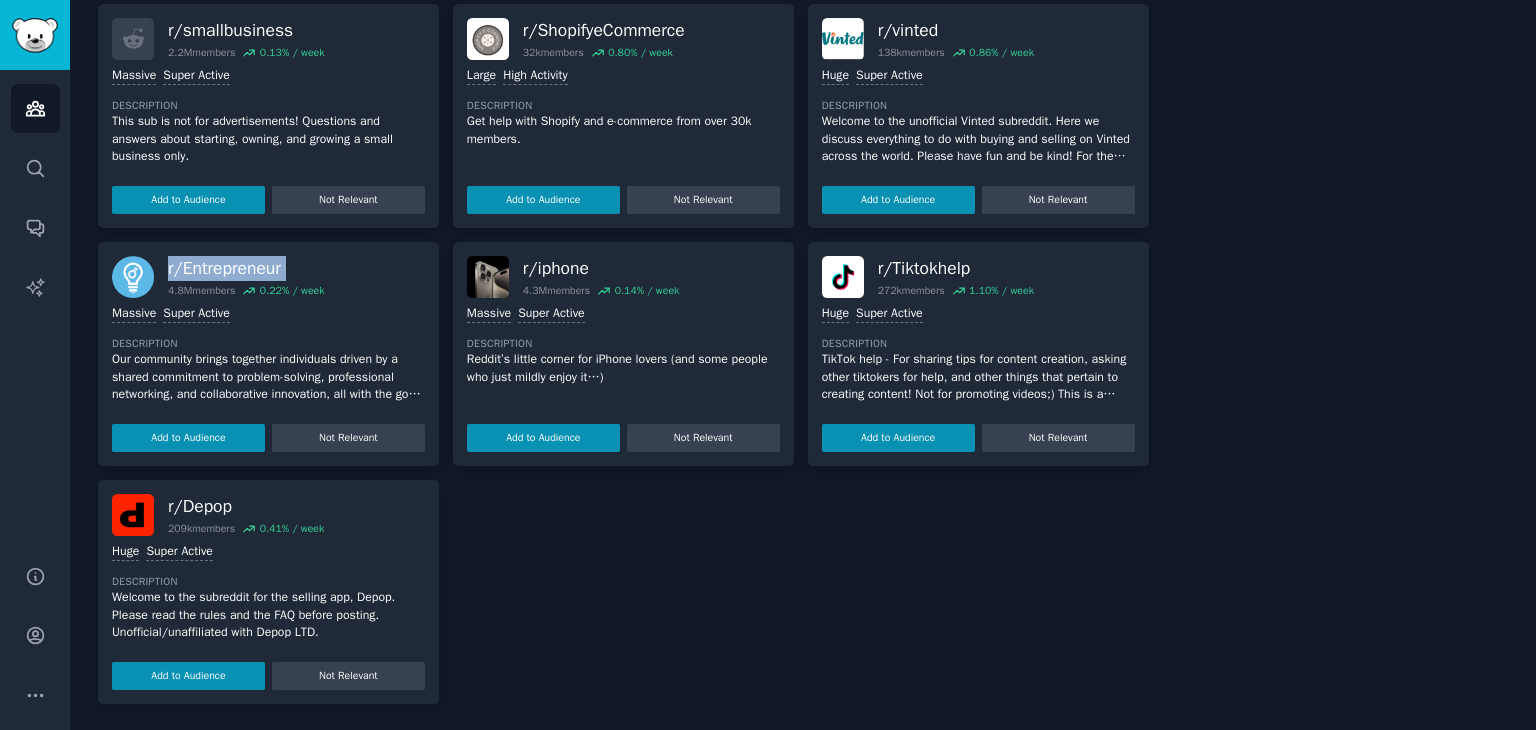 click on "r/ Entrepreneur" at bounding box center (246, 268) 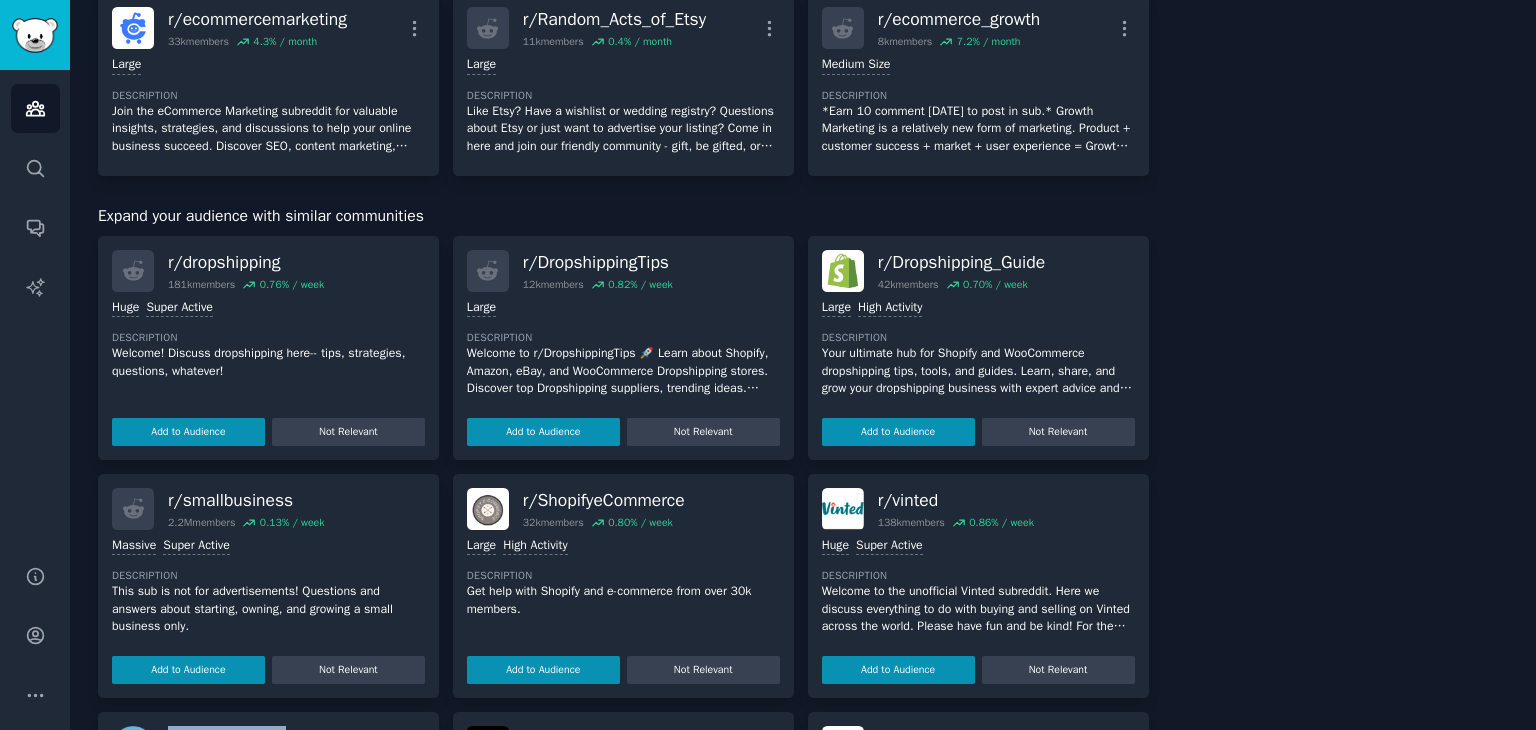 scroll, scrollTop: 742, scrollLeft: 0, axis: vertical 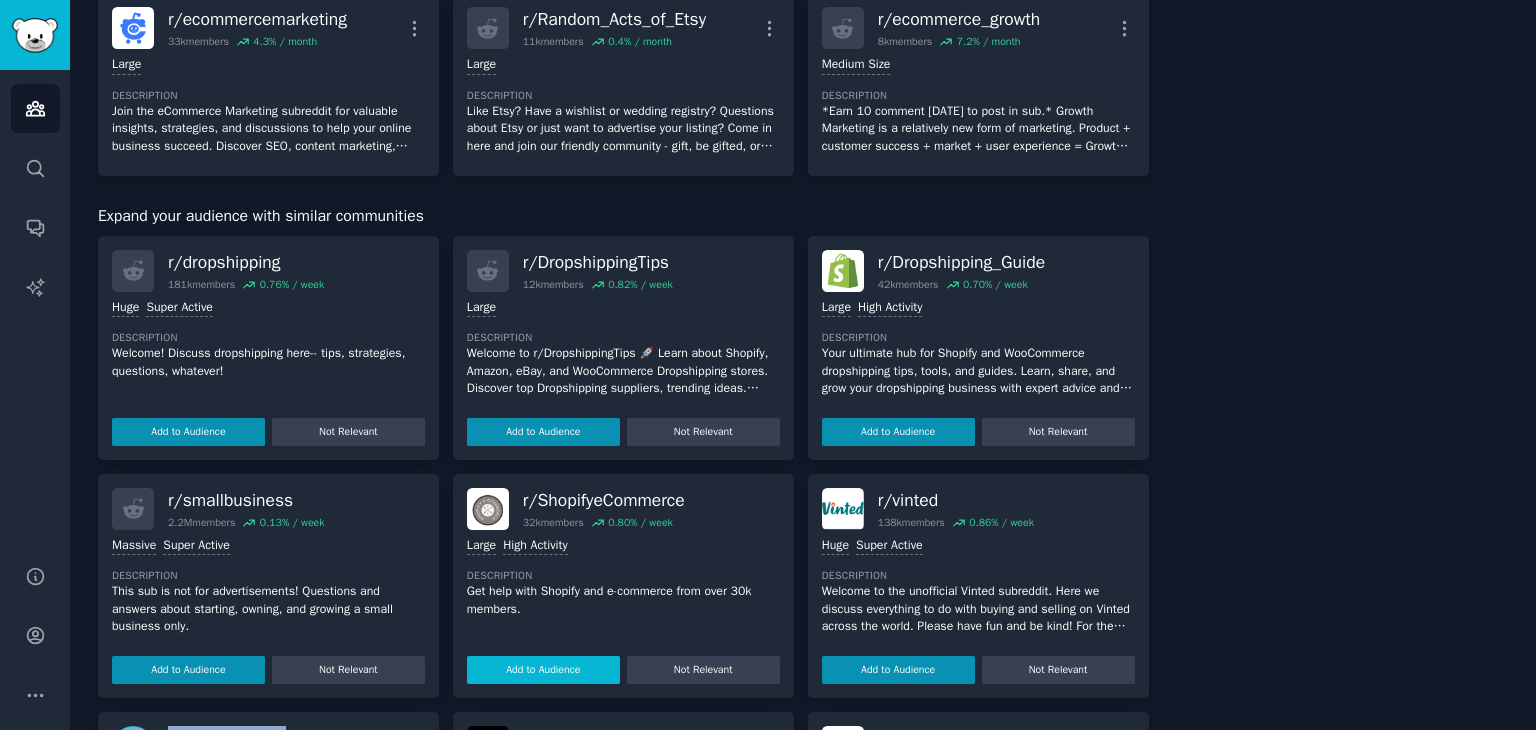 click on "Add to Audience" at bounding box center (543, 670) 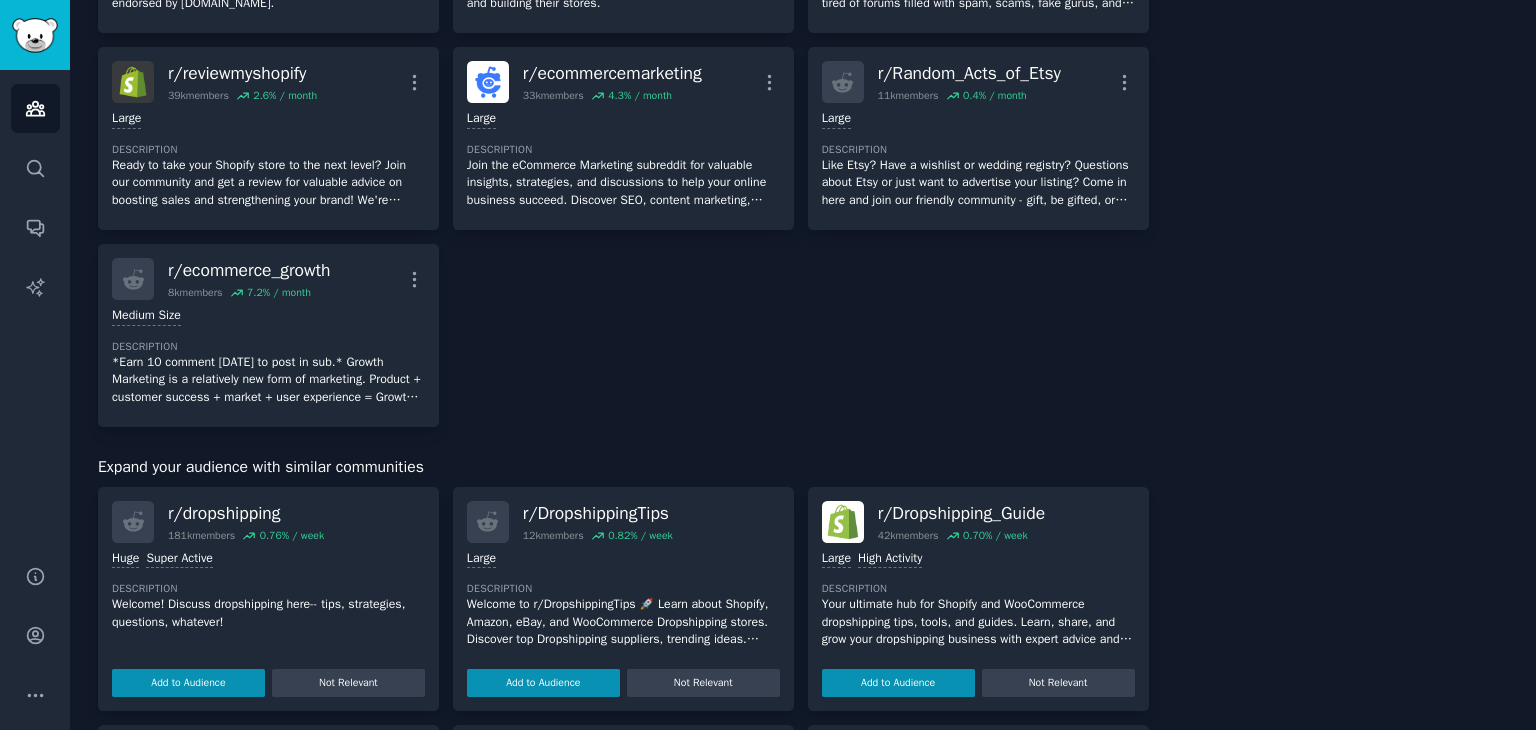 scroll, scrollTop: 756, scrollLeft: 0, axis: vertical 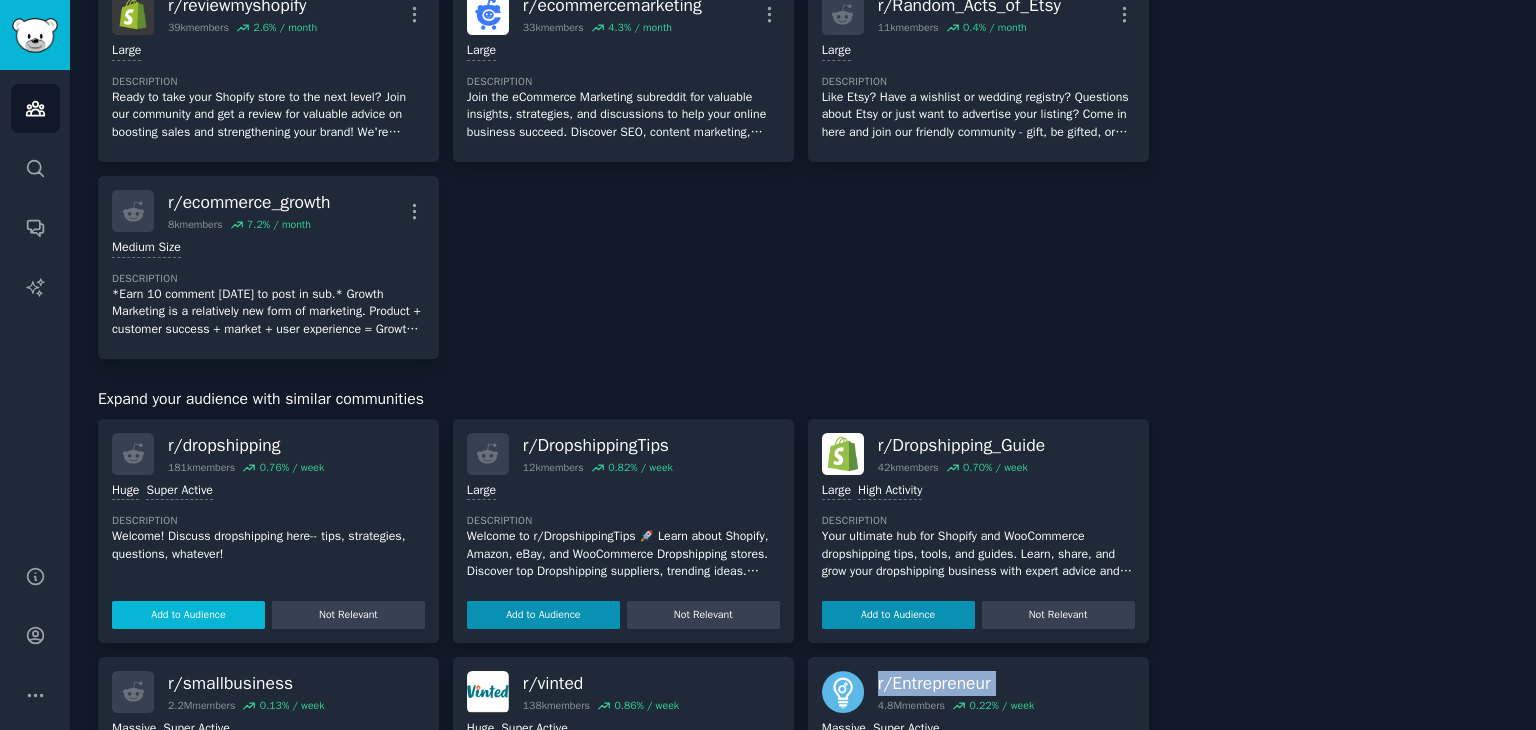 click on "Add to Audience" at bounding box center [188, 615] 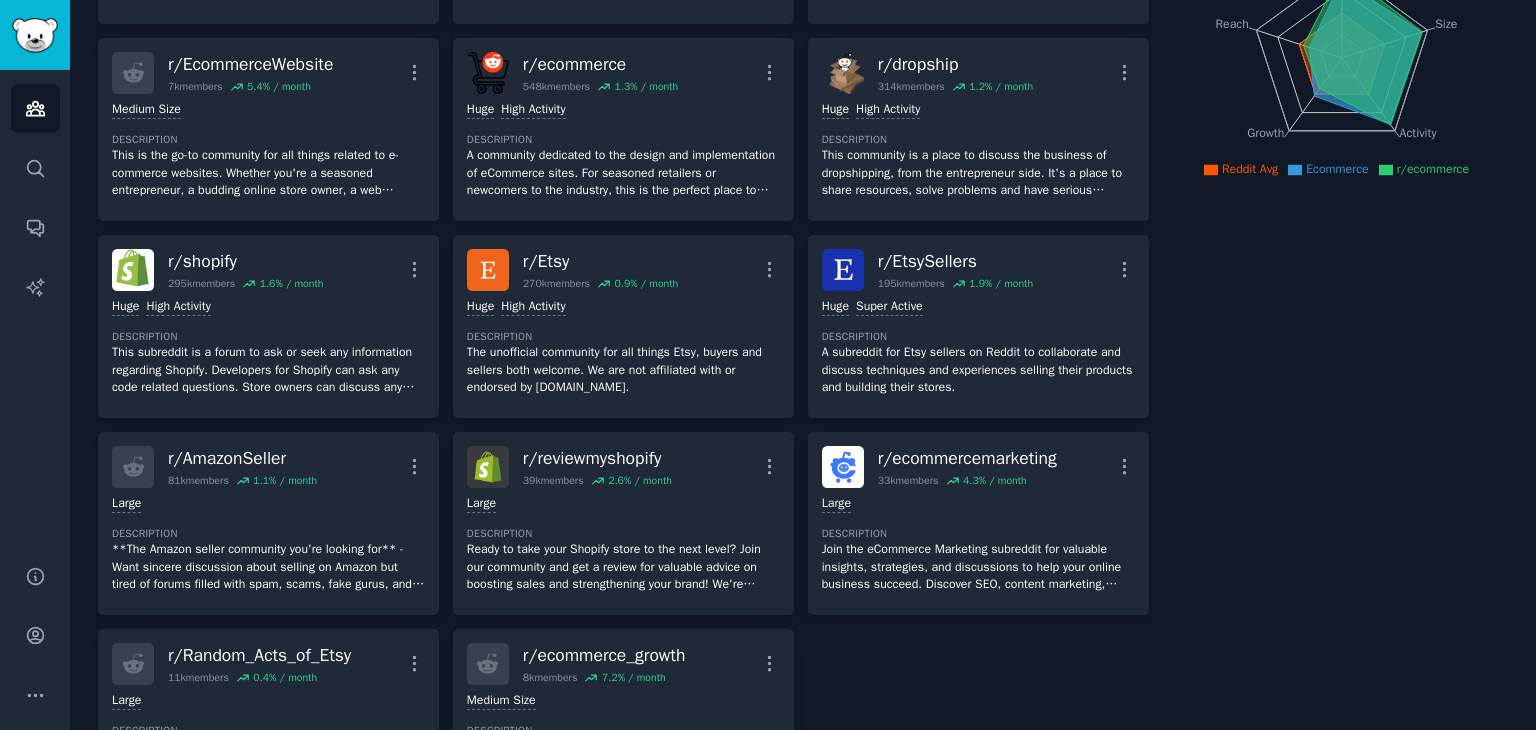 scroll, scrollTop: 0, scrollLeft: 0, axis: both 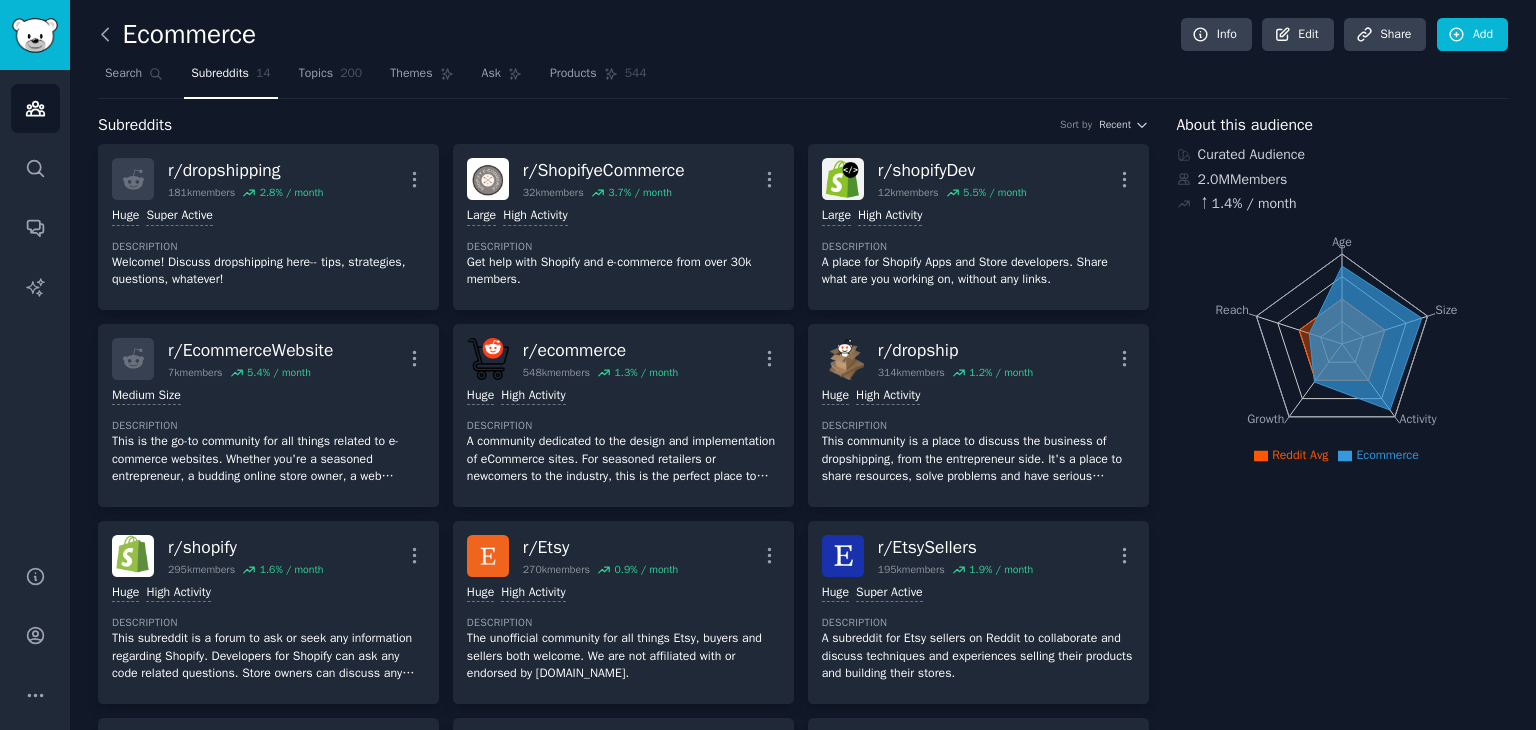 click 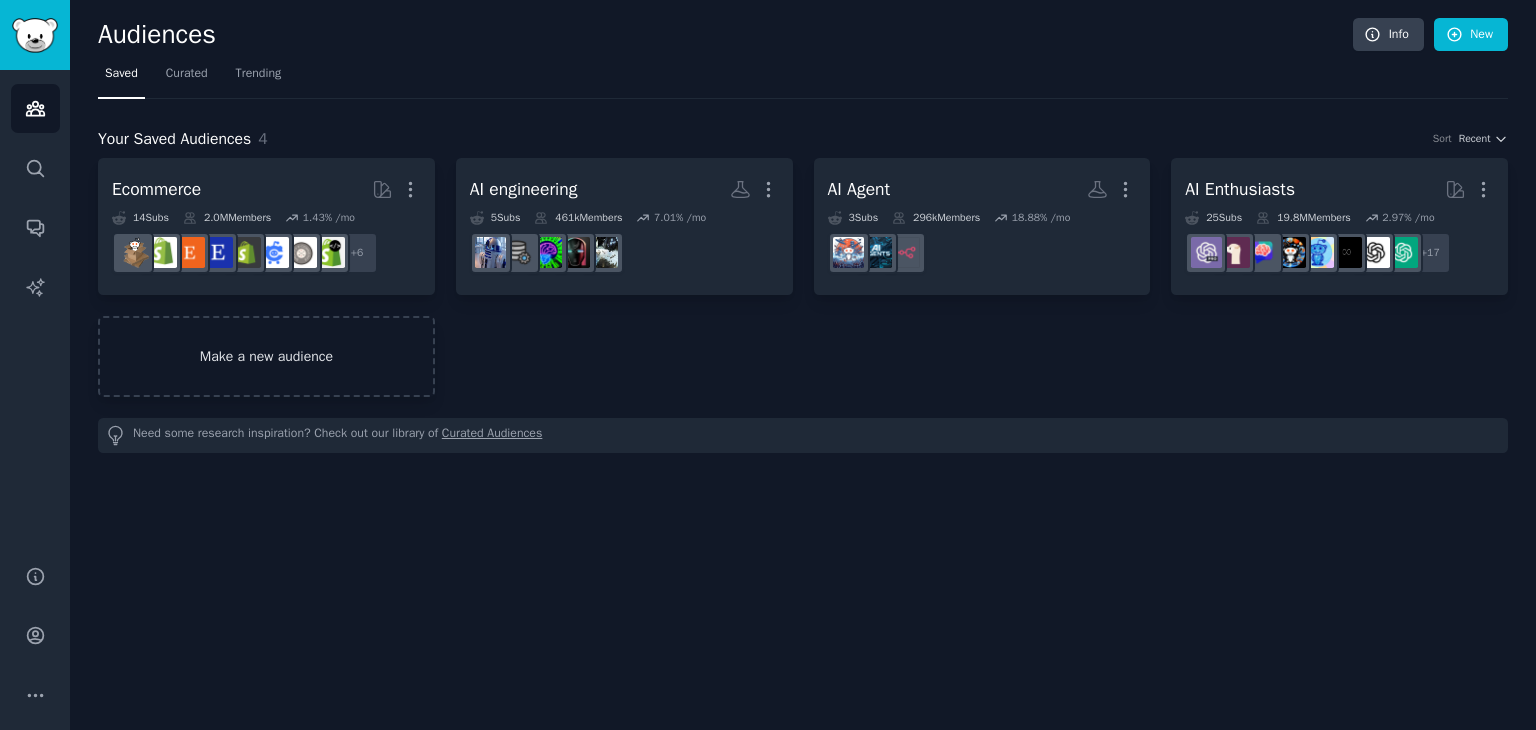 click on "Make a new audience" at bounding box center (266, 356) 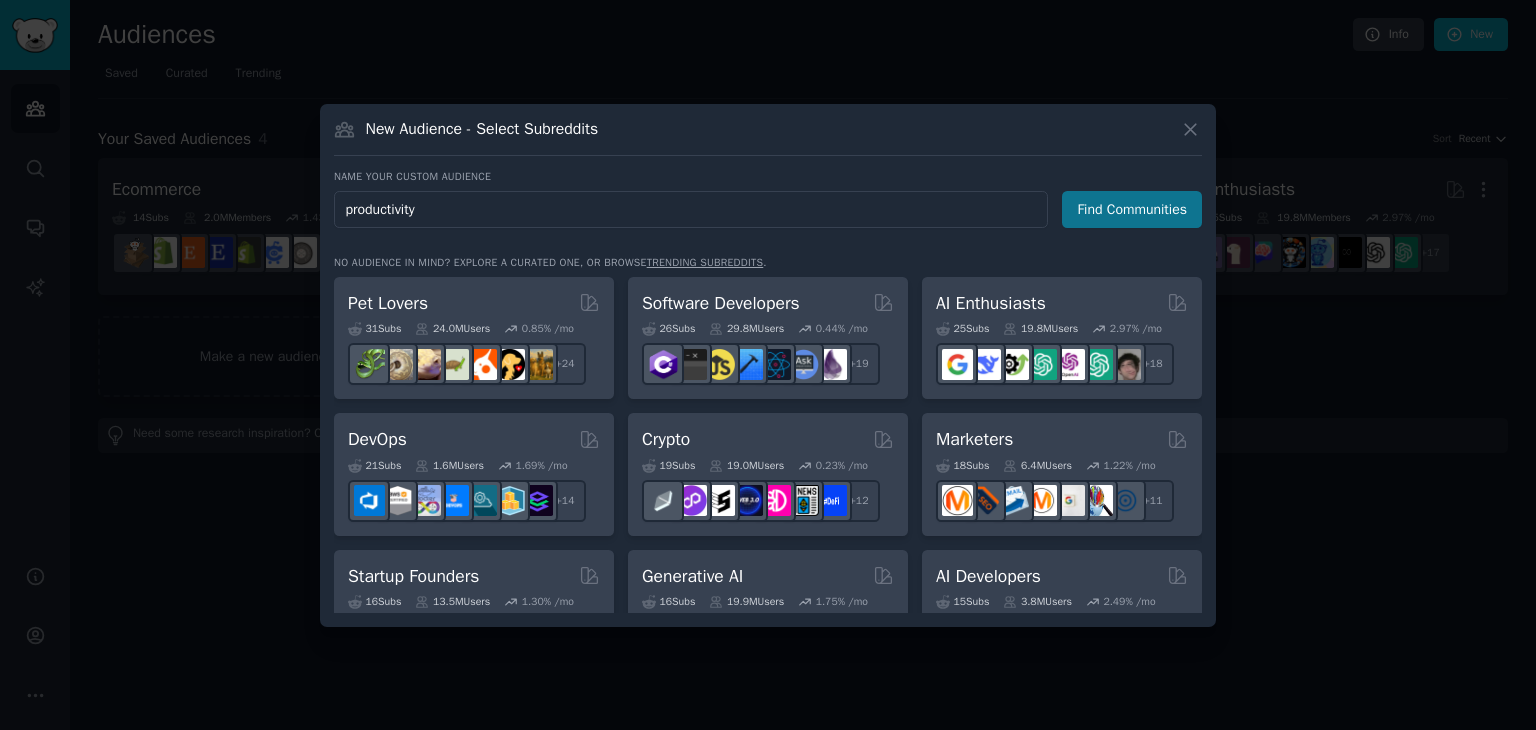 type on "productivity" 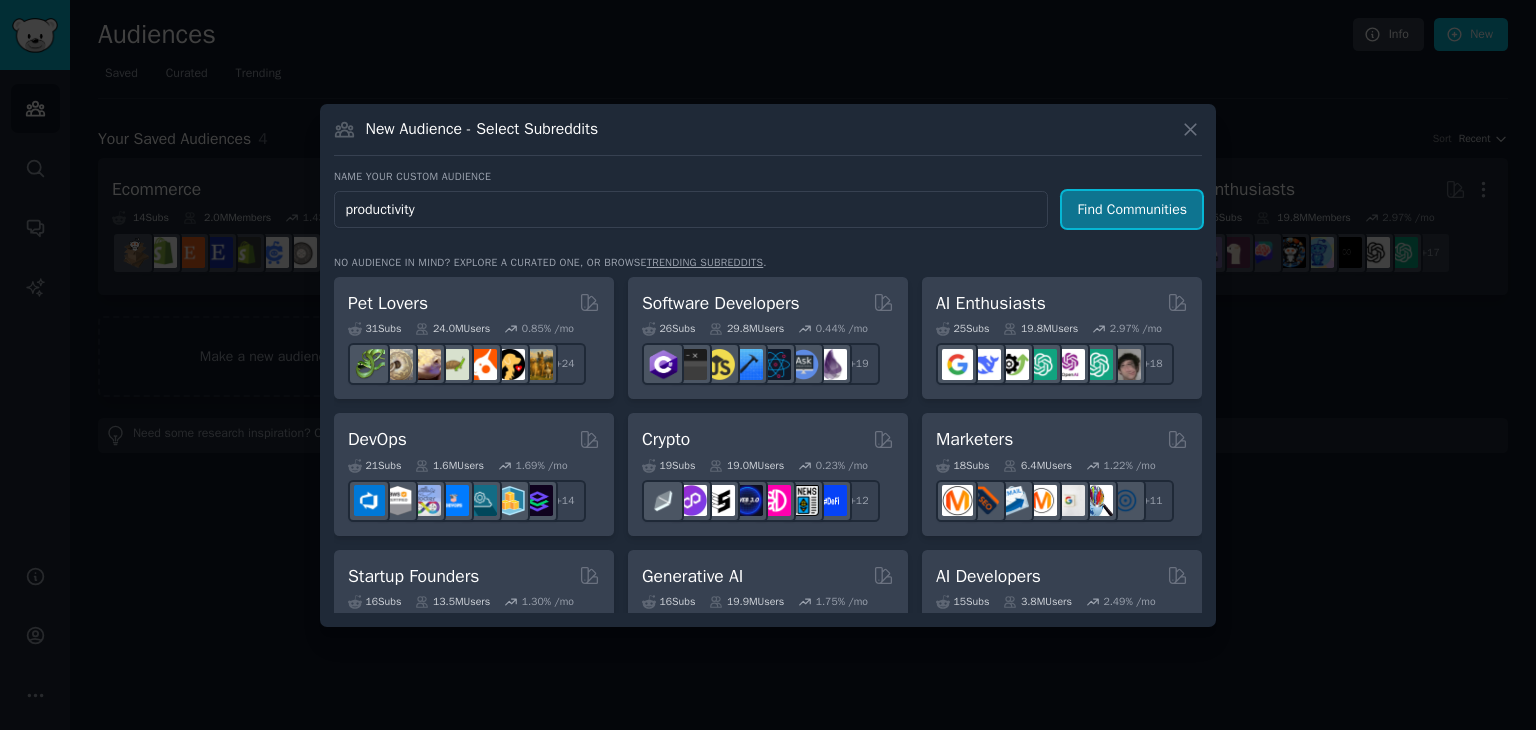 click on "Find Communities" at bounding box center (1132, 209) 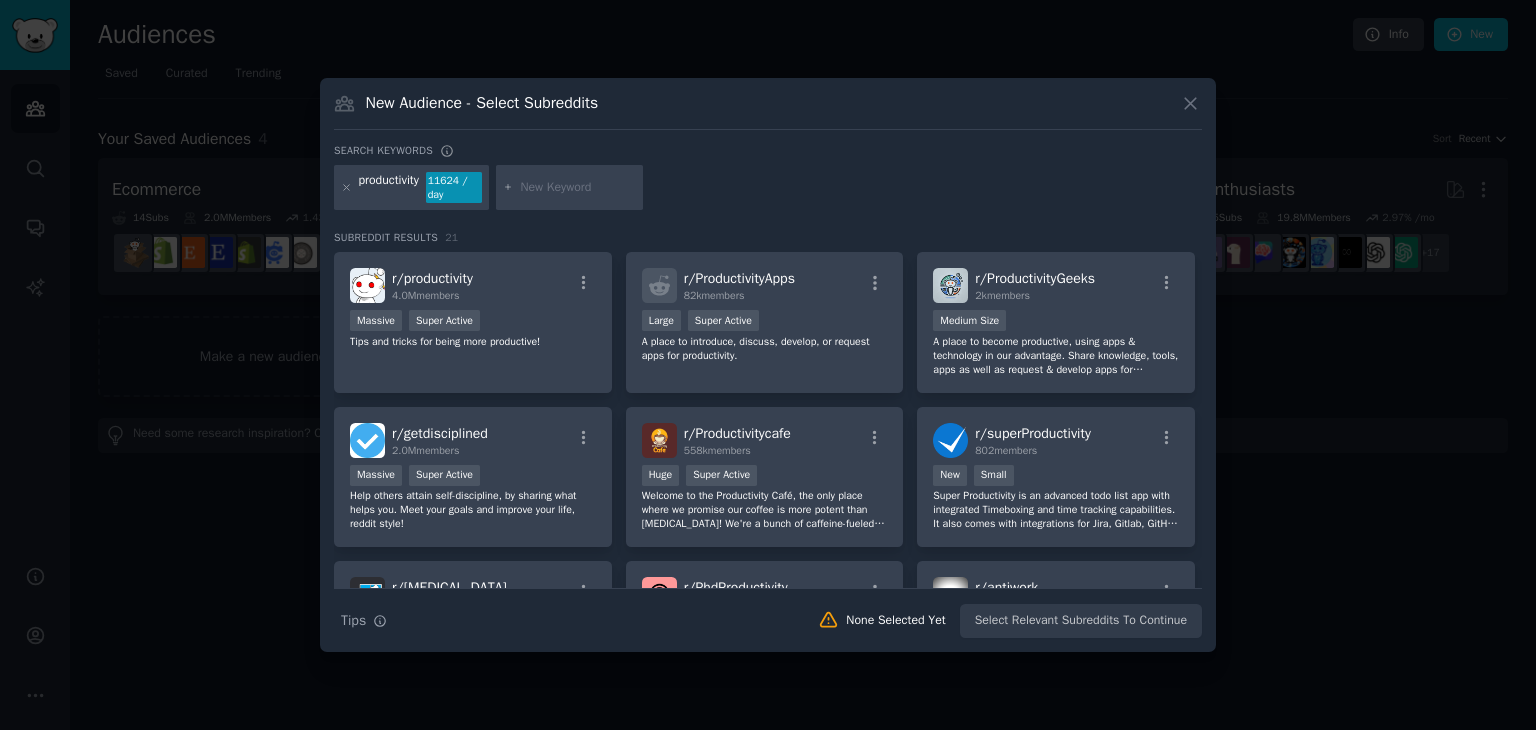 click on "New Audience - Select Subreddits Search keywords productivity 11624 / day Subreddit Results 21 r/ productivity 4.0M  members Massive Super Active Tips and tricks for being more productive! r/ ProductivityApps 82k  members Large Super Active A place to introduce, discuss, develop, or request apps for productivity.  r/ ProductivityGeeks 2k  members Medium Size A place to become productive, using apps & technology in our advantage. Share knowledge, tools, apps as well as request & develop apps for productivity.
r/ getdisciplined 2.0M  members Massive Super Active Help others attain self-discipline, by sharing what helps you. Meet your goals and improve your life, reddit style! r/ Productivitycafe 558k  members Huge Super Active r/ superProductivity 802  members New Small Super Productivity is an advanced todo list app with integrated Timeboxing and time tracking capabilities. It also comes with integrations for Jira, Gitlab, GitHub and Open Project.
[URL][DOMAIN_NAME] r/ [MEDICAL_DATA] 2.1M  members Massive" at bounding box center (768, 365) 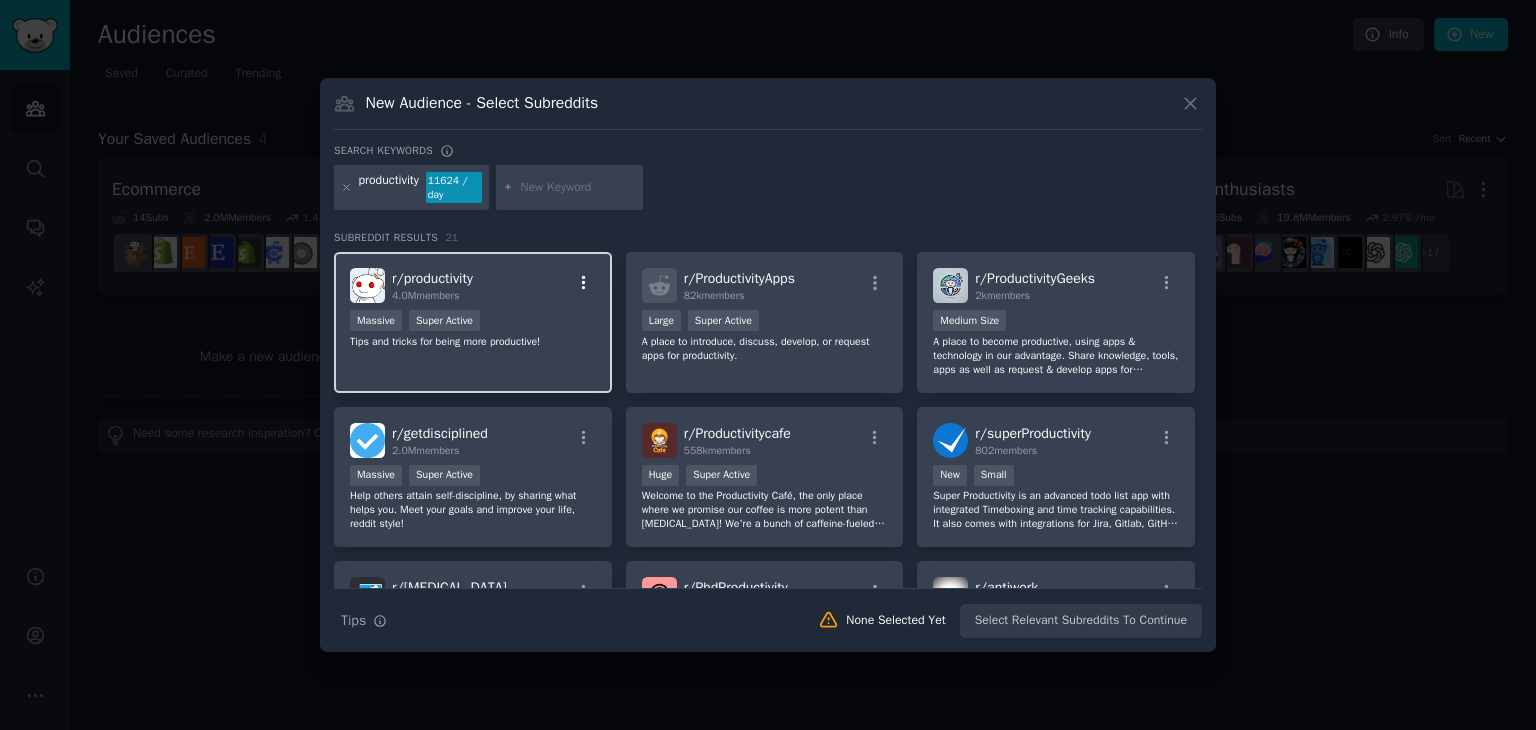 click 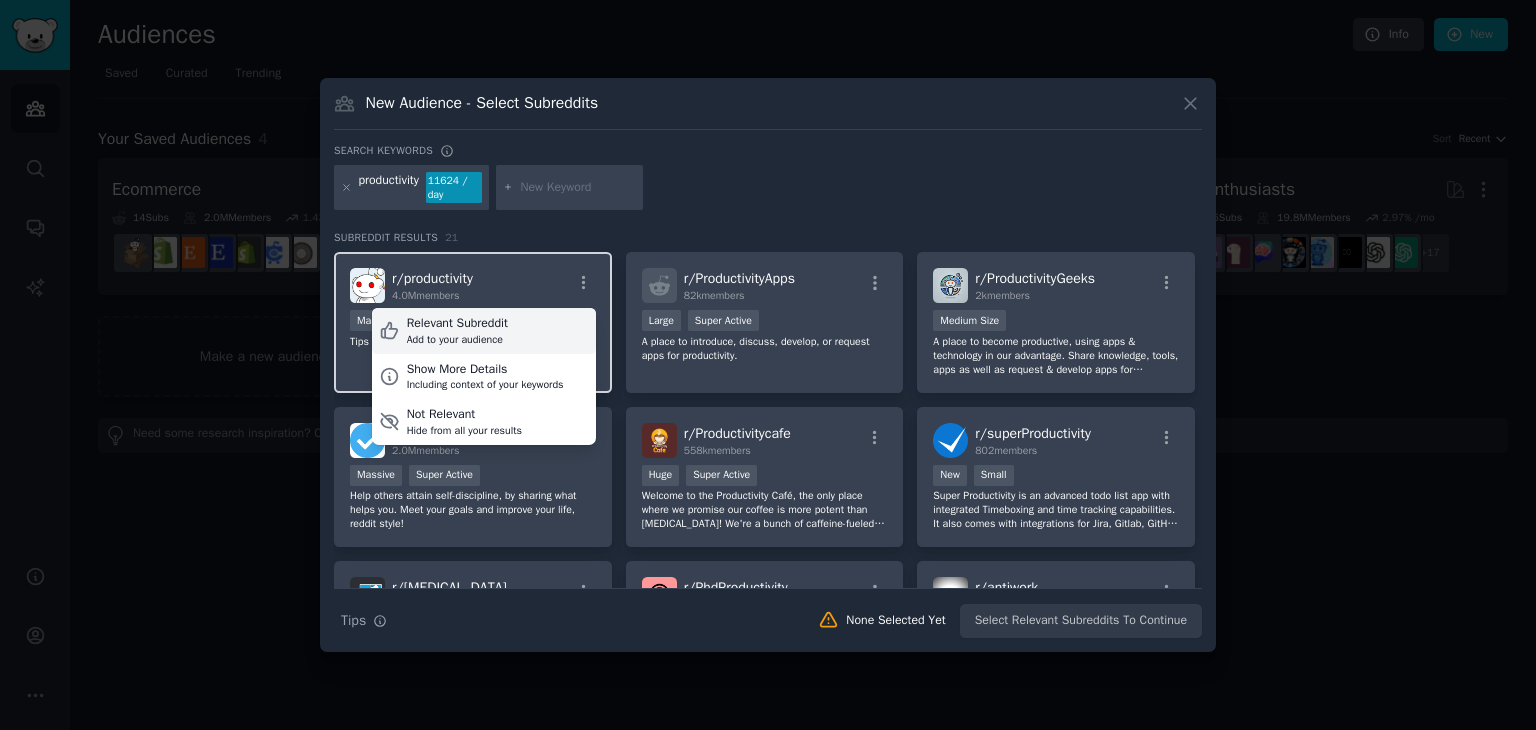 click on "Add to your audience" at bounding box center [457, 340] 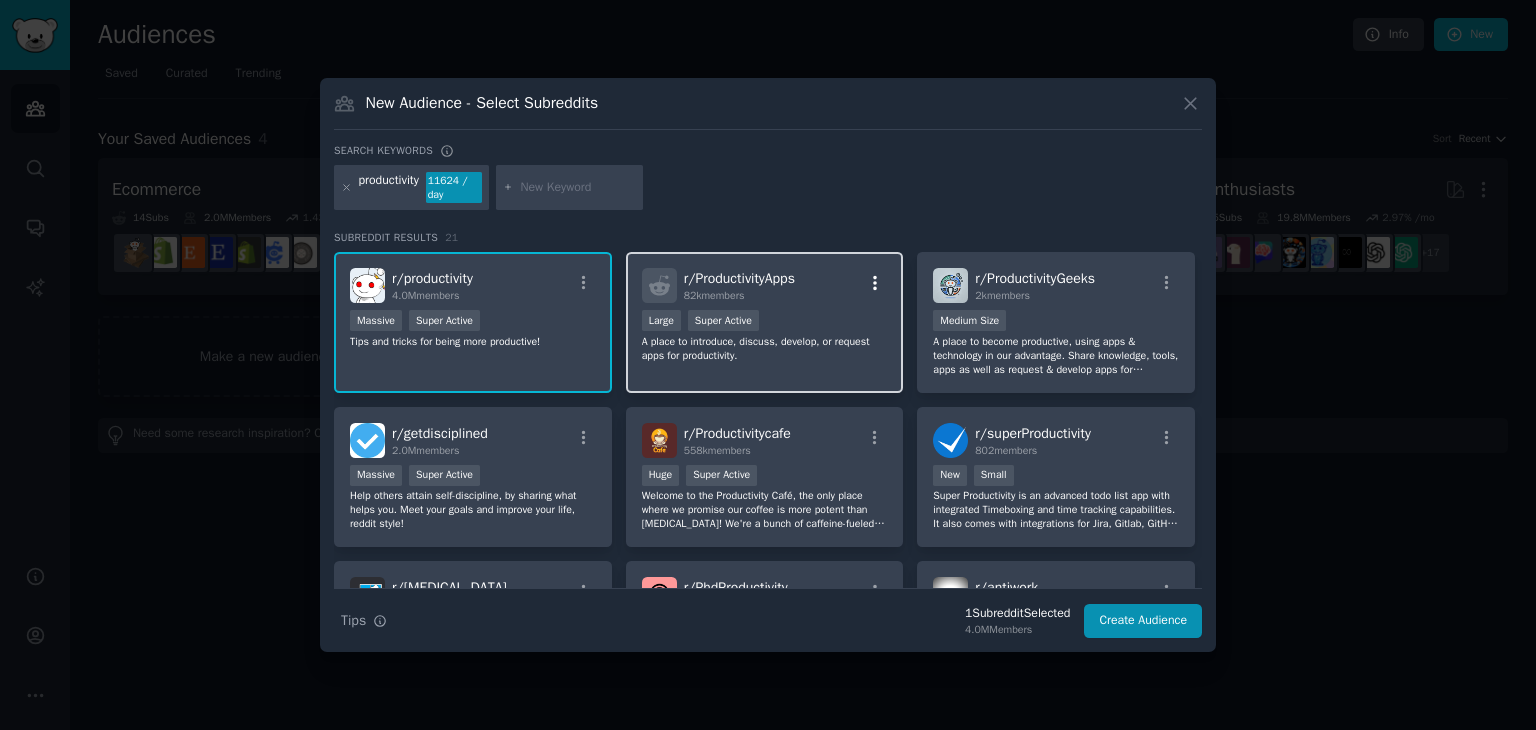 click 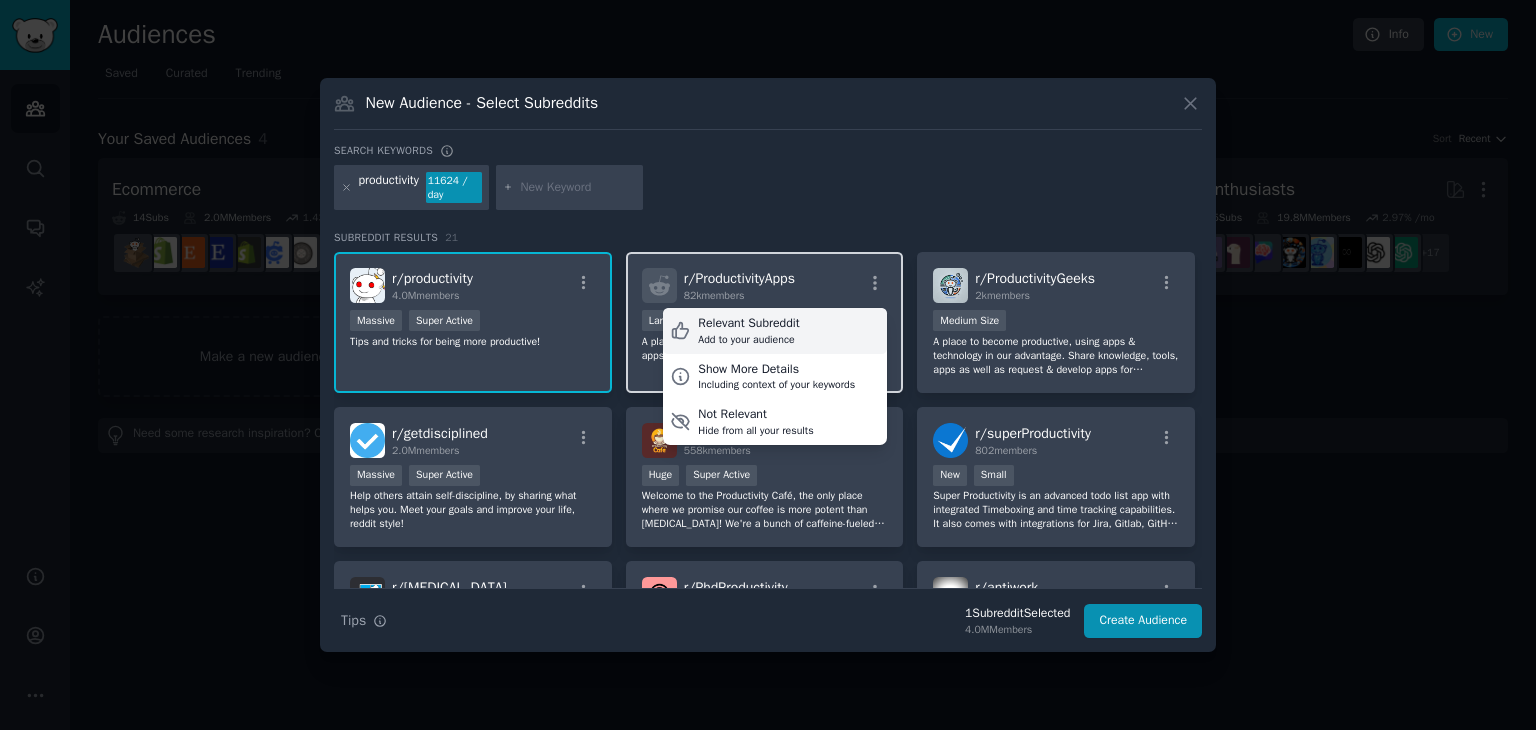 click on "Add to your audience" at bounding box center (748, 340) 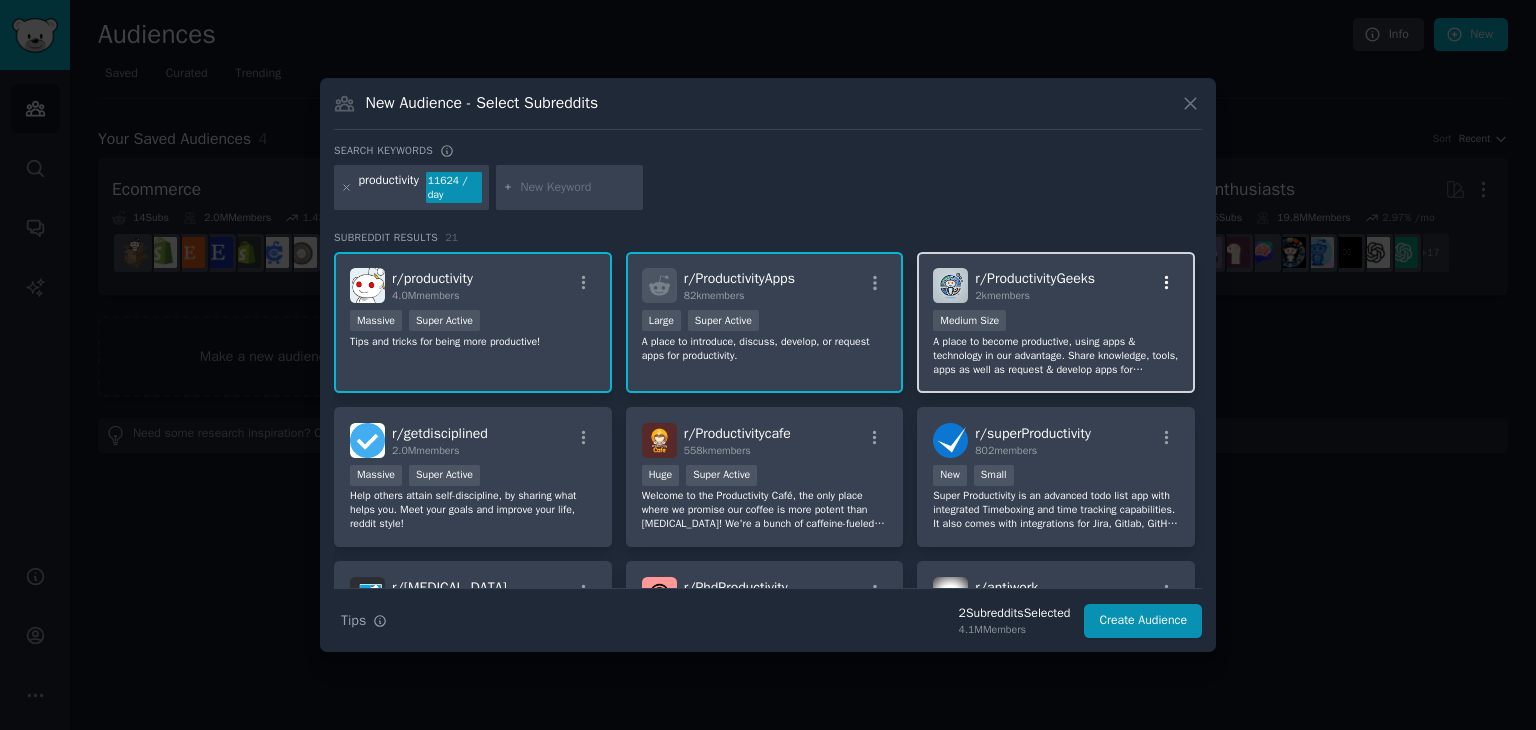 click 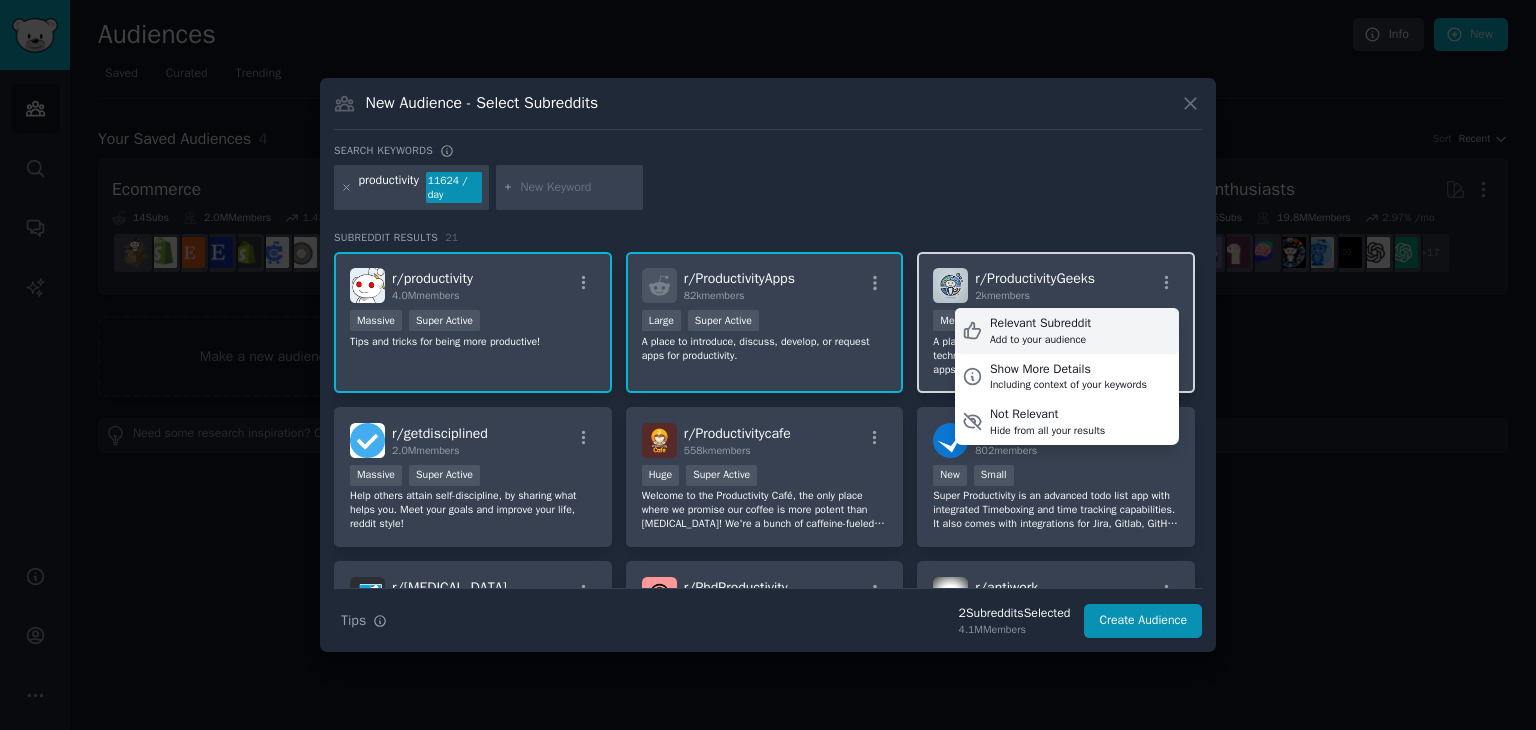 click on "Relevant Subreddit" at bounding box center [1040, 324] 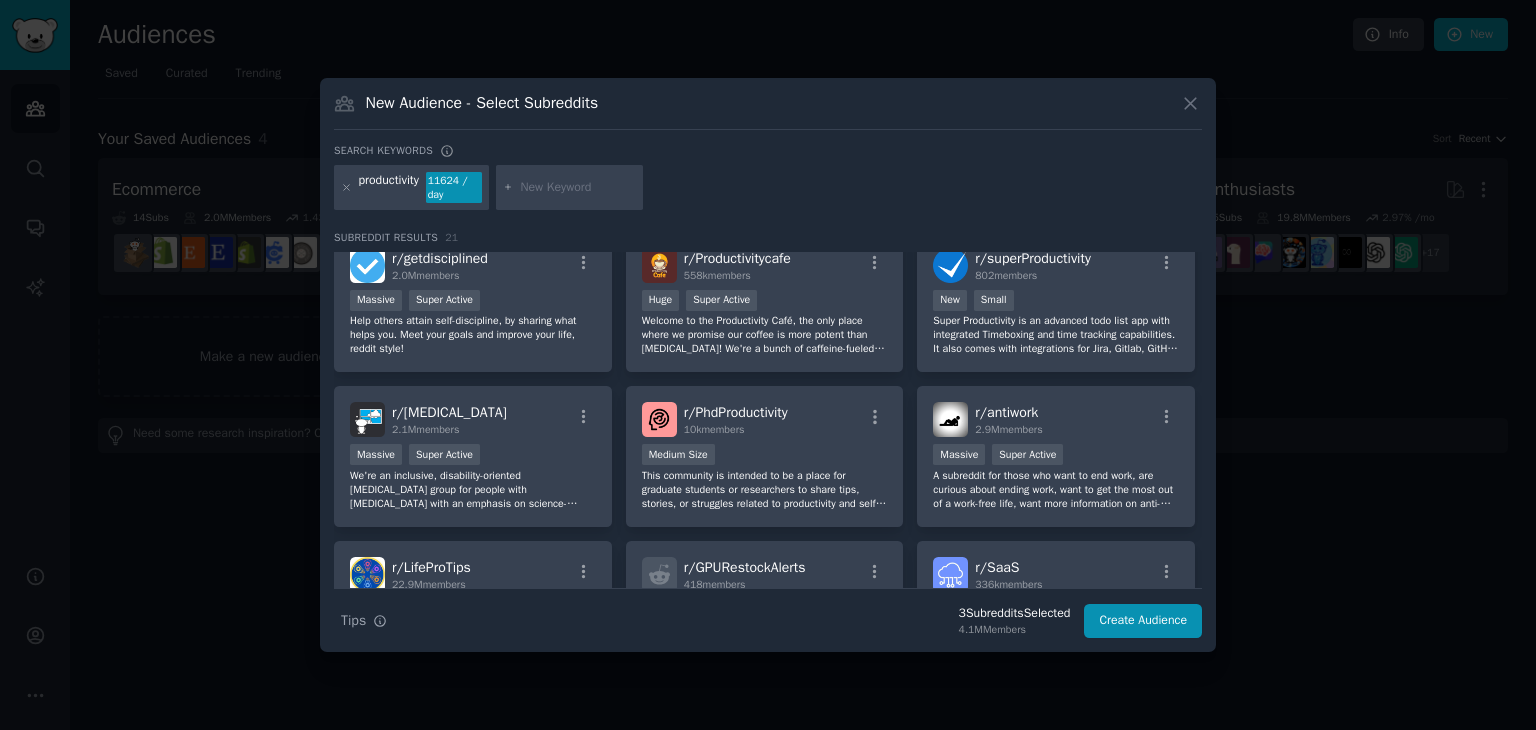 scroll, scrollTop: 174, scrollLeft: 0, axis: vertical 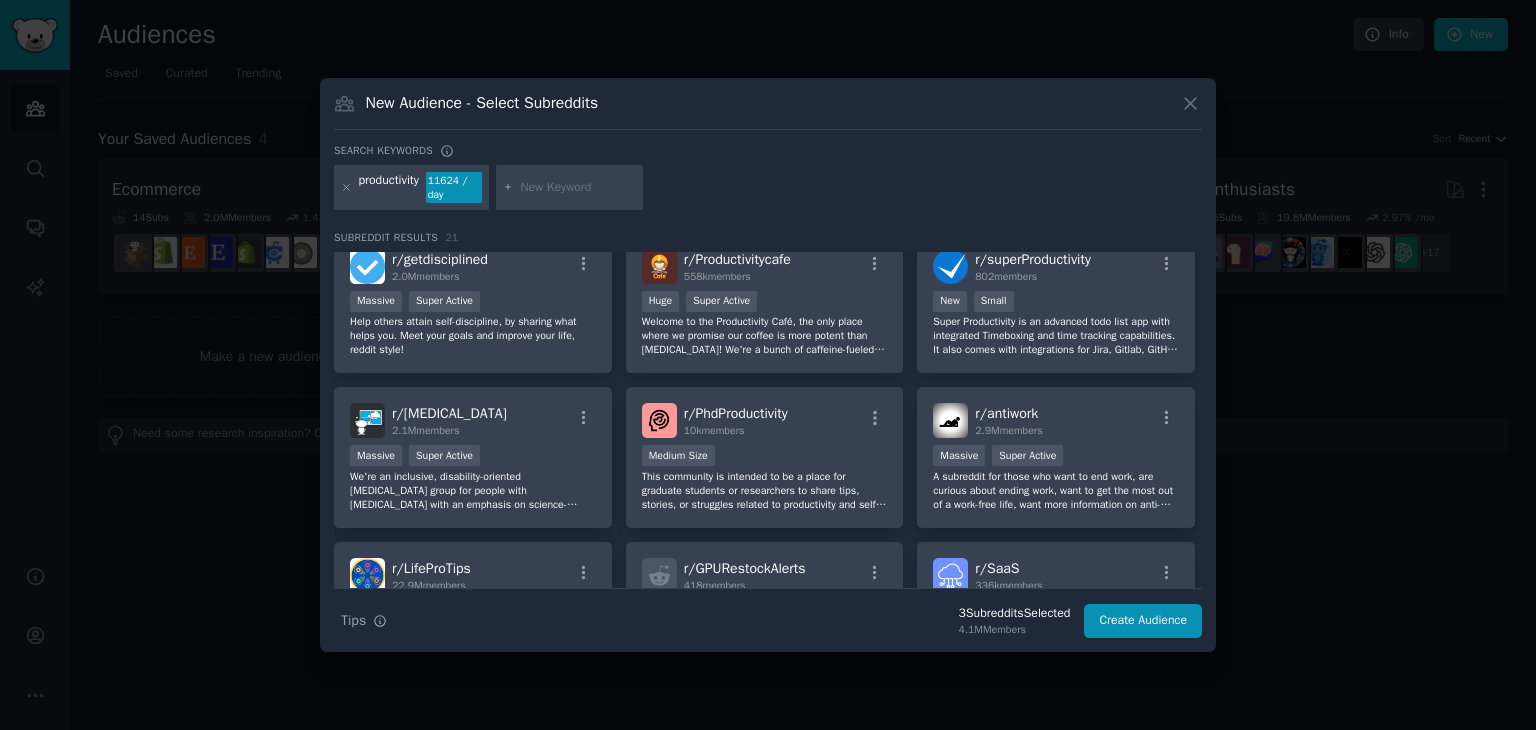 click on "r/ Productivitycafe 558k  members" at bounding box center (765, 266) 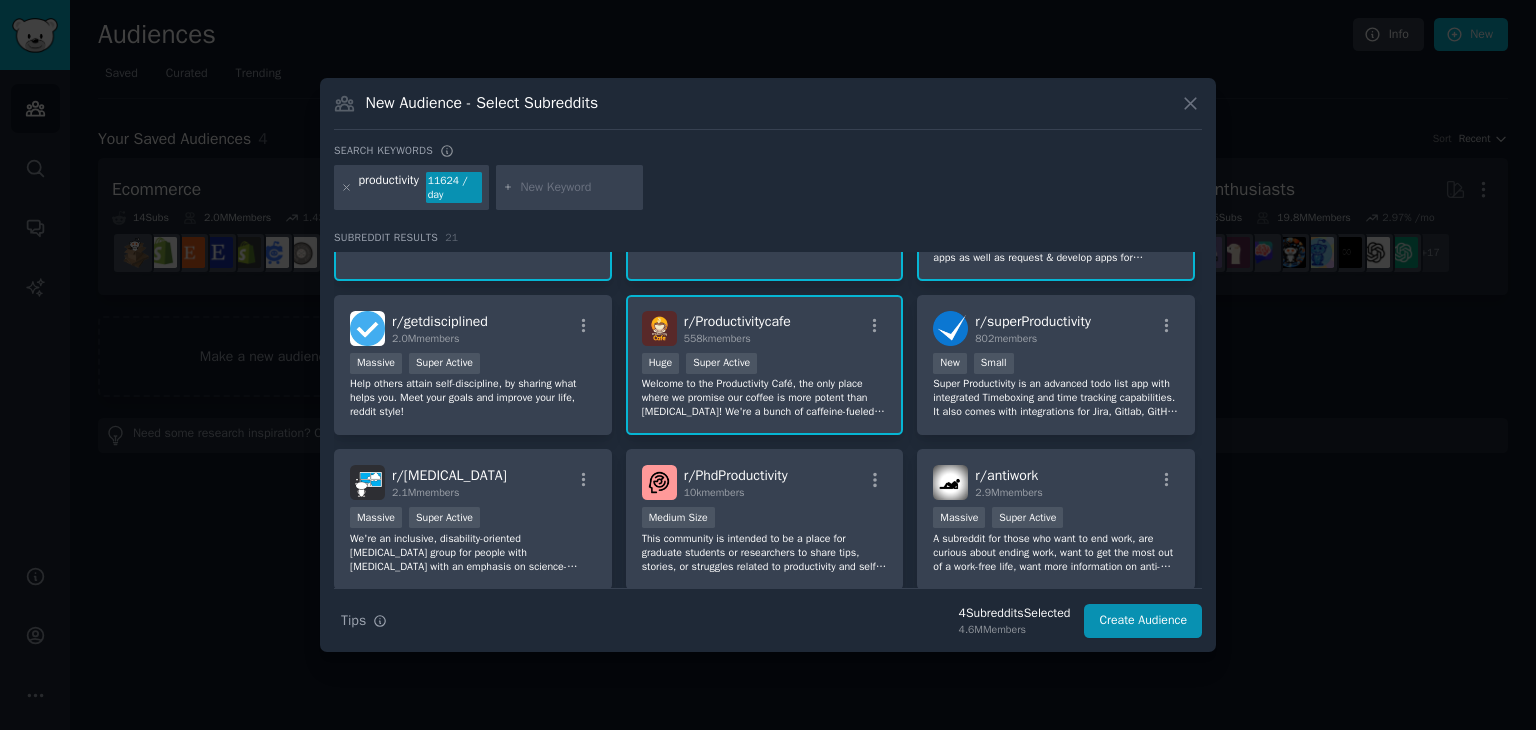 scroll, scrollTop: 0, scrollLeft: 0, axis: both 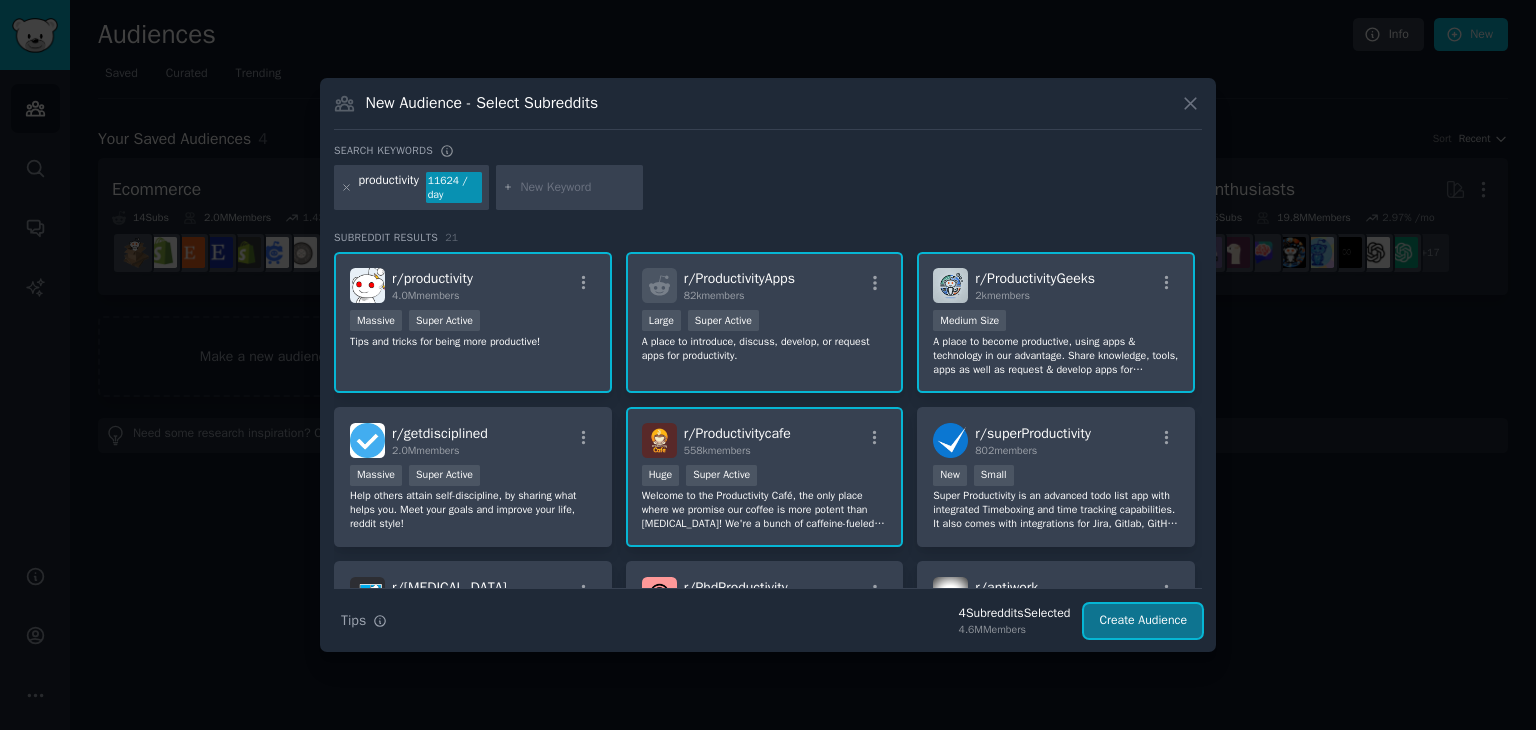 click on "Create Audience" at bounding box center (1143, 621) 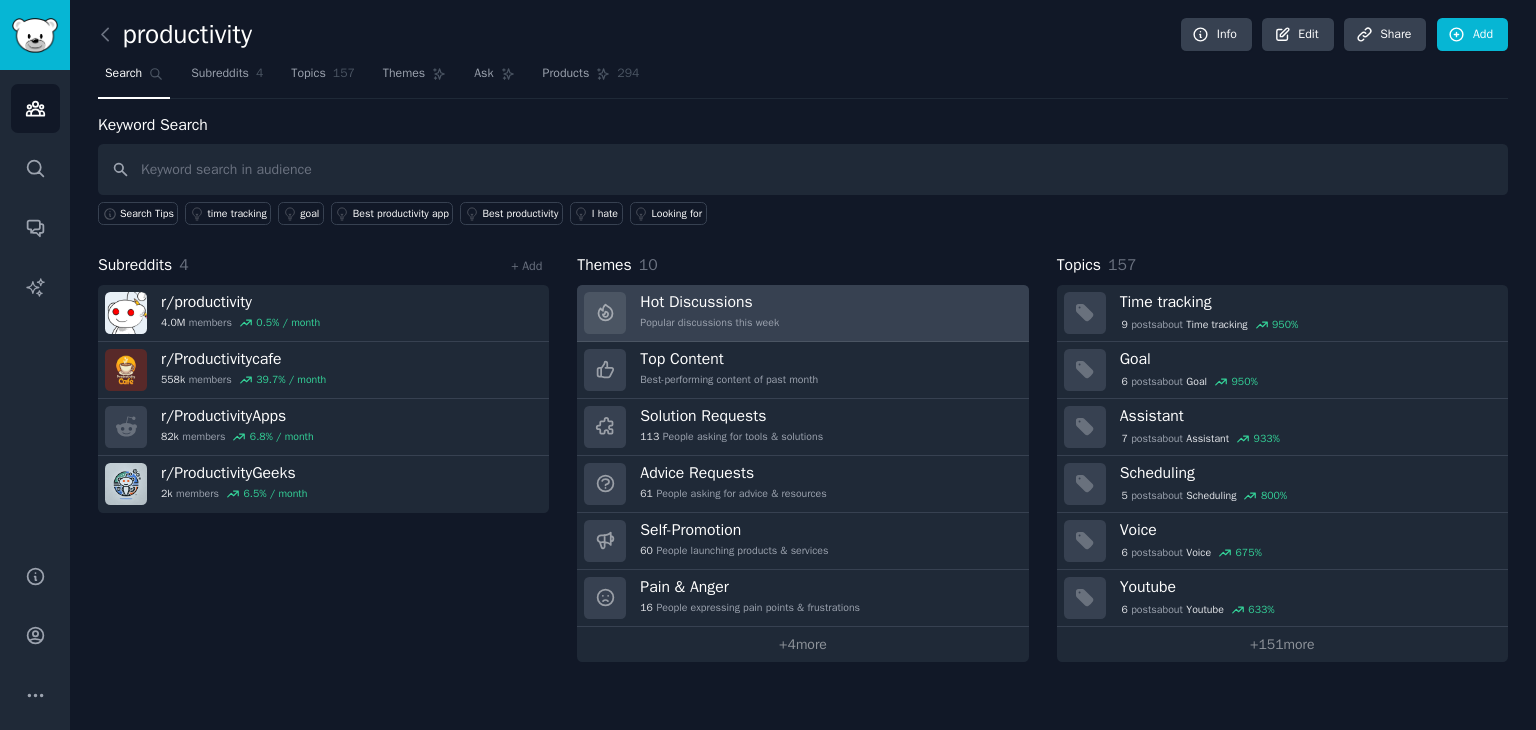 click on "Hot Discussions Popular discussions this week" at bounding box center [802, 313] 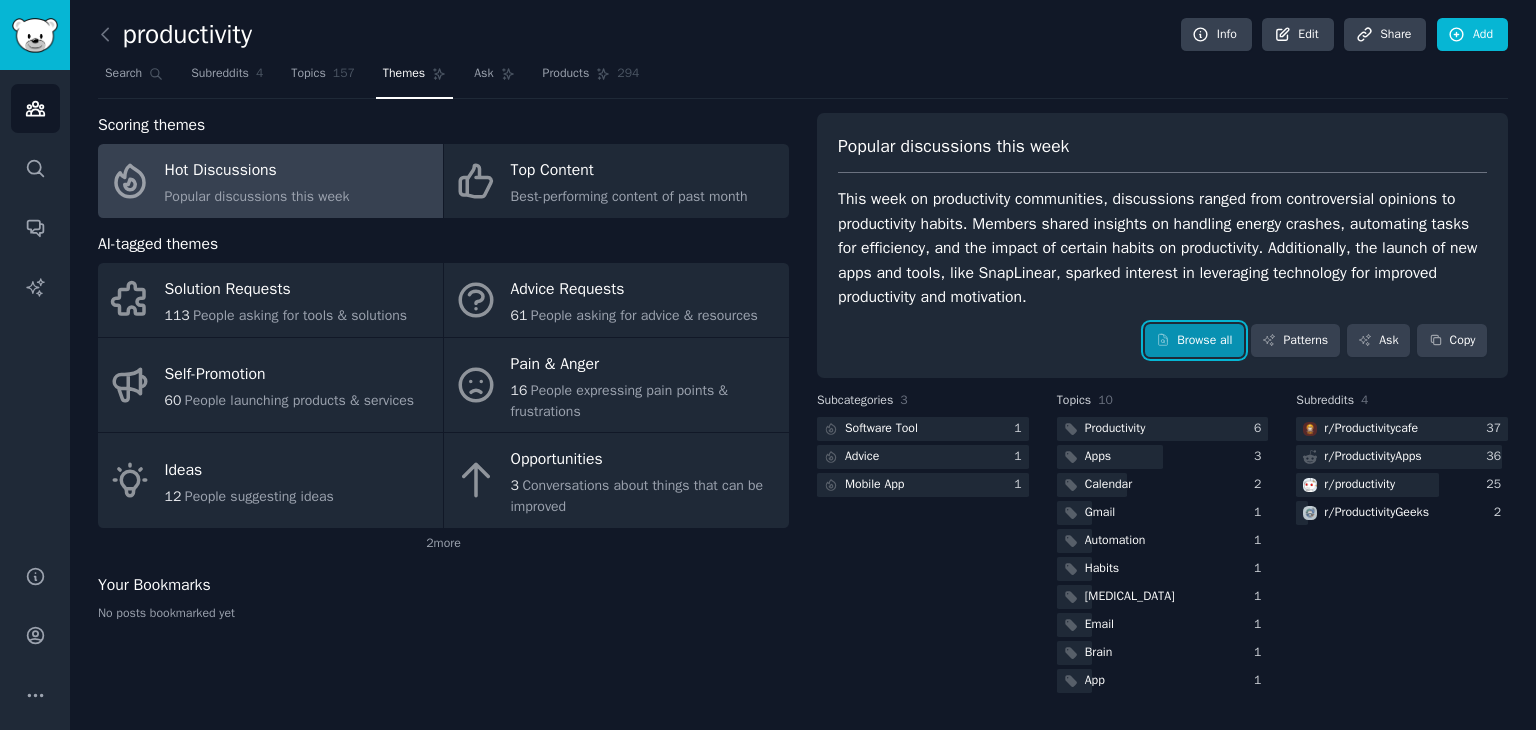 click on "Browse all" at bounding box center [1194, 341] 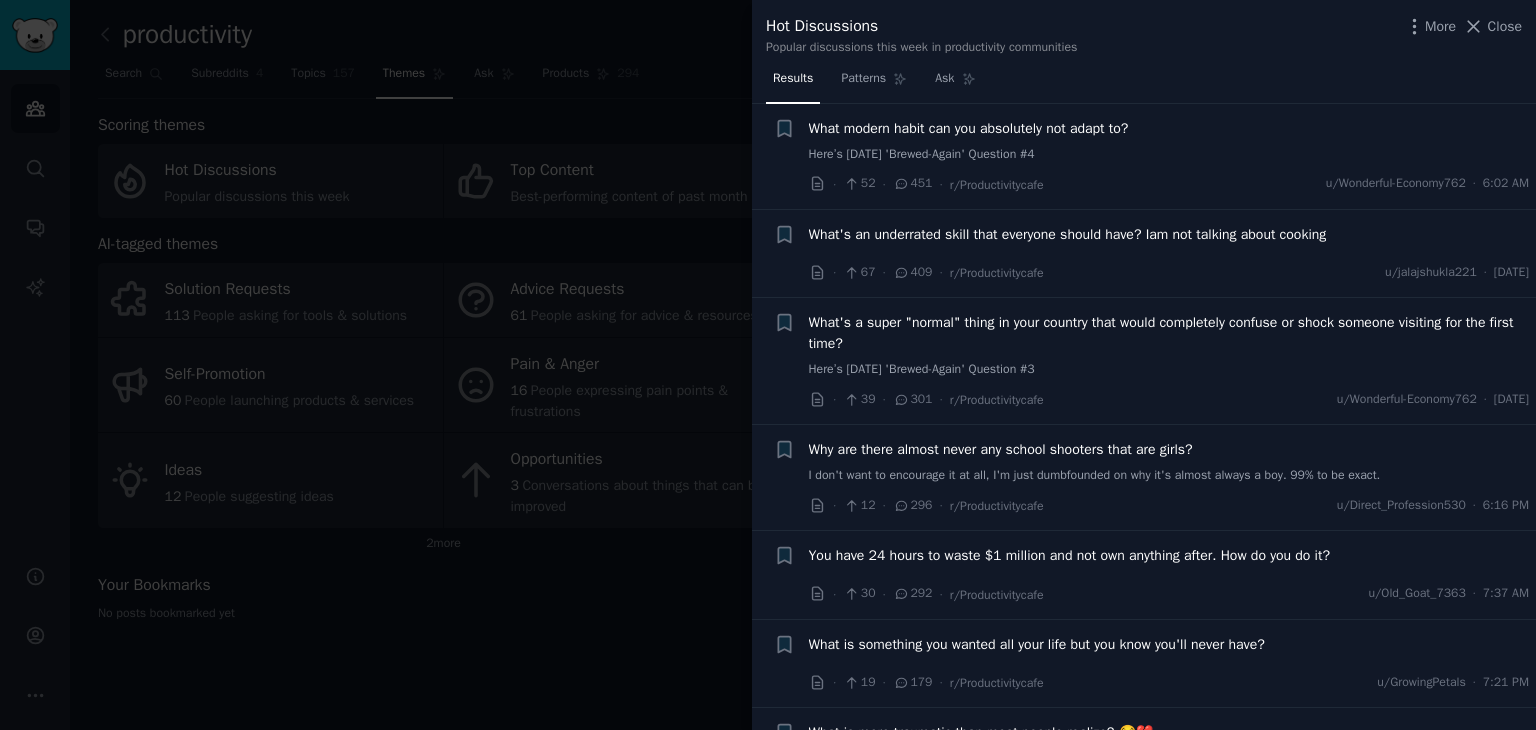 scroll, scrollTop: 920, scrollLeft: 0, axis: vertical 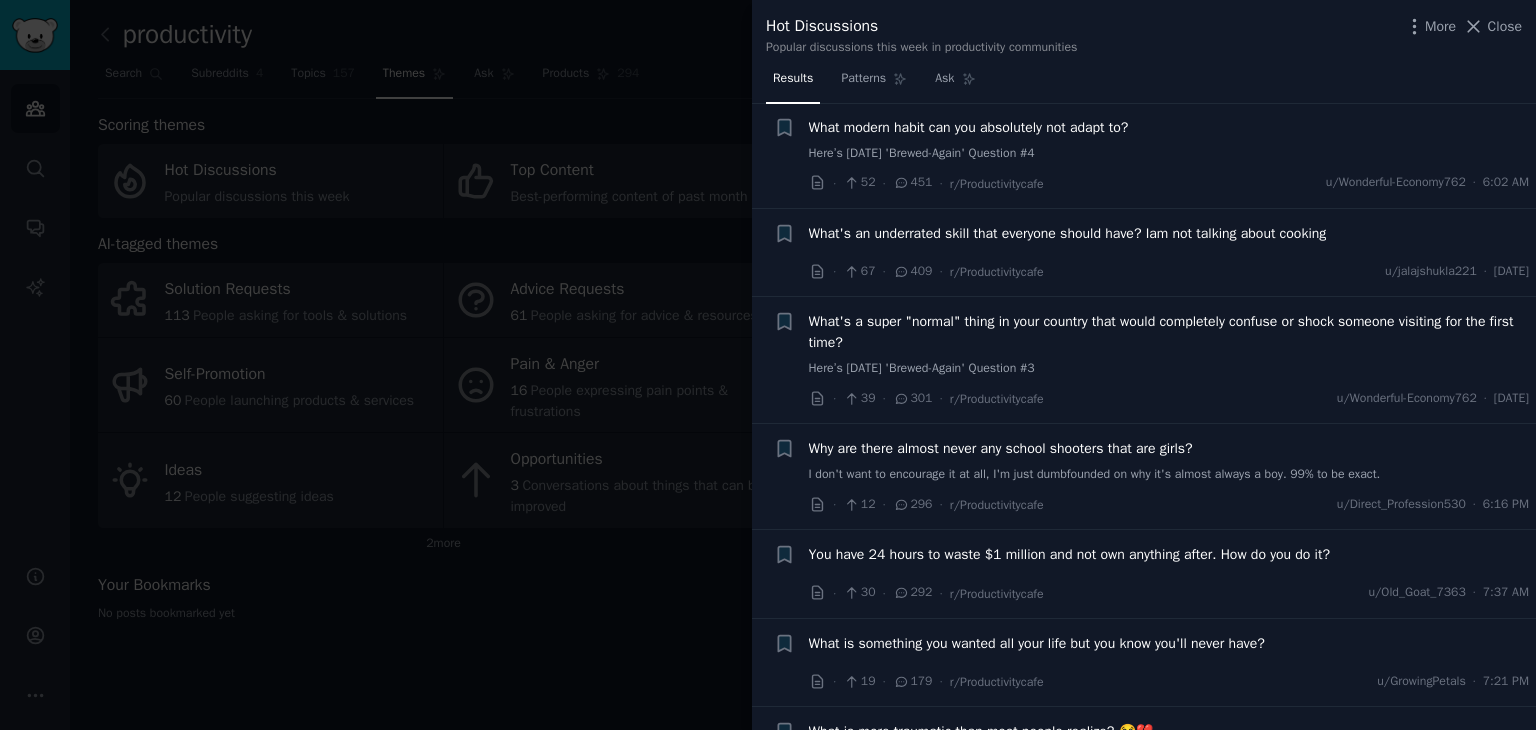 click at bounding box center [768, 365] 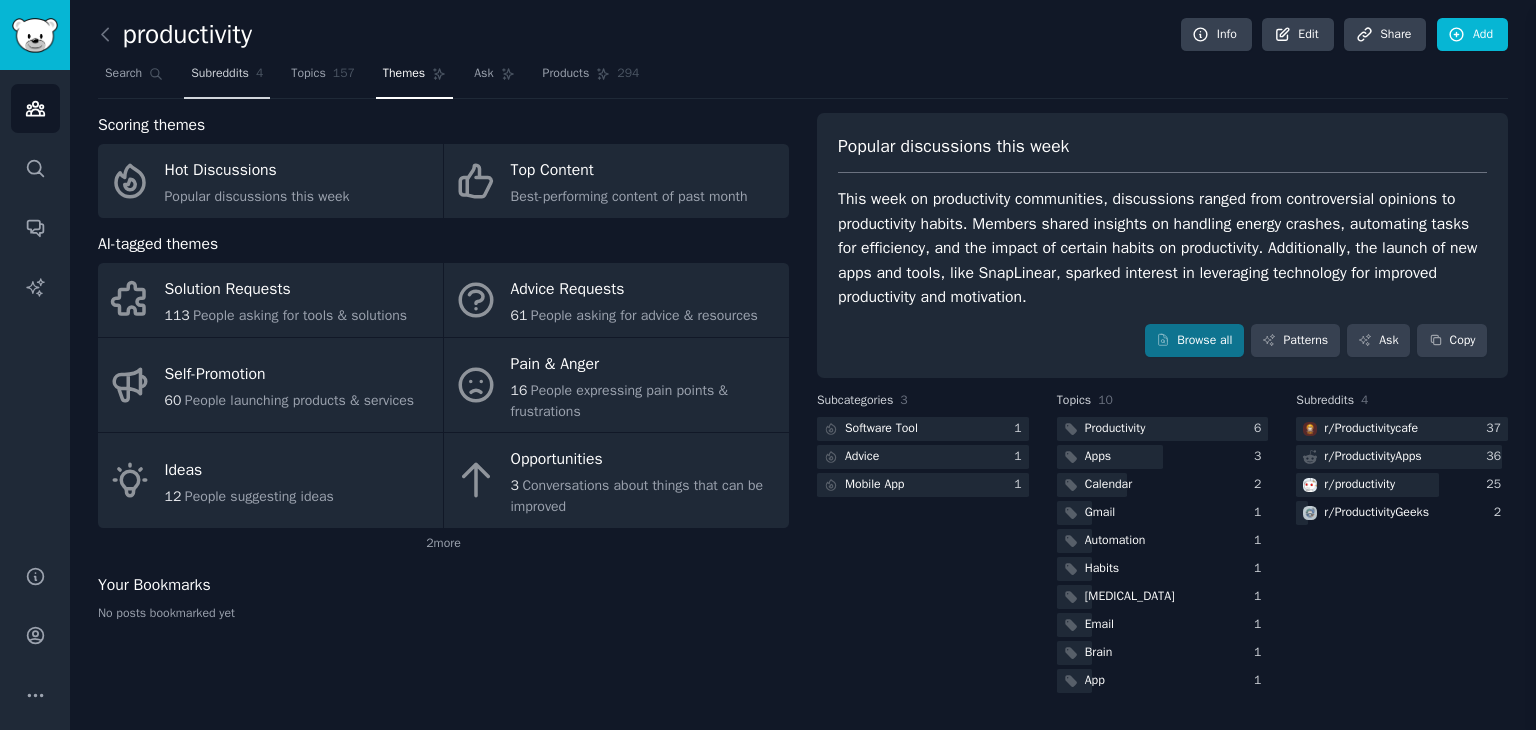 click on "Subreddits 4" at bounding box center (227, 78) 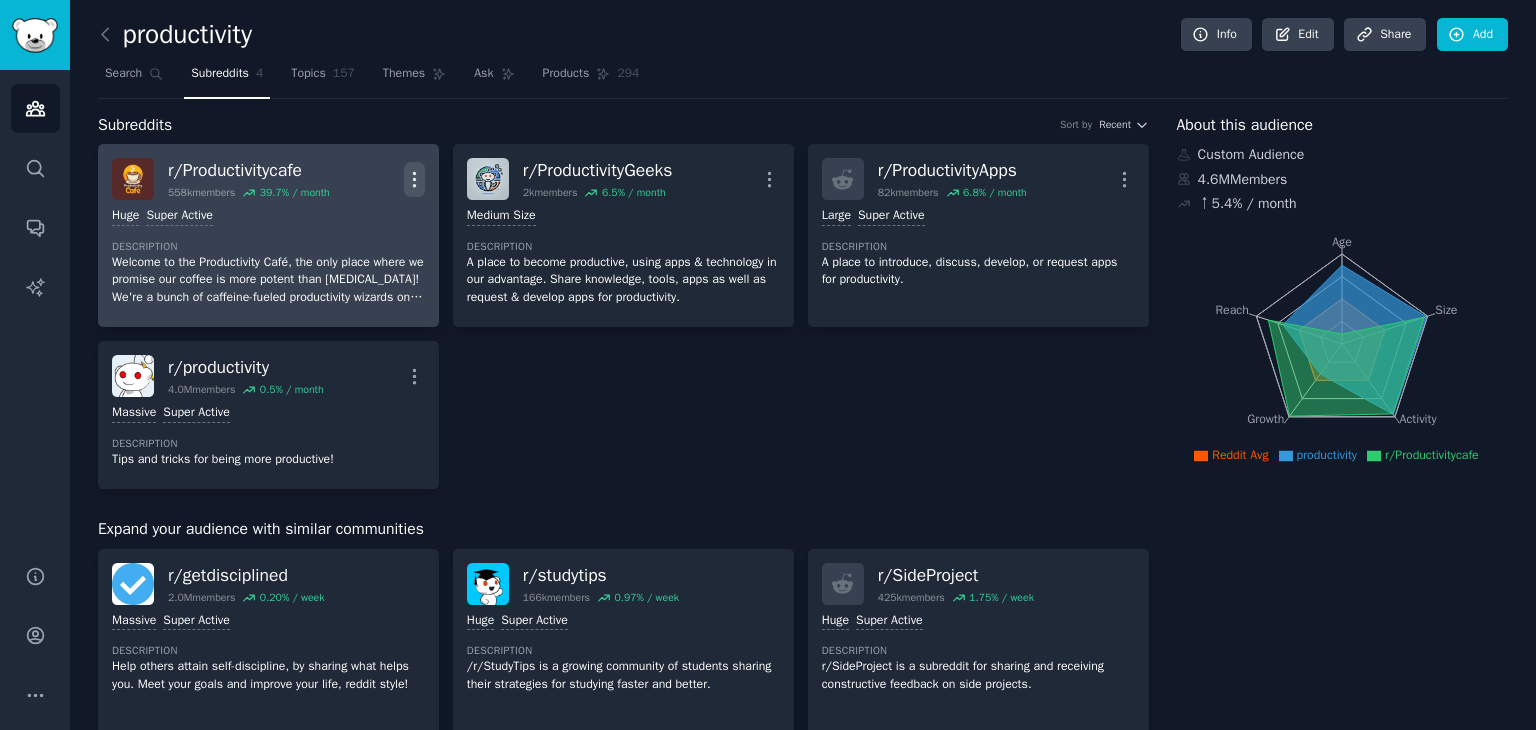 click 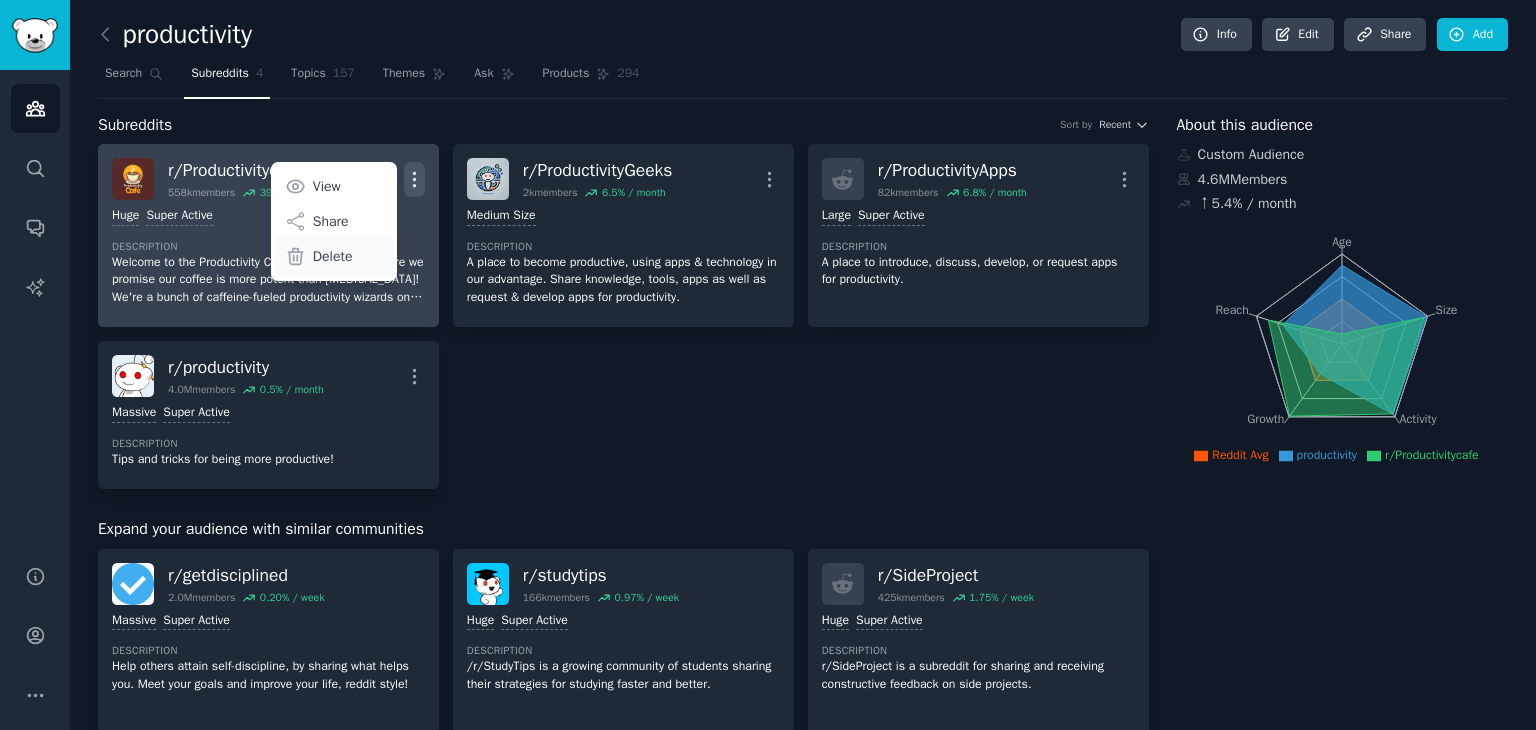 click on "Delete" at bounding box center (333, 256) 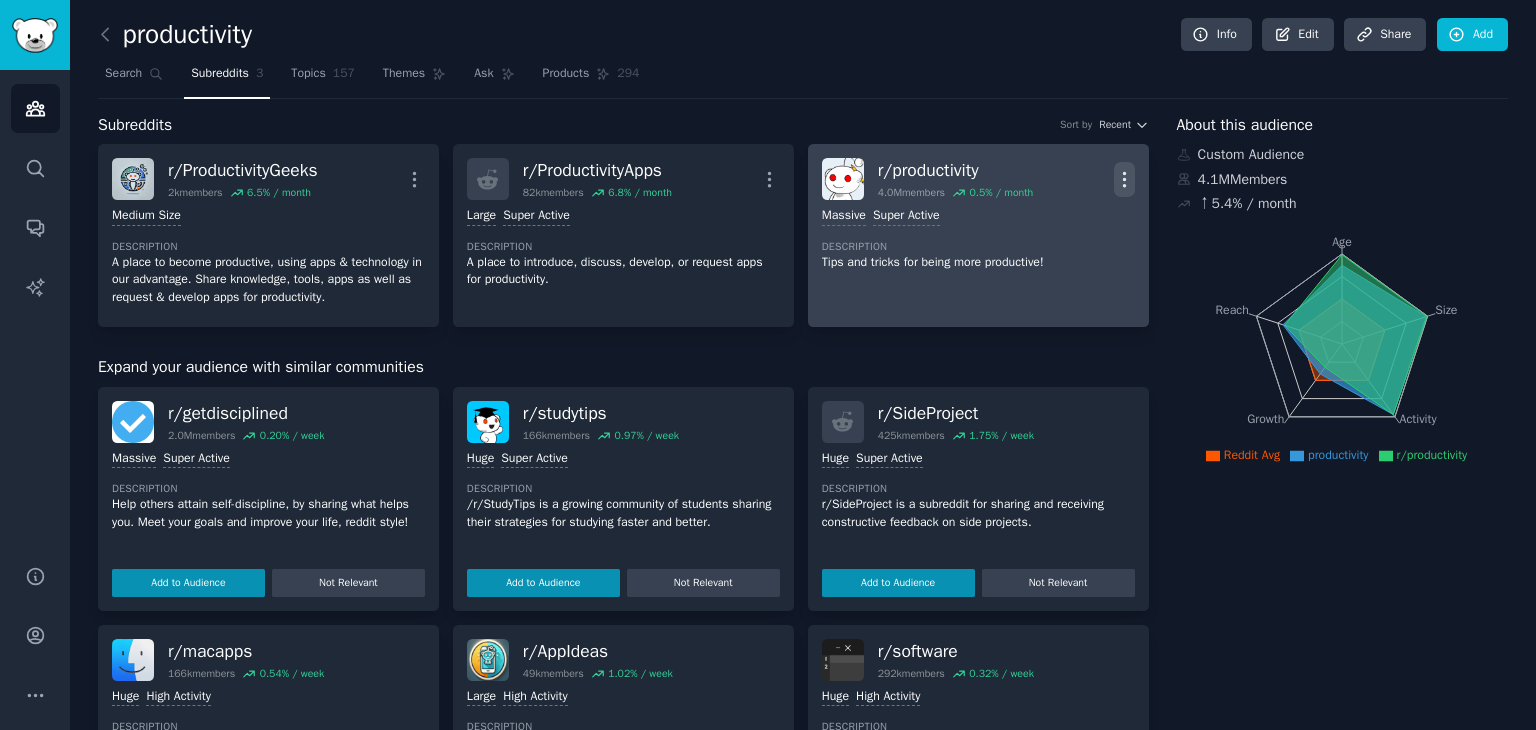 click 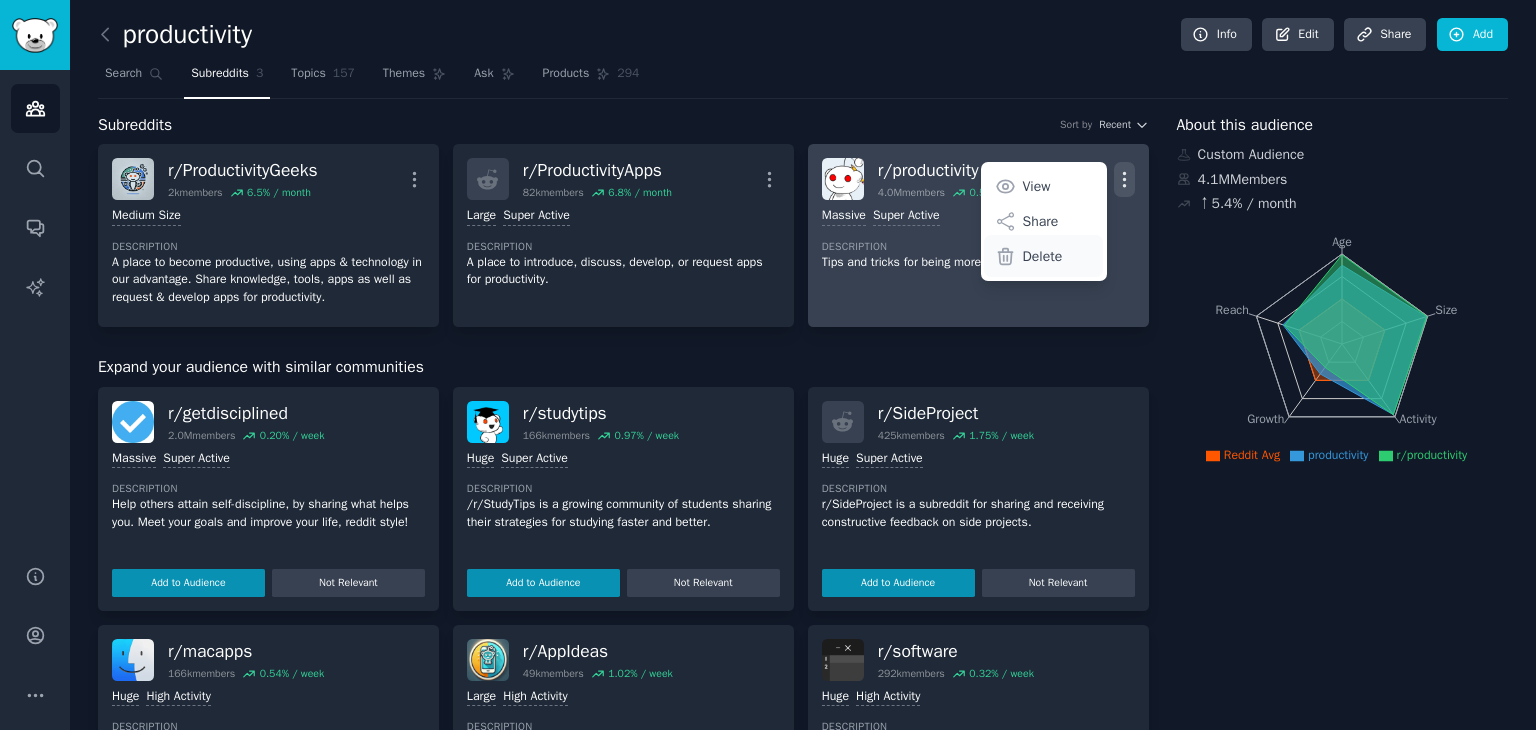 click on "Delete" at bounding box center (1043, 256) 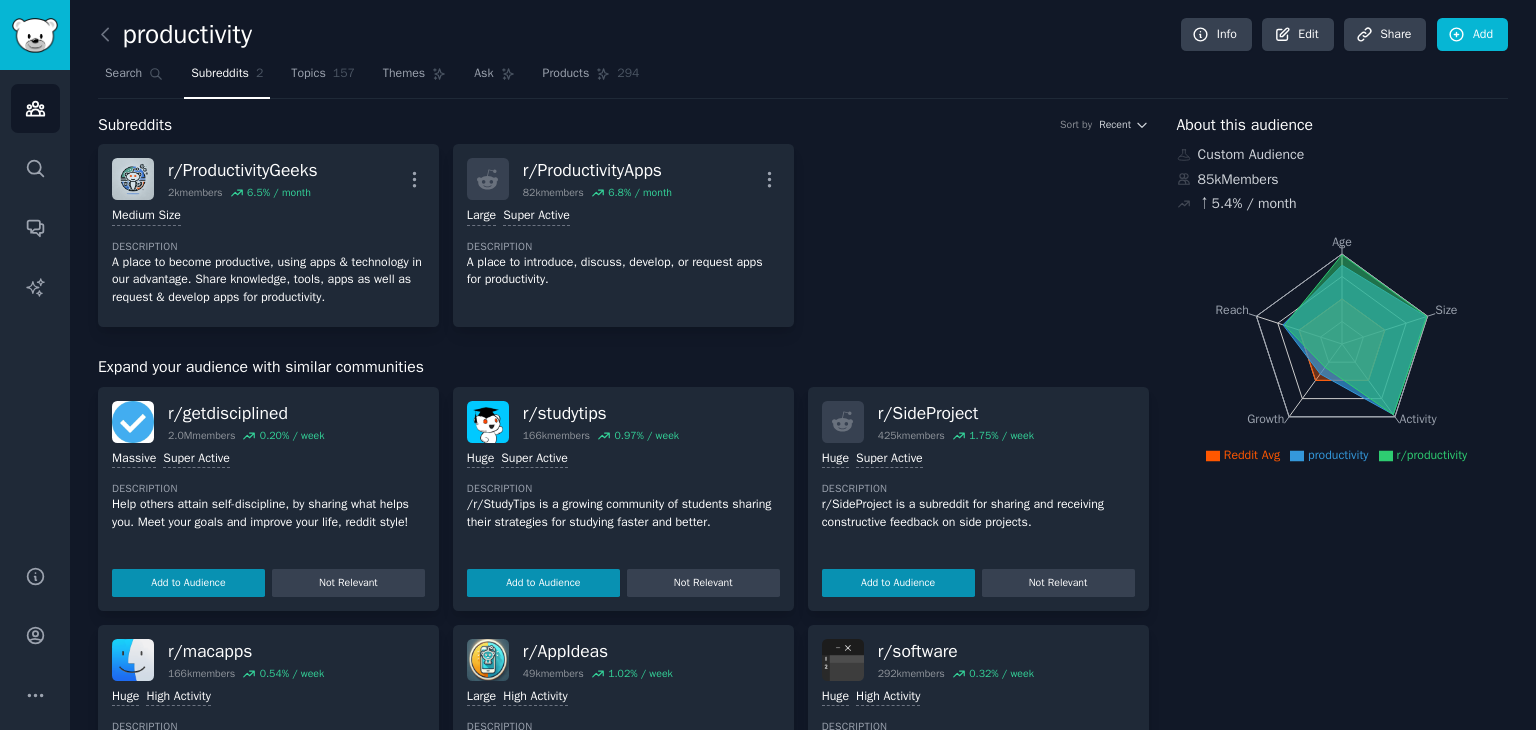 click on "r/ ProductivityGeeks 2k  members 6.5 % / month More Medium Size Description A place to become productive, using apps & technology in our advantage. Share knowledge, tools, apps as well as request & develop apps for productivity.
r/ ProductivityApps 82k  members 6.8 % / month More Large Super Active Description A place to introduce, discuss, develop, or request apps for productivity." at bounding box center (623, 235) 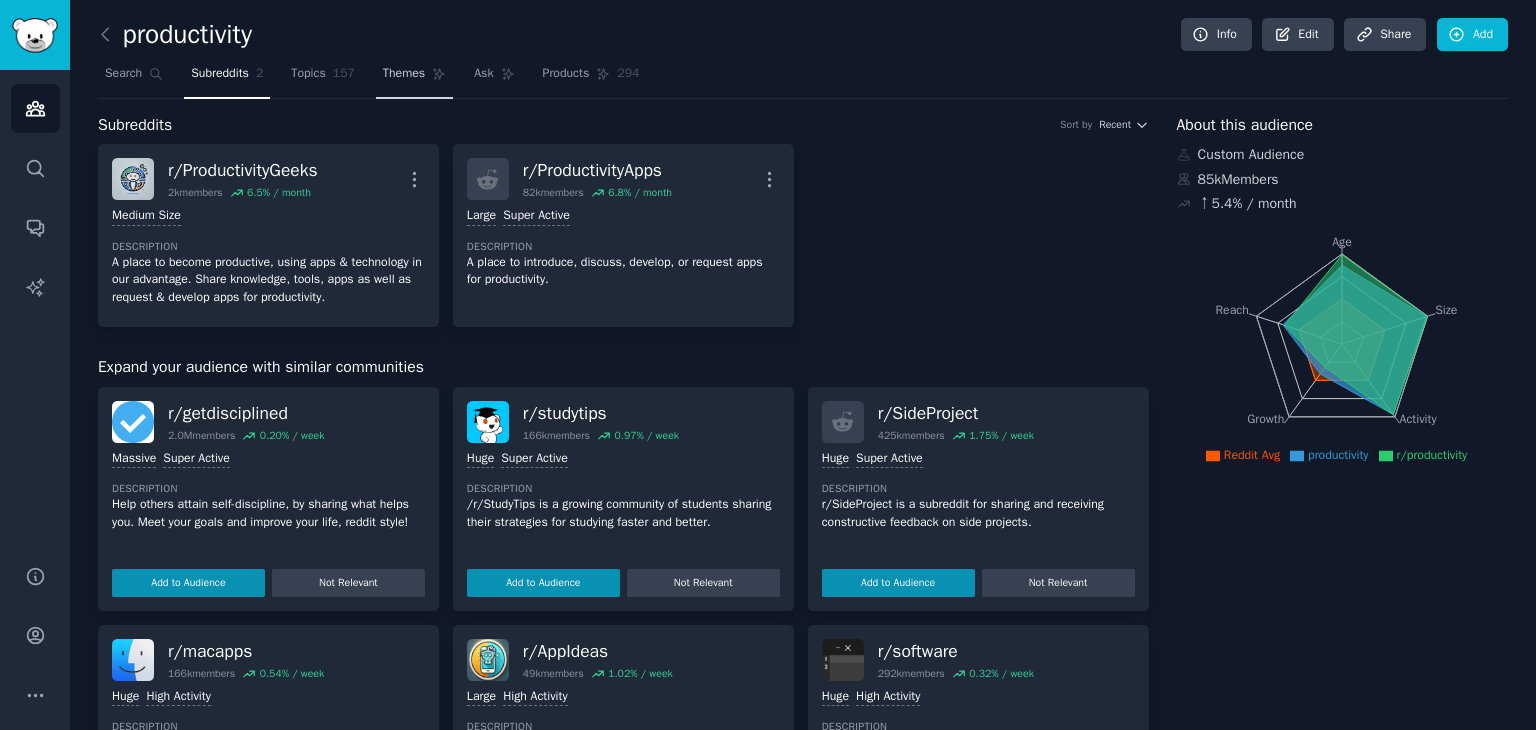 click on "Themes" at bounding box center [404, 74] 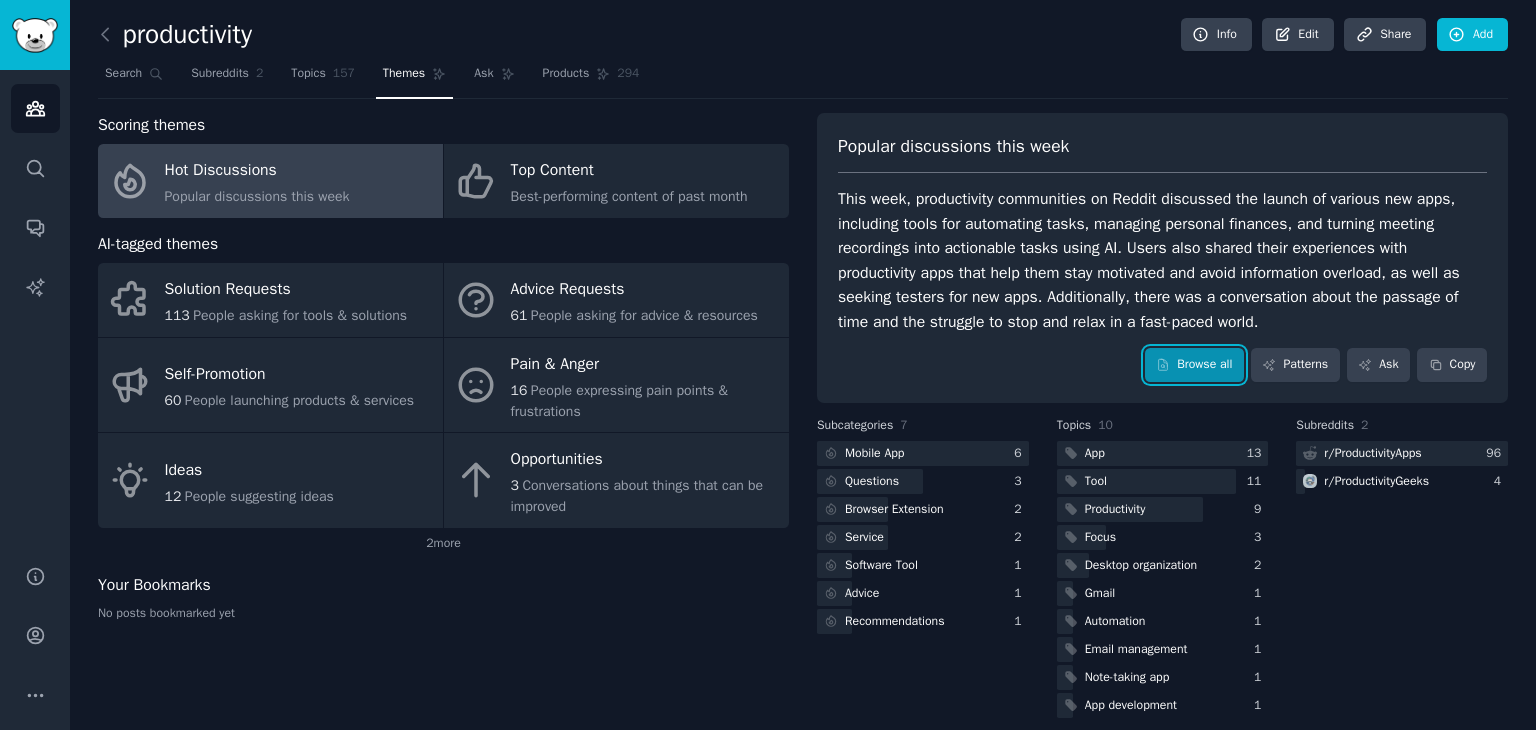 click on "Browse all" at bounding box center [1194, 365] 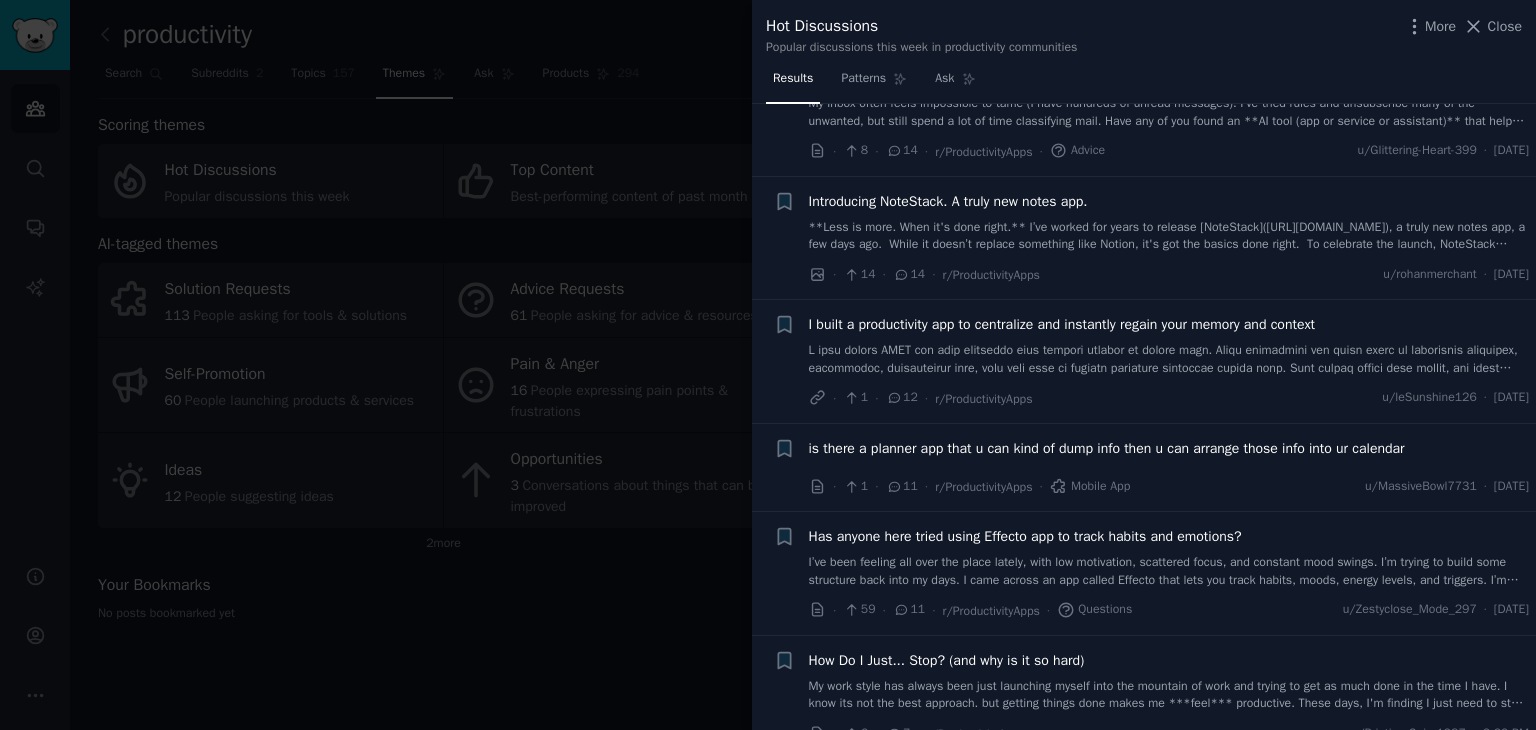 scroll, scrollTop: 578, scrollLeft: 0, axis: vertical 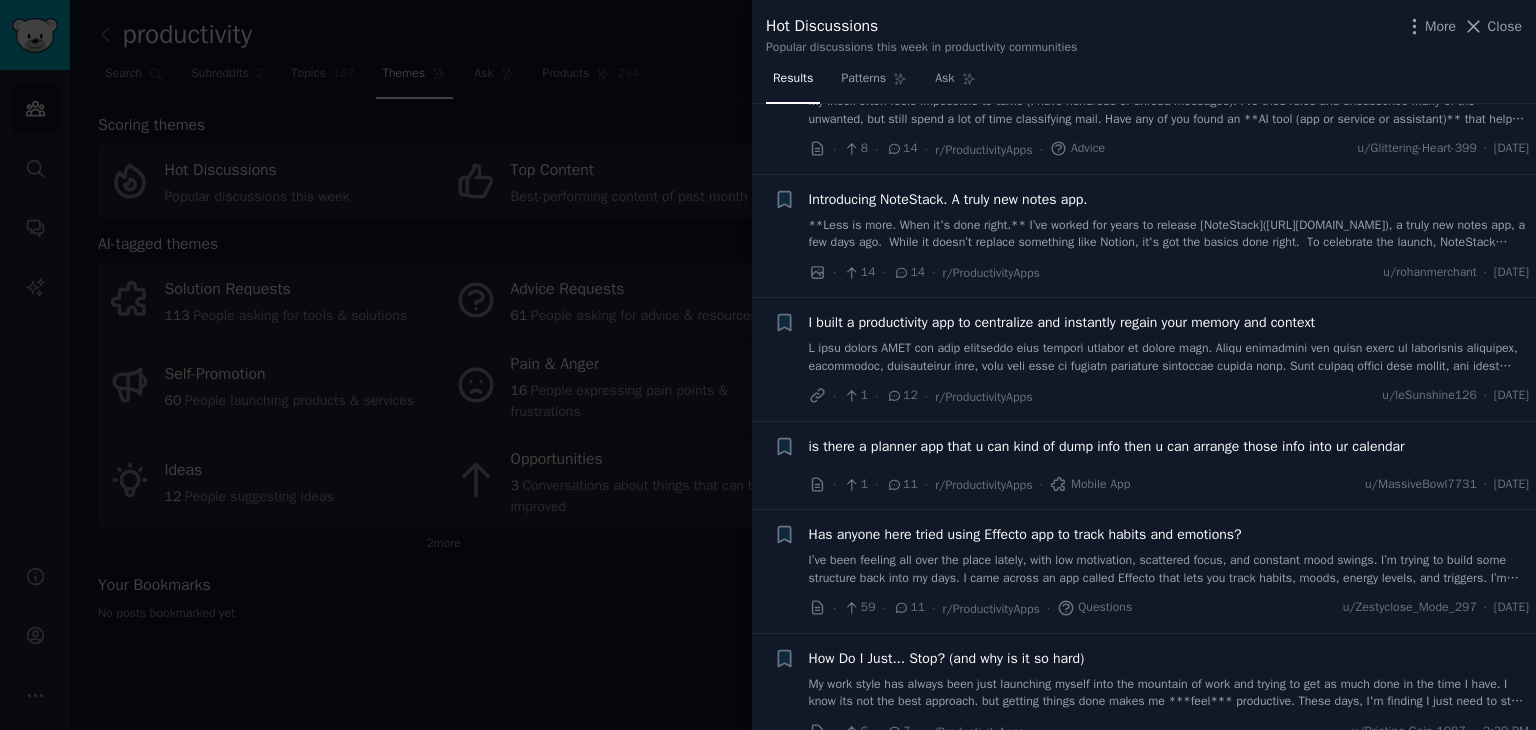 click on "Introducing NoteStack. A truly new notes app." at bounding box center (948, 199) 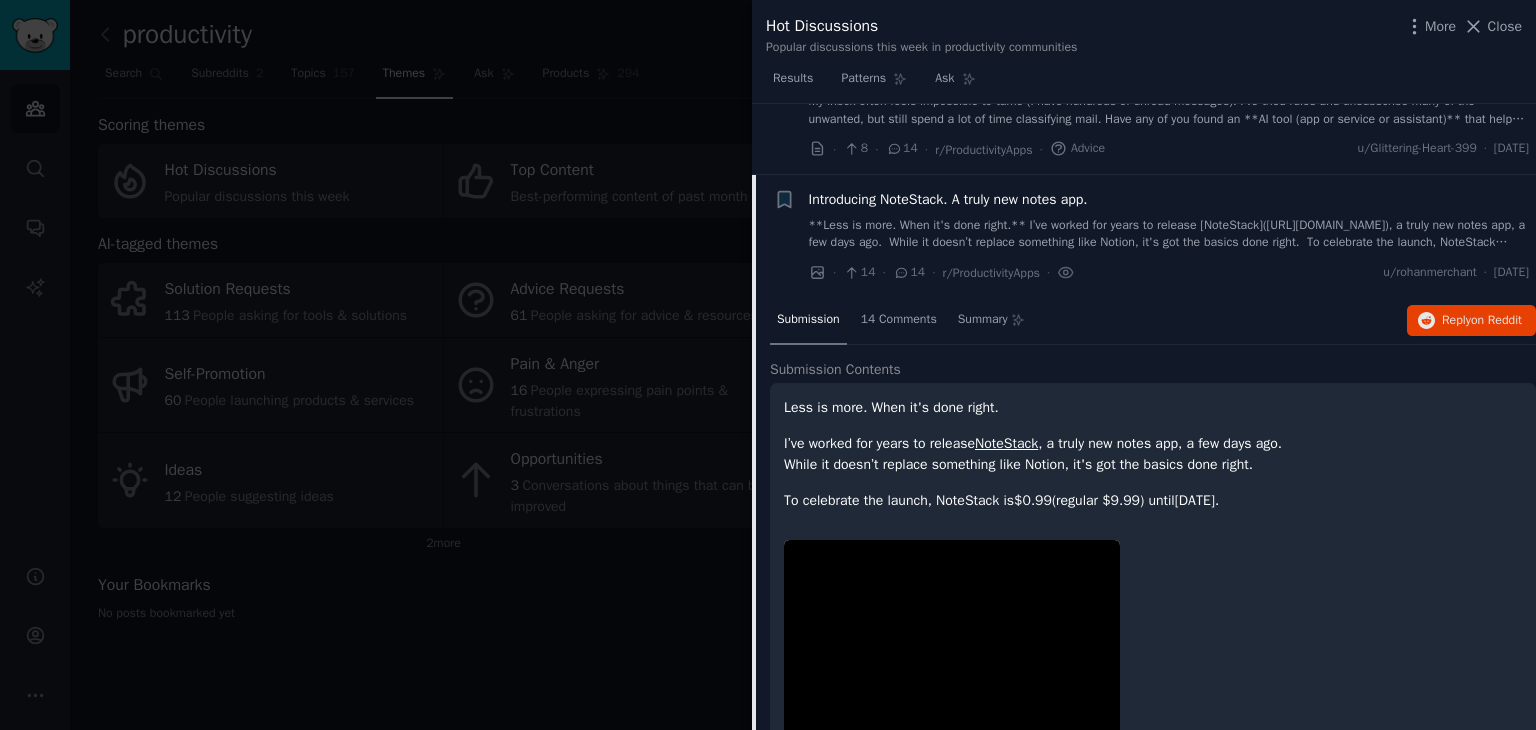 scroll, scrollTop: 648, scrollLeft: 0, axis: vertical 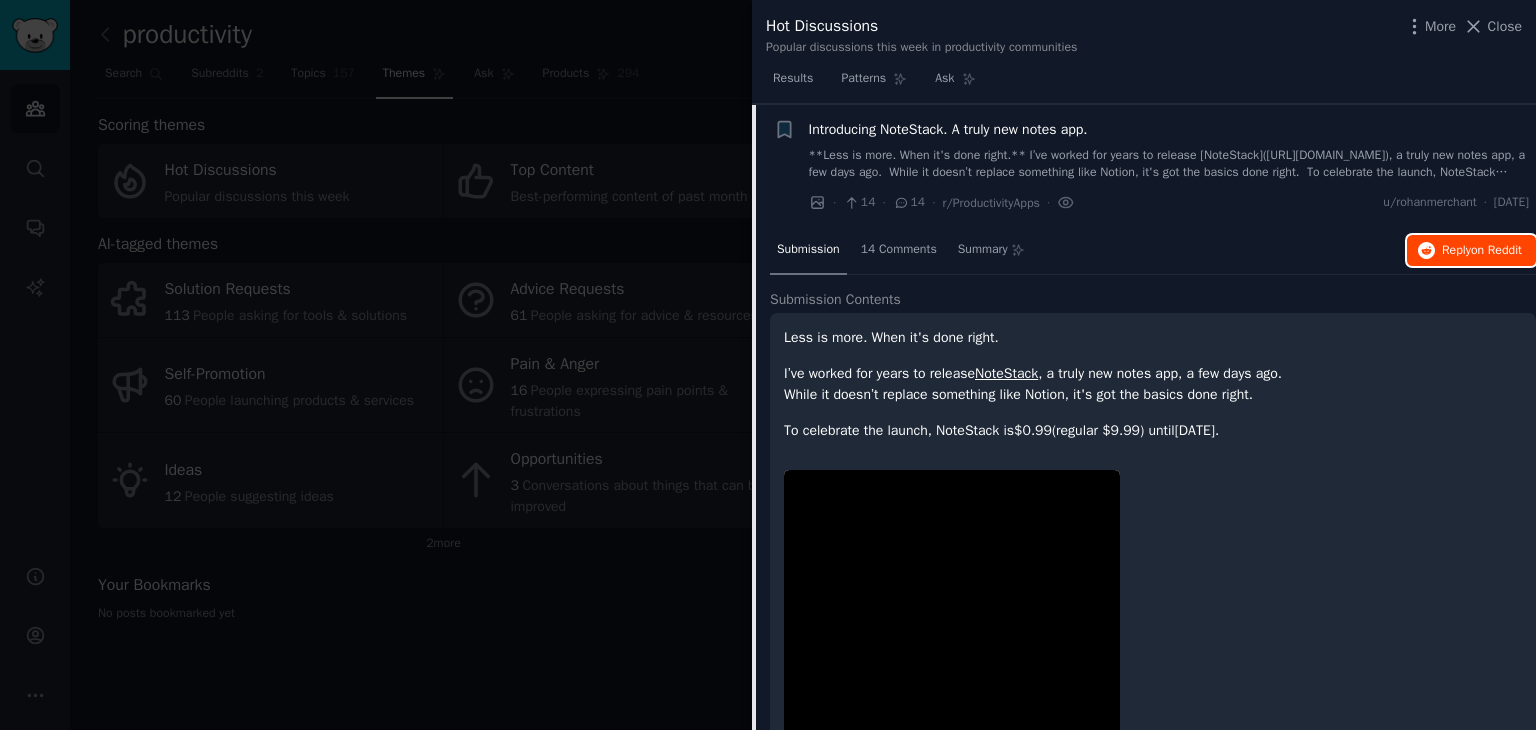 click 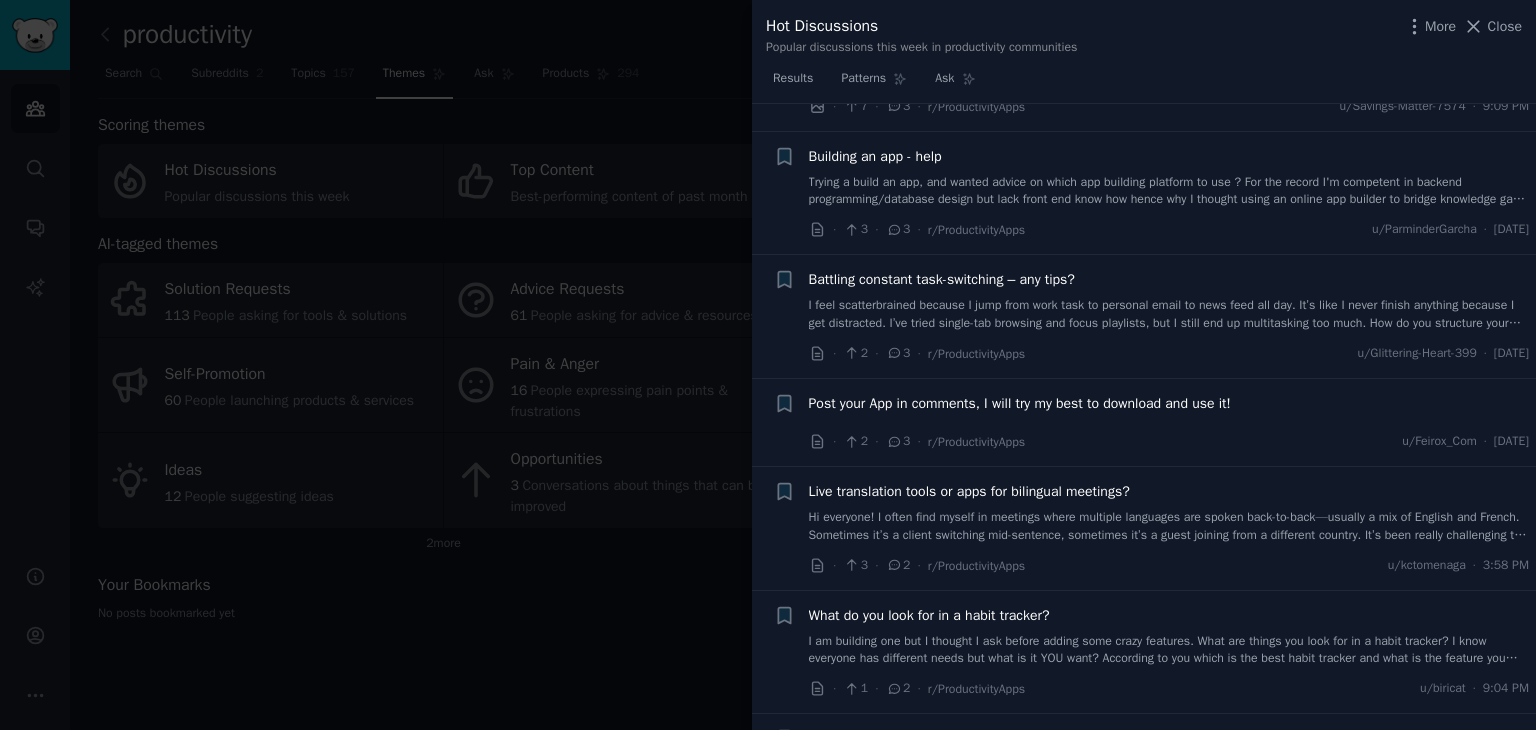 scroll, scrollTop: 2946, scrollLeft: 0, axis: vertical 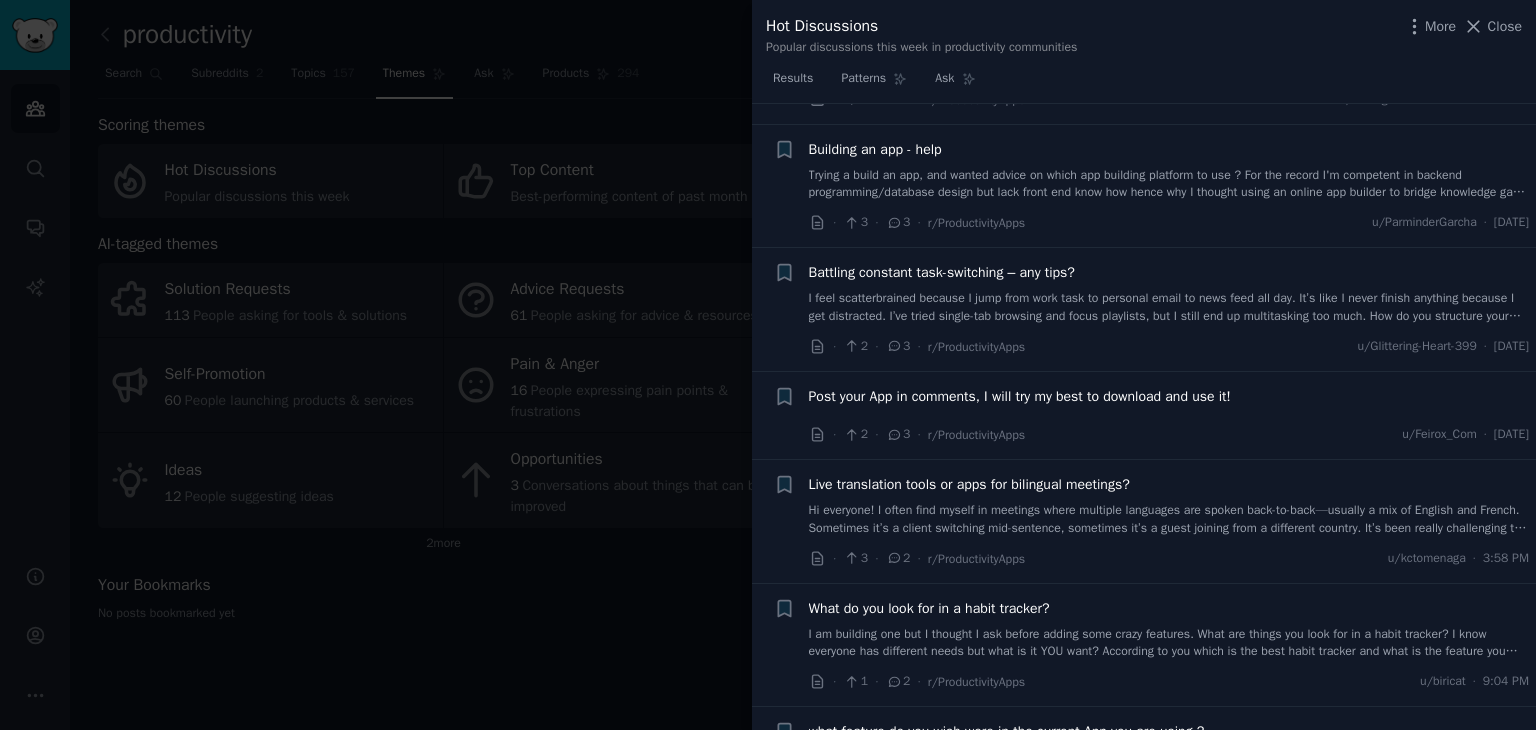 click at bounding box center (768, 365) 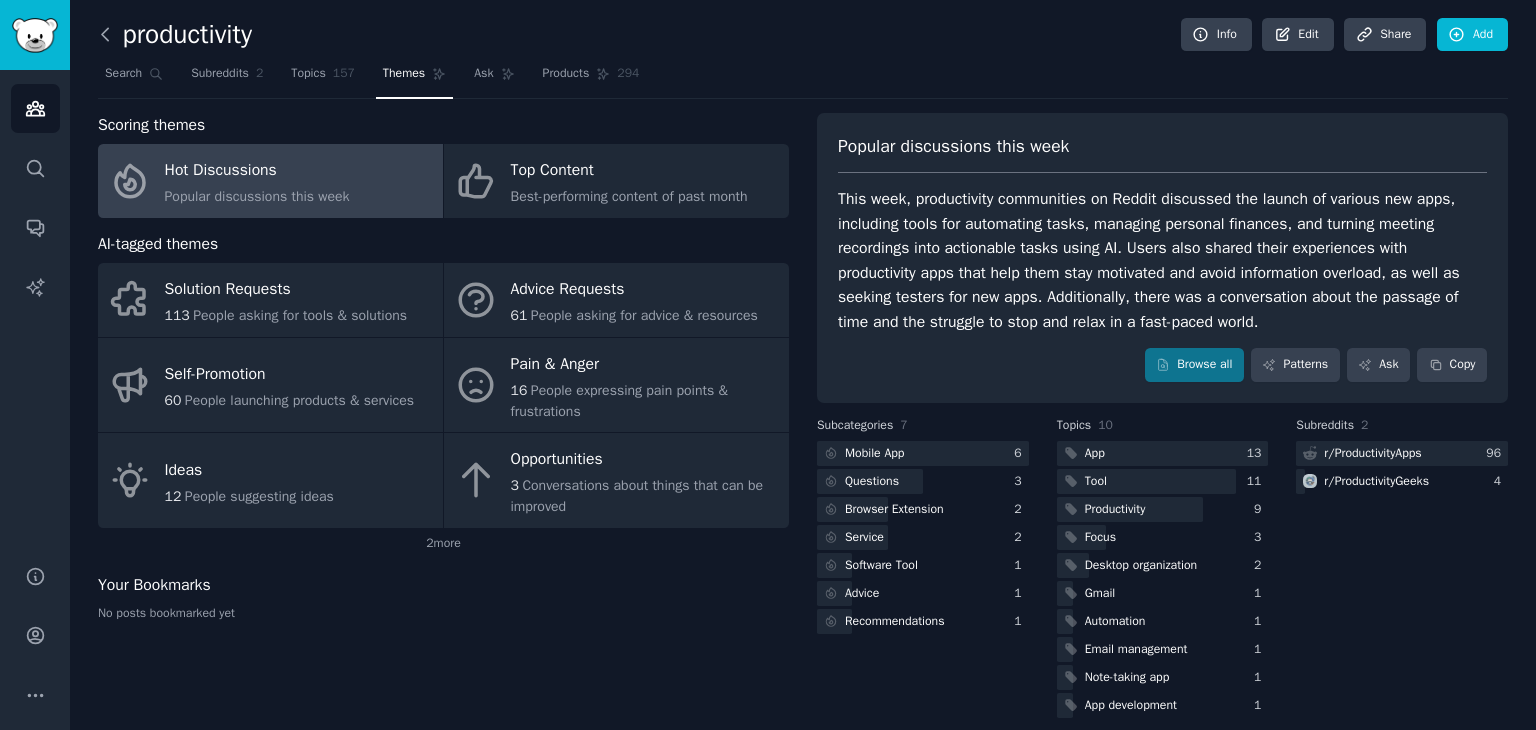 click 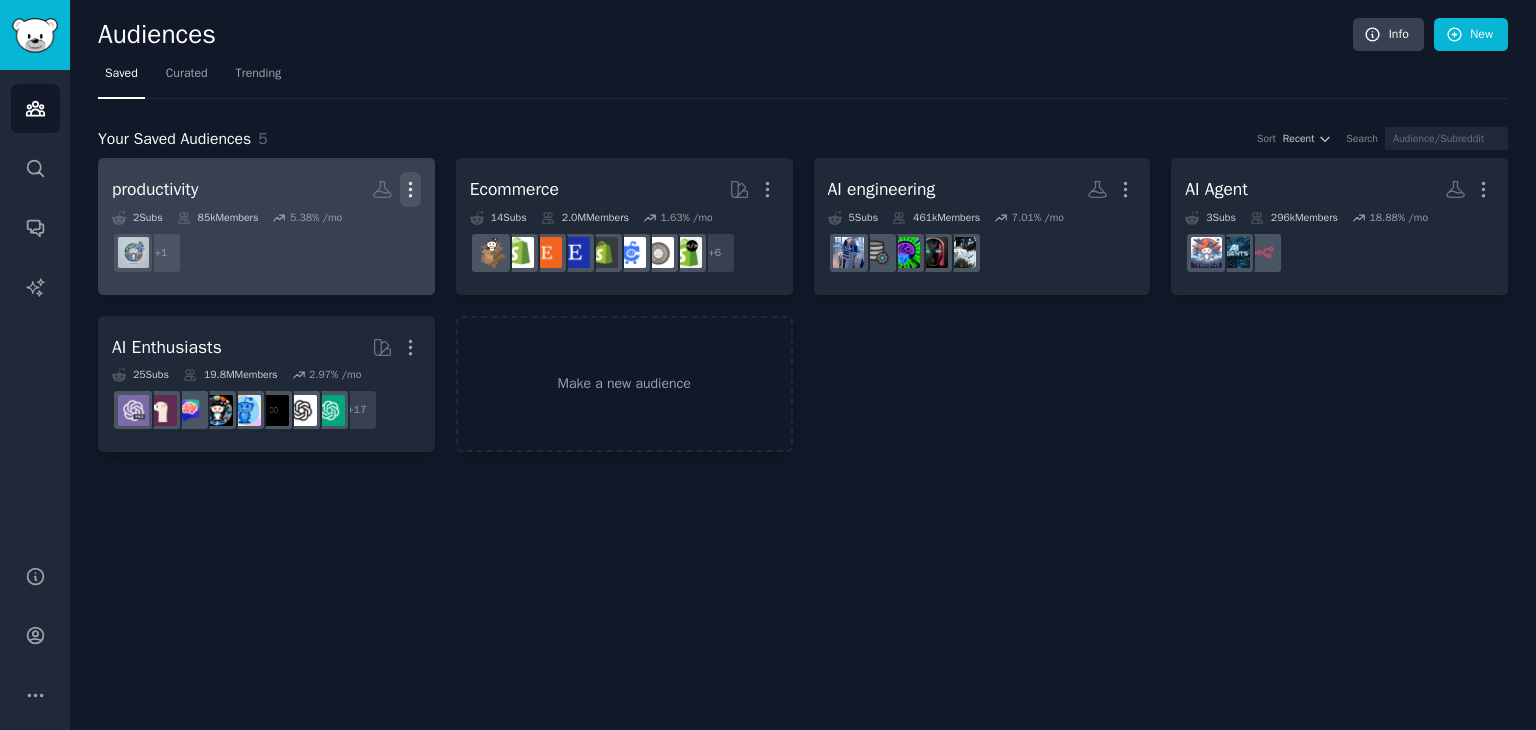 click 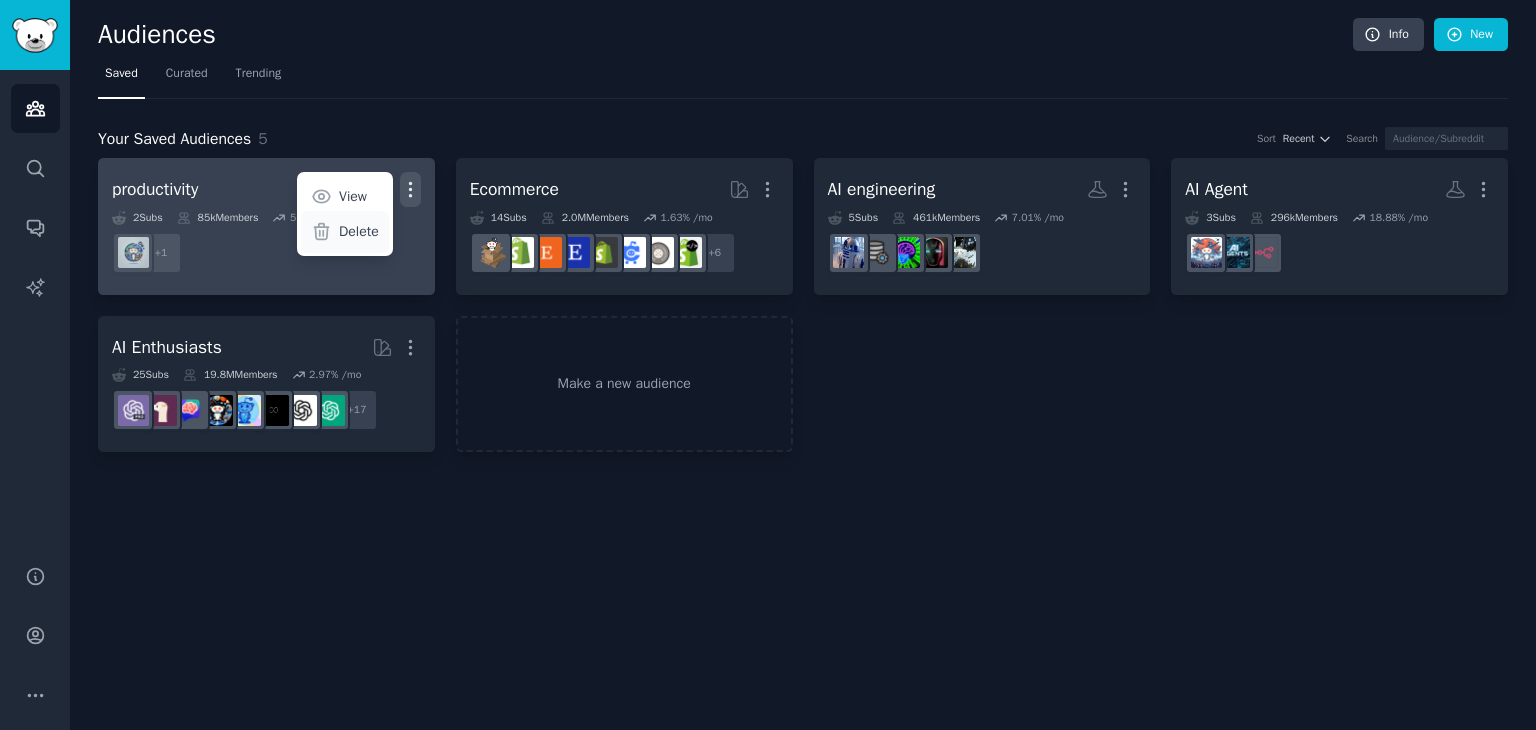 click on "Delete" at bounding box center [359, 231] 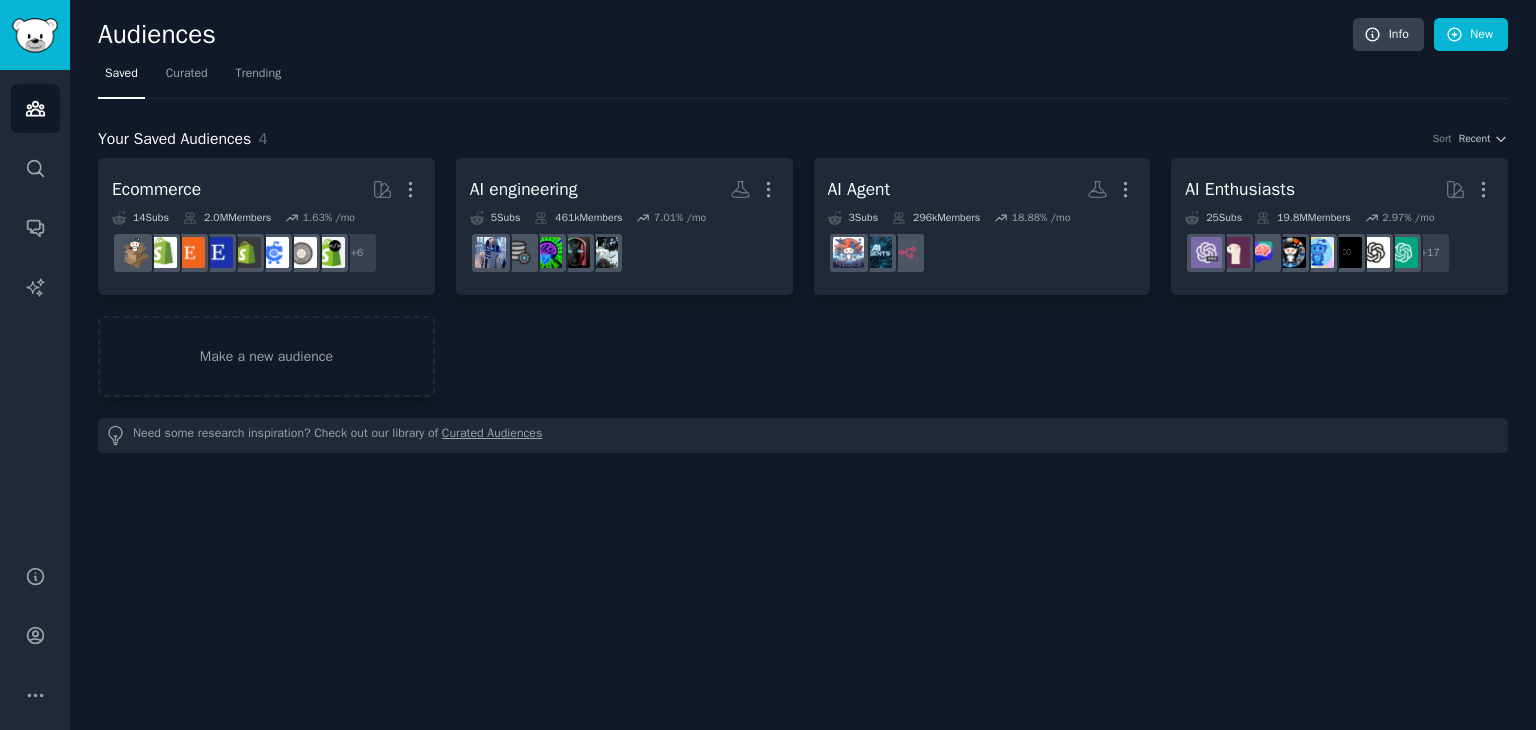 click on "Saved Curated Trending" at bounding box center (803, 78) 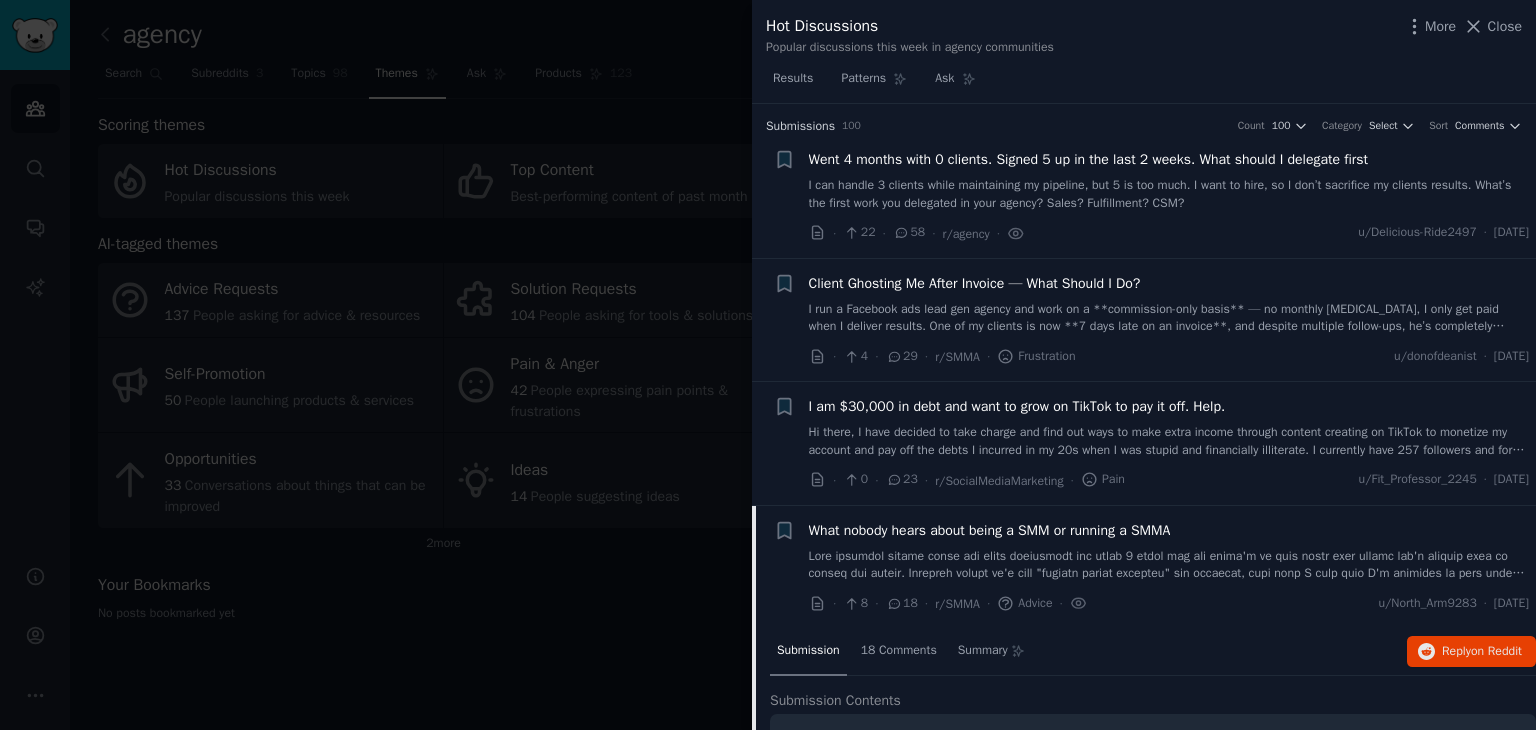 scroll, scrollTop: 0, scrollLeft: 0, axis: both 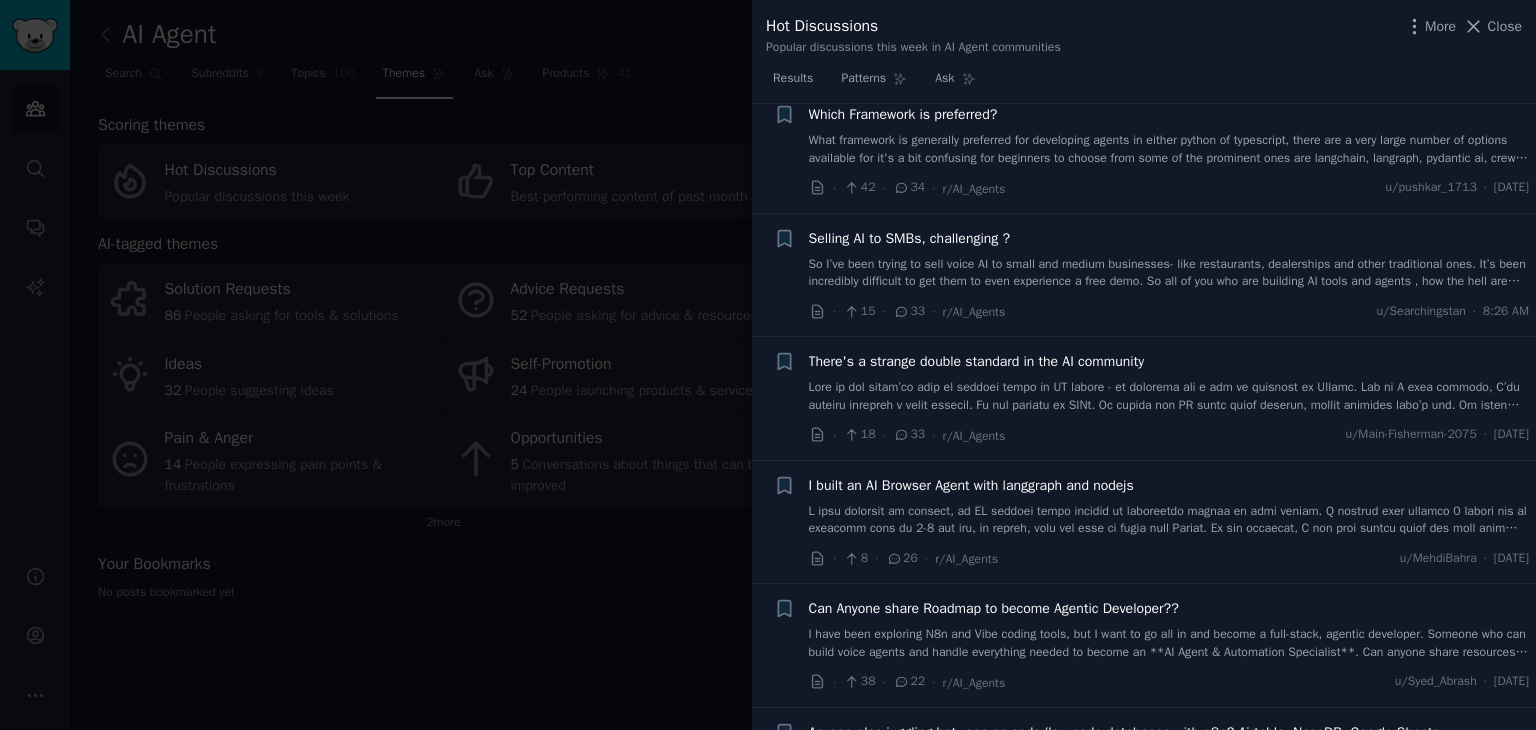 click on "What framework is generally preferred for developing agents in either python of typescript, there are a very large number of options available for it's a bit confusing for beginners to choose from
some of the prominent ones are langchain, langraph, pydantic ai, crew ai, agno, open ai agents sdk etc
there is lots or criticism regarding langchain and how broken it is, so is it worth learning?
what are your suggestions?" at bounding box center (1169, 149) 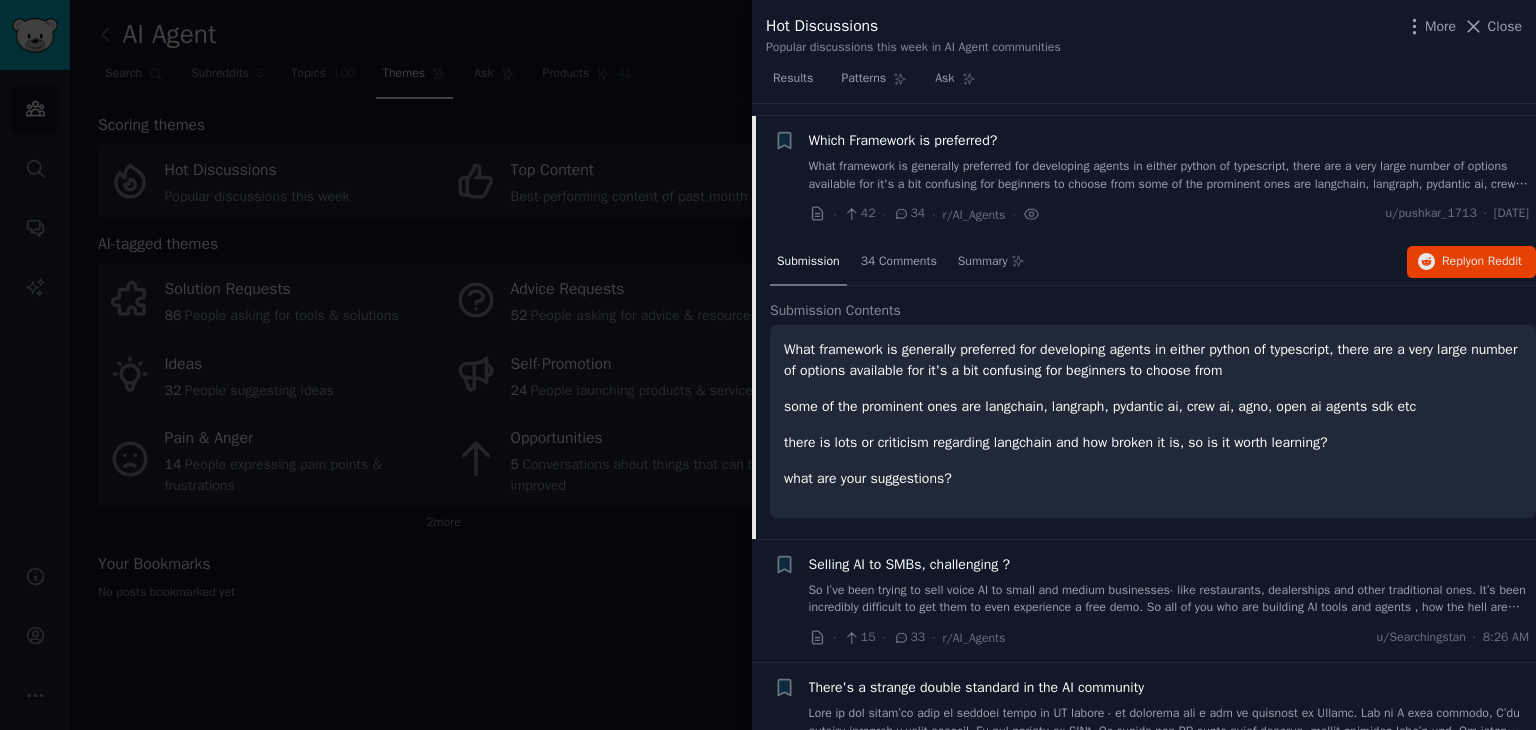 scroll, scrollTop: 736, scrollLeft: 0, axis: vertical 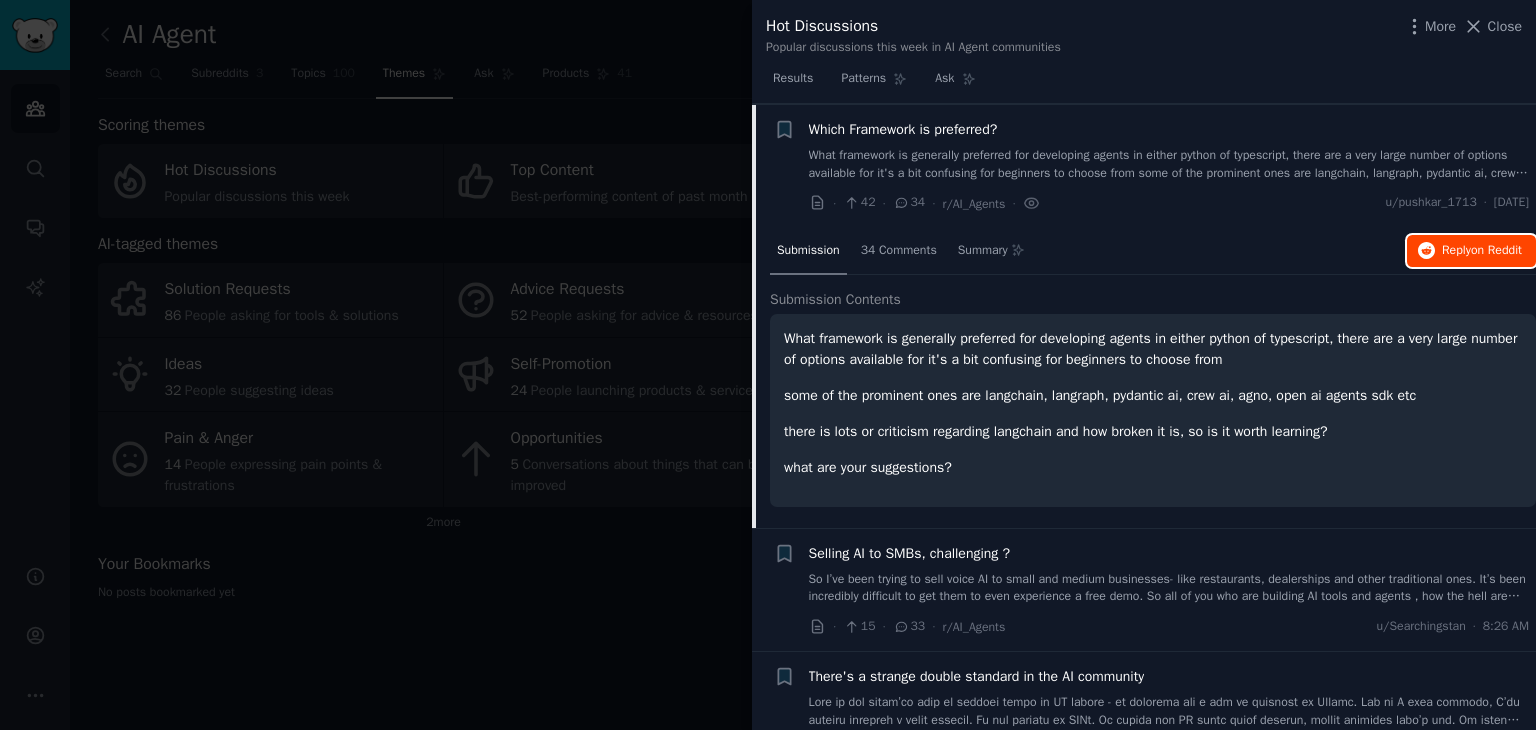 click 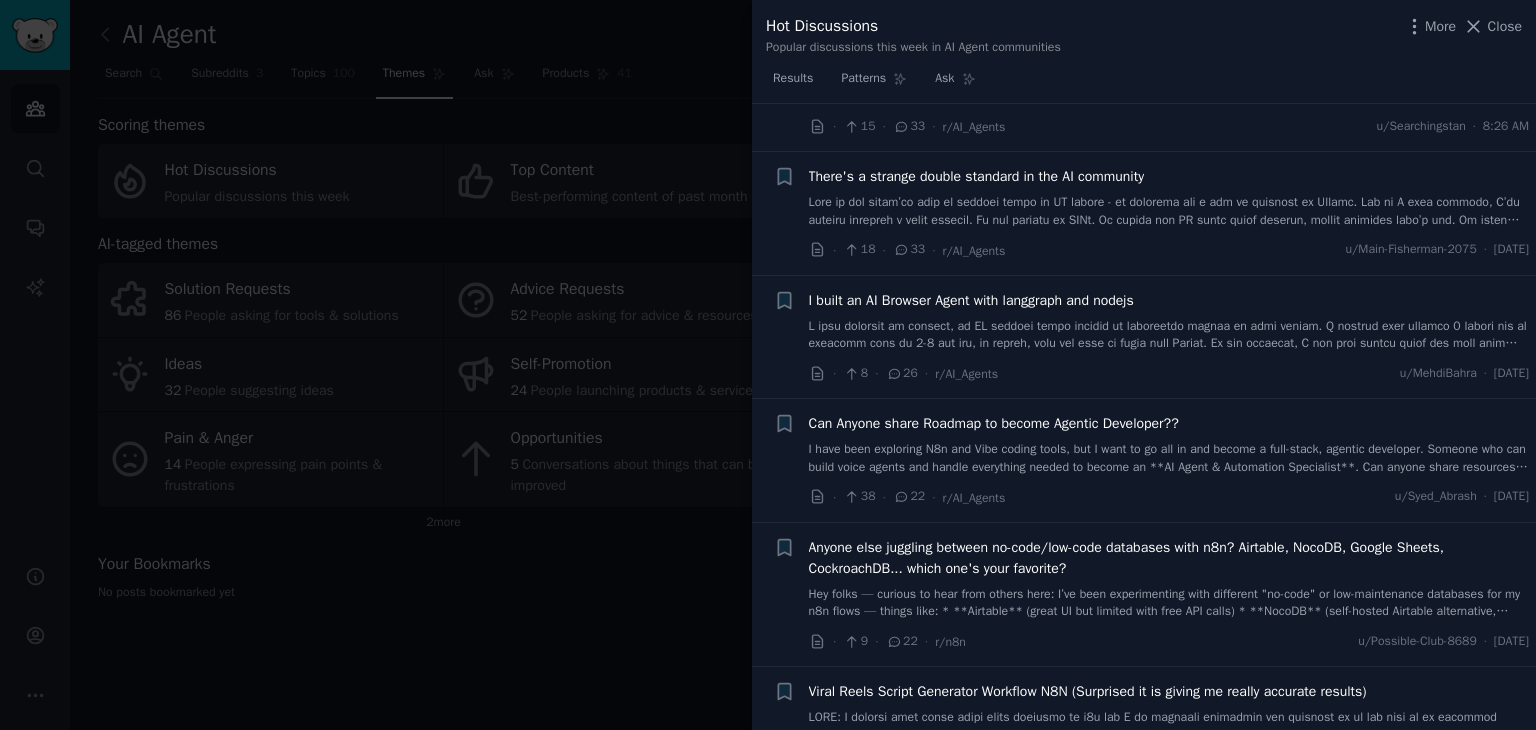 scroll, scrollTop: 1452, scrollLeft: 0, axis: vertical 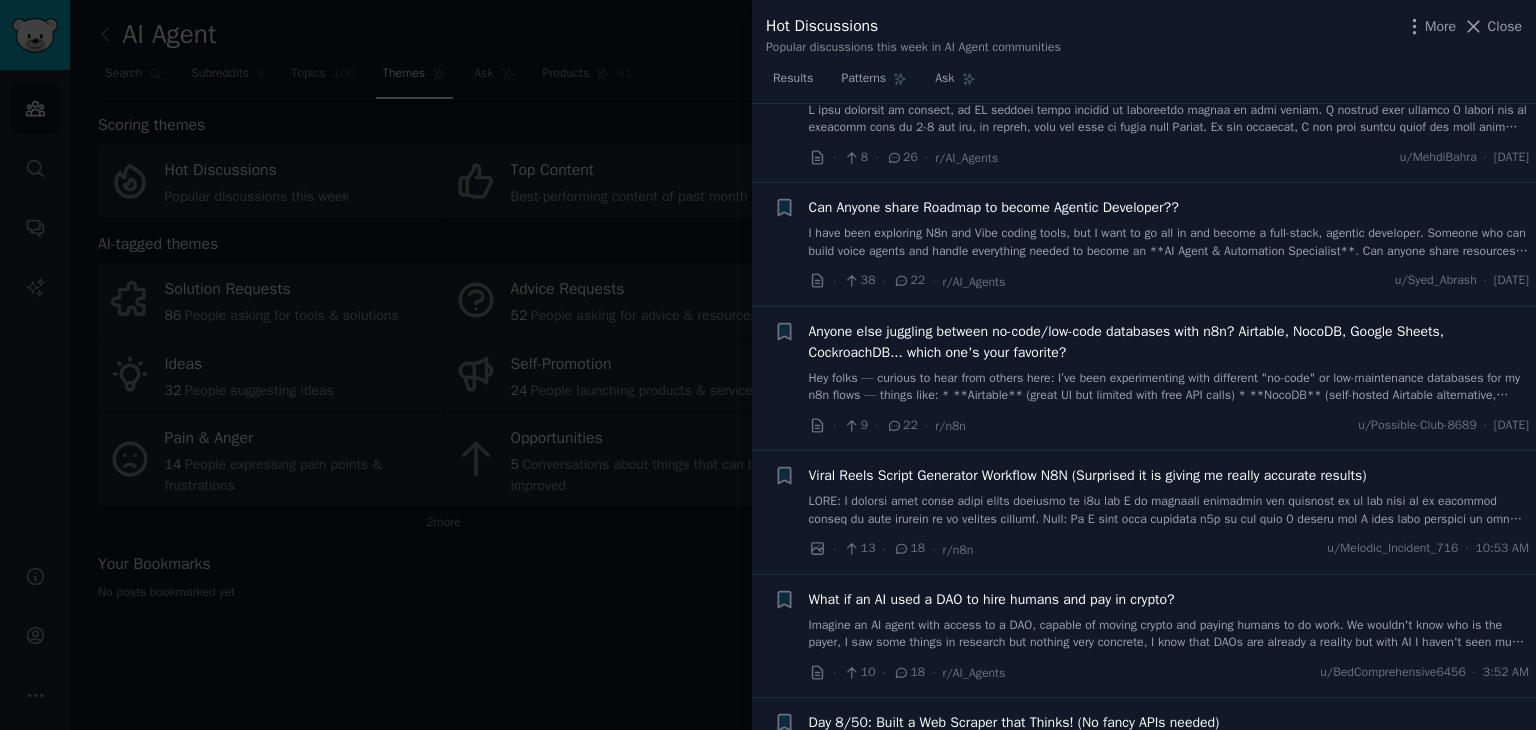 click on "Hey folks — curious to hear from others here:
I’ve been experimenting with different "no-code" or low-maintenance databases for my n8n flows — things like:
* **Airtable** (great UI but limited with free API calls)
* **NocoDB** (self-hosted Airtable alternative, pretty solid so far)
* **Google Sheets** (super accessible but can get messy fast)
* **CockroachDB** (more like a real SQL DB, but feels heavy for quick setups)
Each one has its strengths, but switching between them depending on the use case is kind of a daily struggle. Some work better with n8n than others in terms of API support, ease of integration, or speed.
So here's my question to the community:
👉 **Which one are you using with n8n right now? And why is it your go-to?**
Also — curious which one you found easiest (or most painful) to work with inside n8n flows?
Let’s trade tips! Would love to know what’s working for you." at bounding box center (1169, 387) 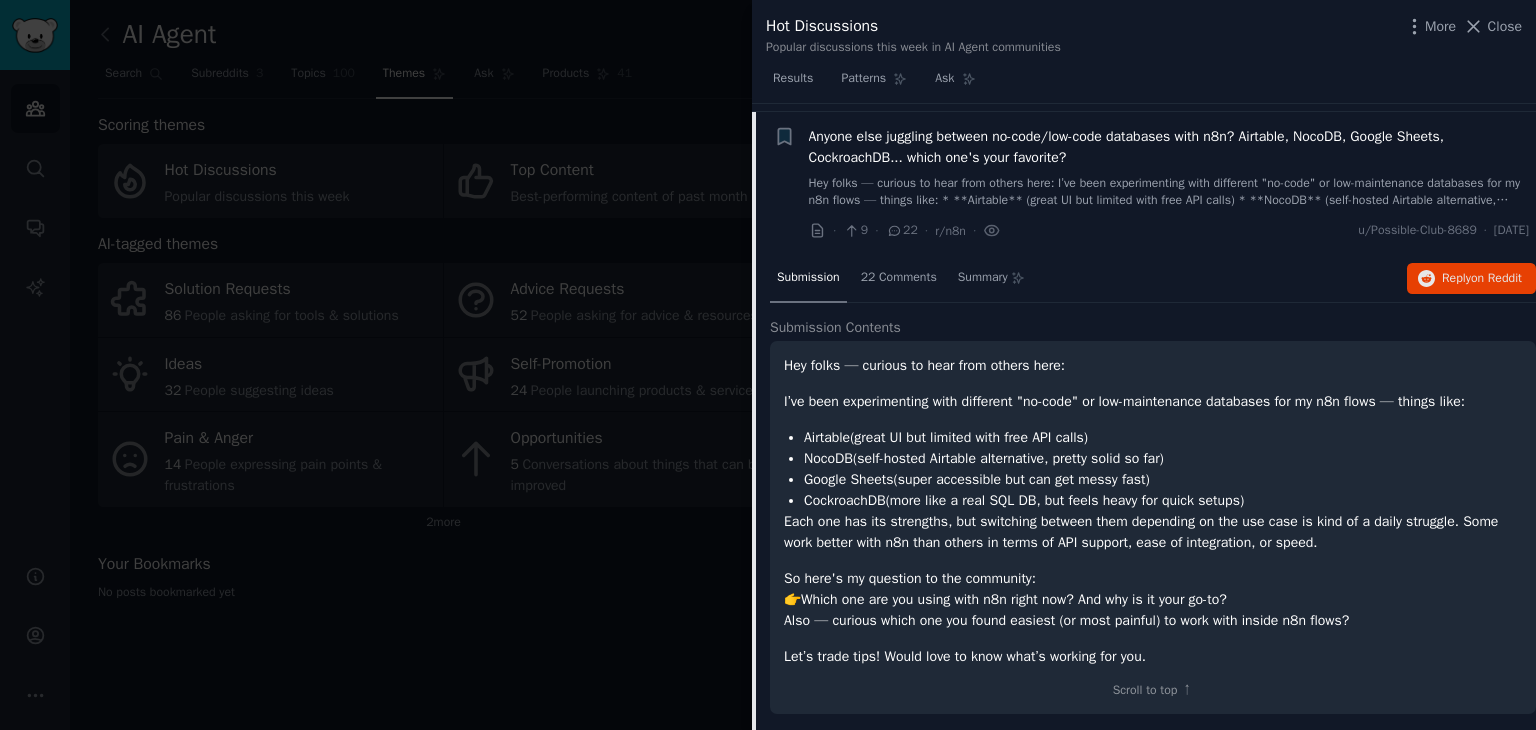 scroll, scrollTop: 1352, scrollLeft: 0, axis: vertical 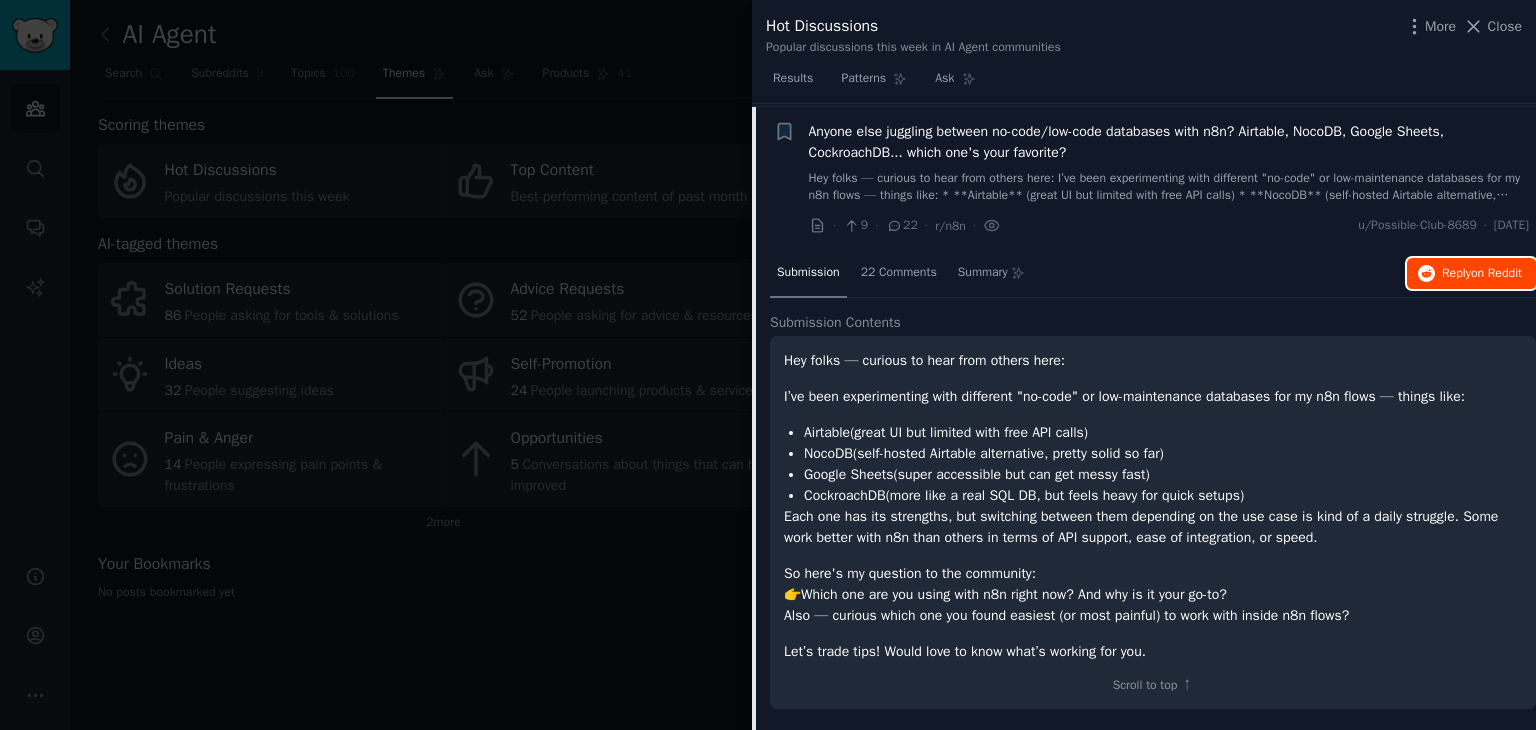 click 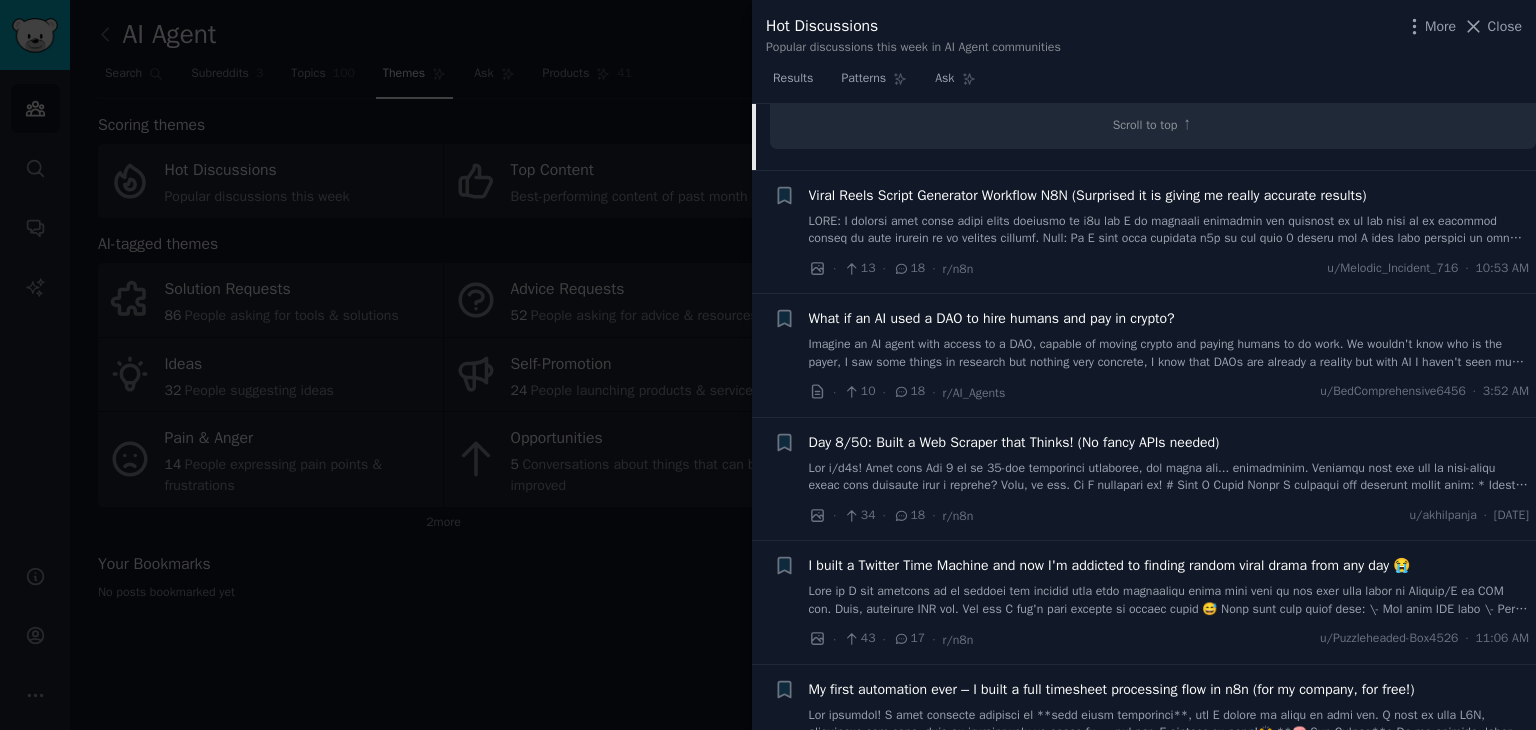 scroll, scrollTop: 1912, scrollLeft: 0, axis: vertical 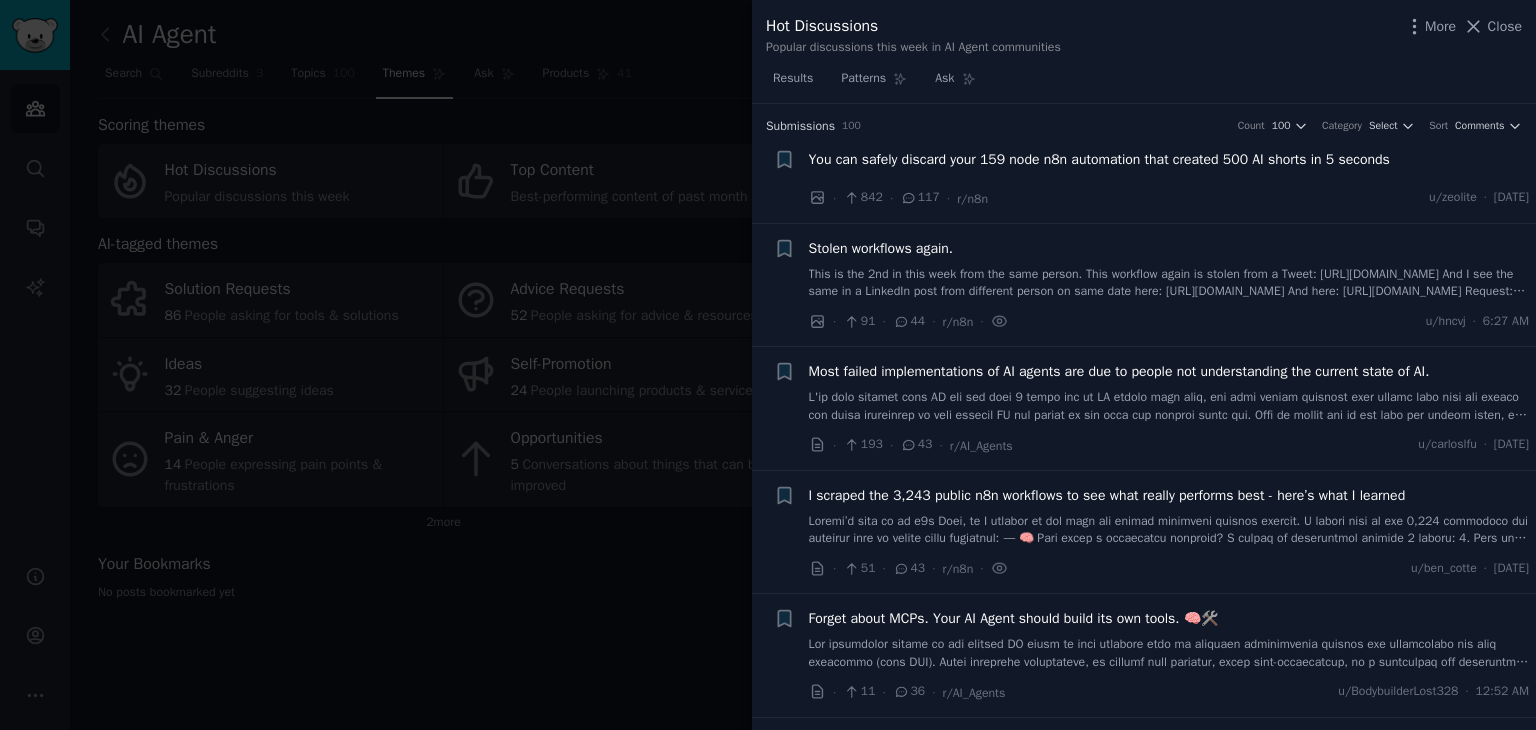 click on "You can safely discard your 159 node n8n automation that created 500 AI shorts in 5 seconds" at bounding box center (1099, 159) 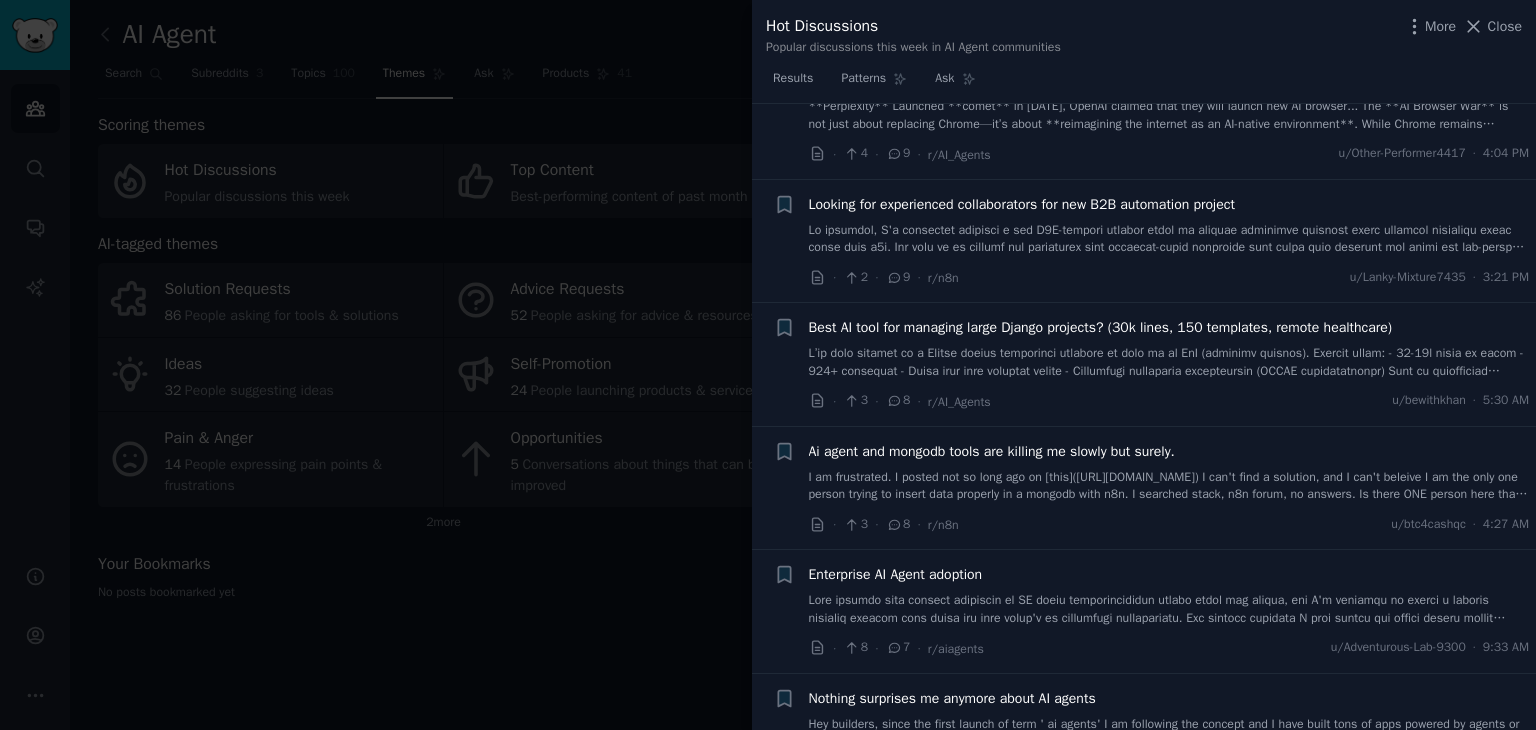 scroll, scrollTop: 3350, scrollLeft: 0, axis: vertical 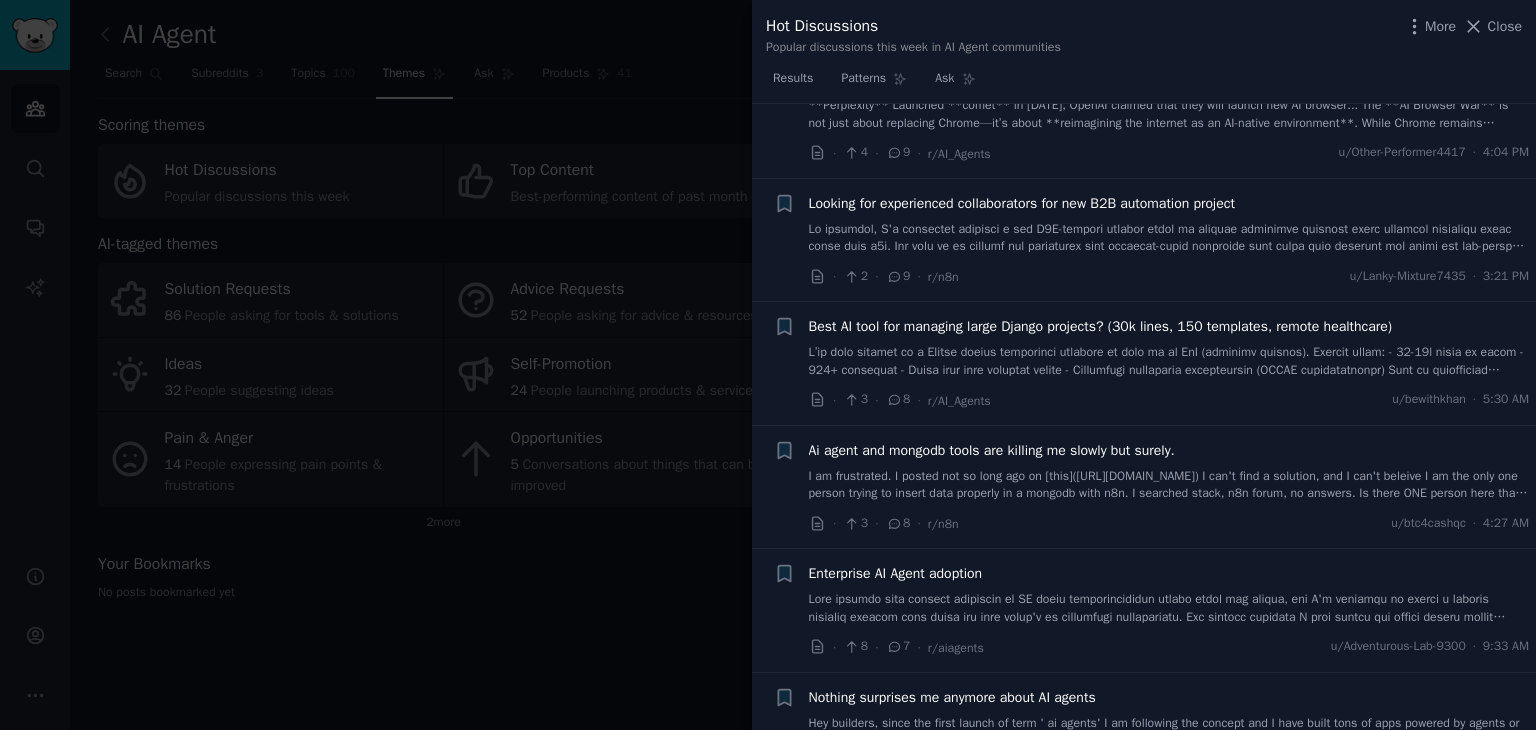 drag, startPoint x: 766, startPoint y: 413, endPoint x: 757, endPoint y: 505, distance: 92.43917 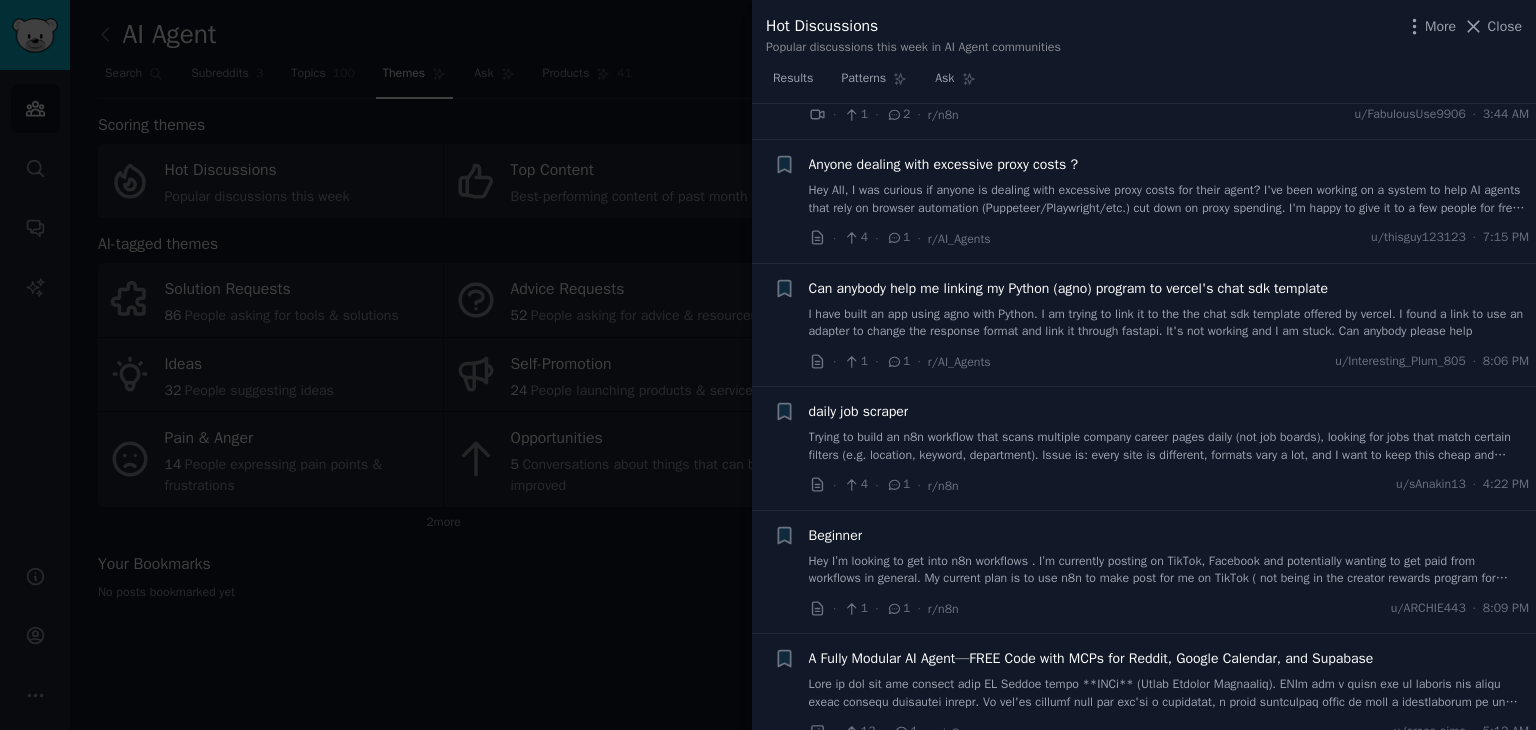 scroll, scrollTop: 8578, scrollLeft: 0, axis: vertical 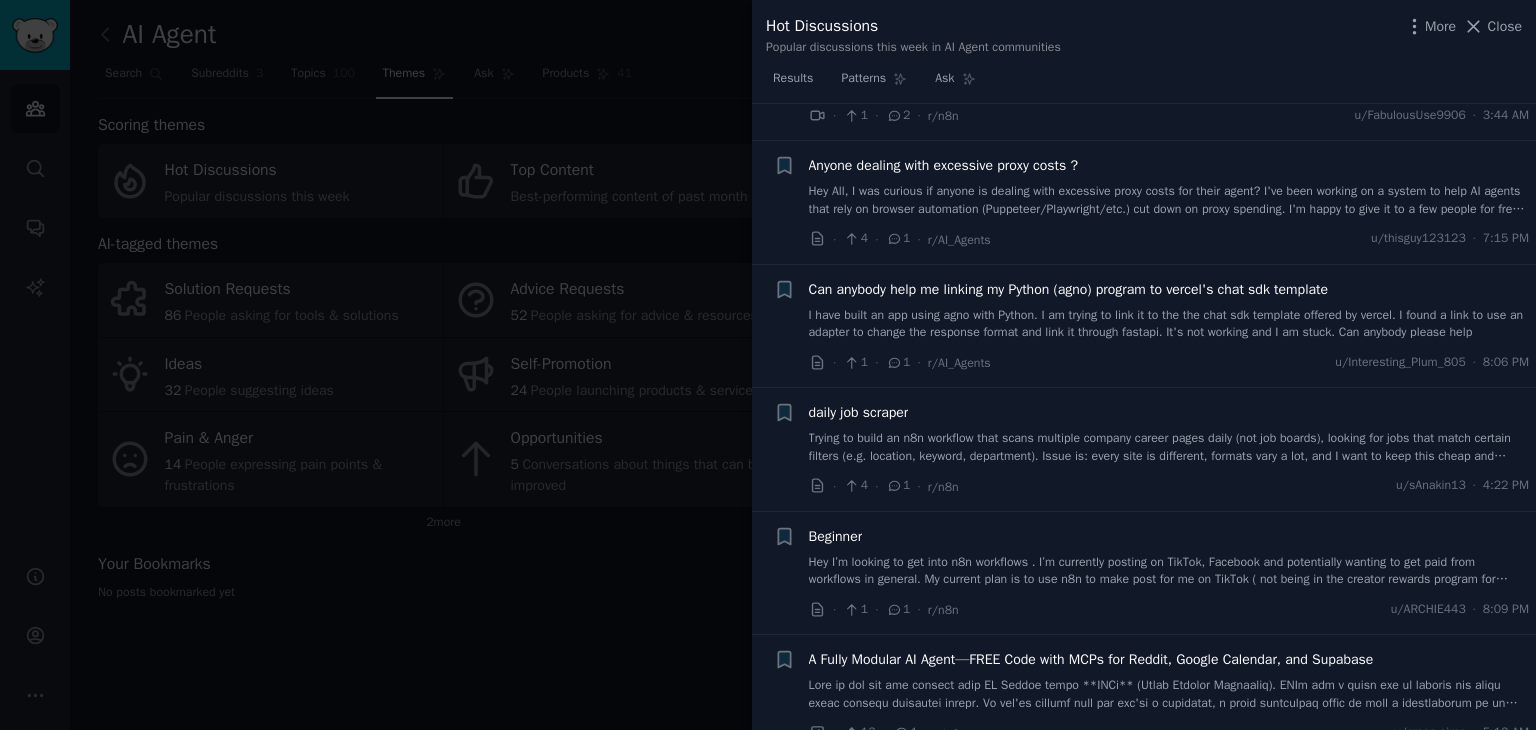 click at bounding box center [768, 365] 